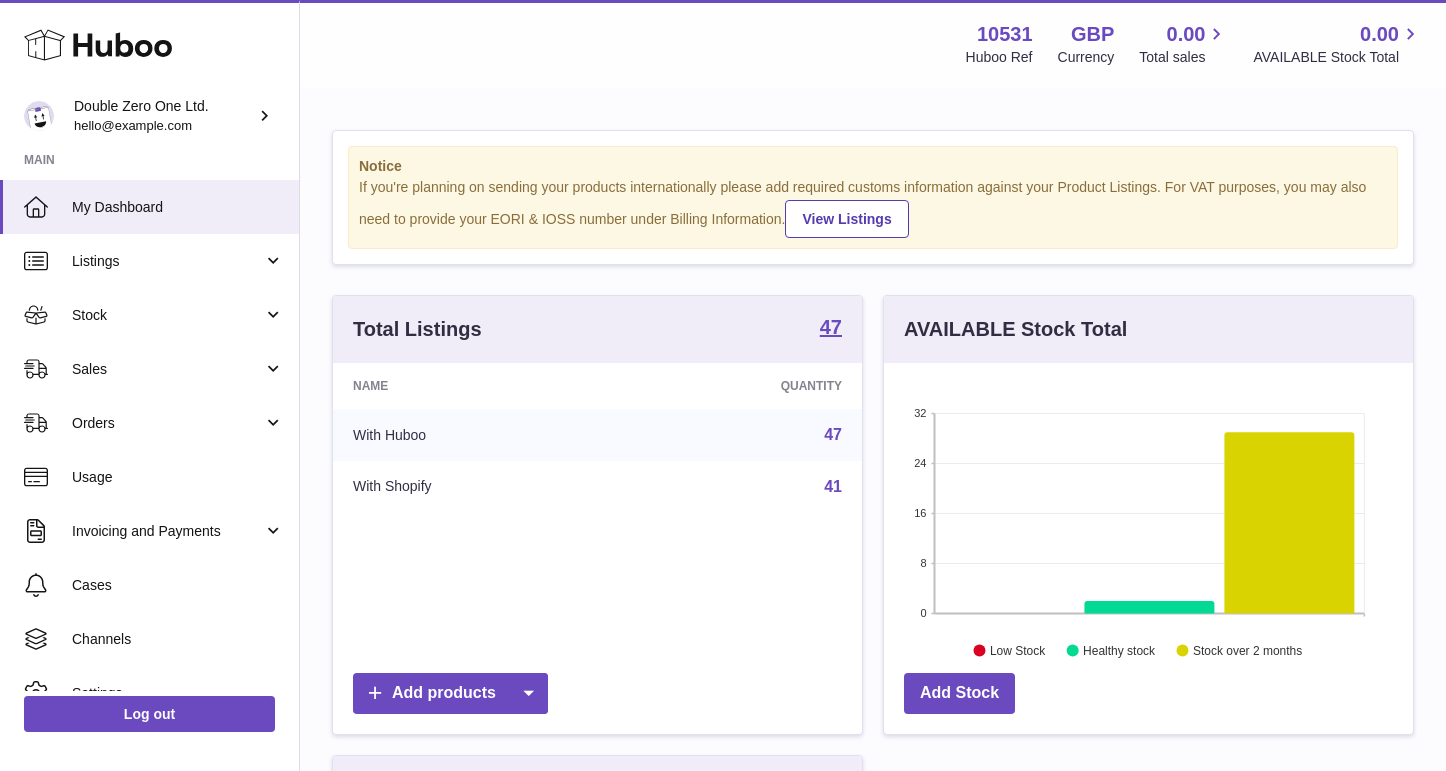 scroll, scrollTop: 0, scrollLeft: 0, axis: both 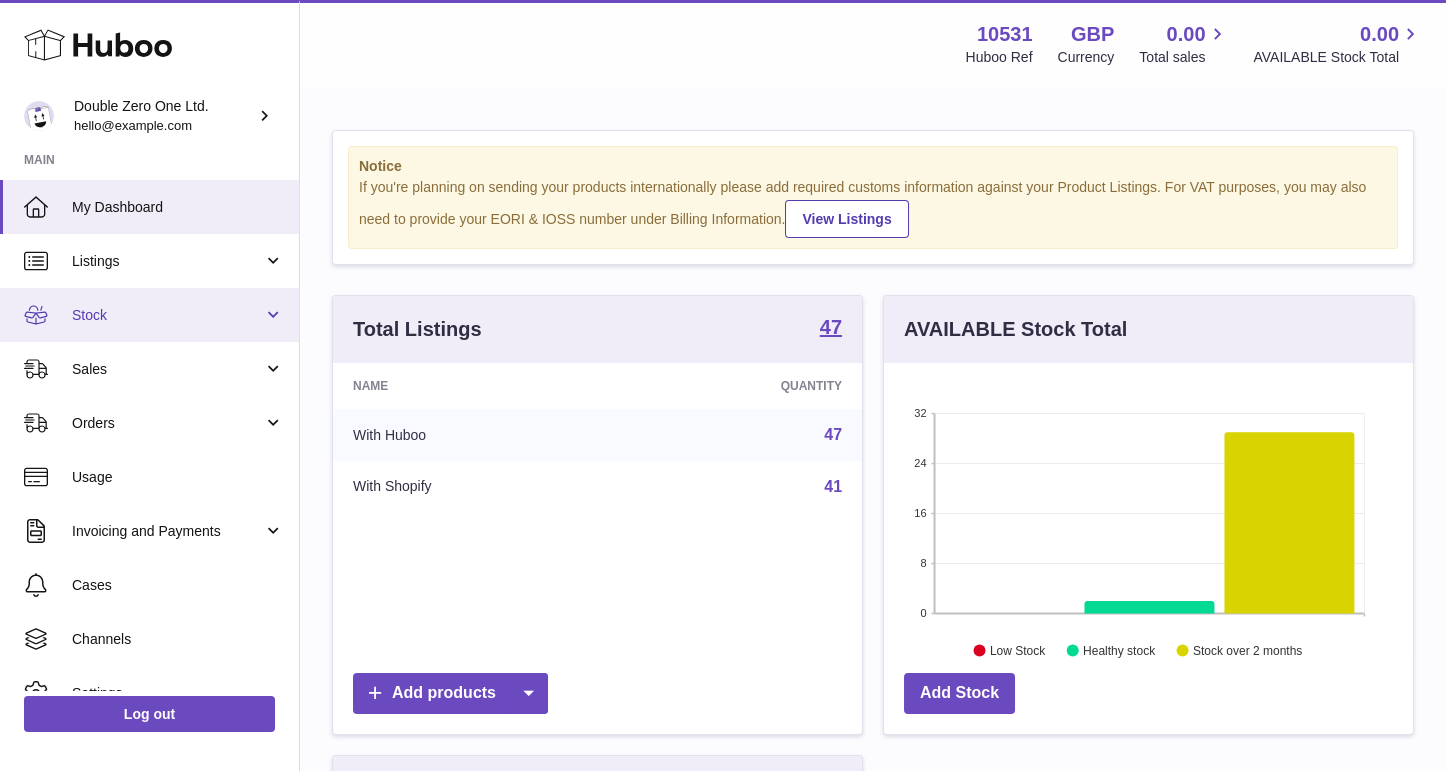 click on "Stock" at bounding box center [167, 315] 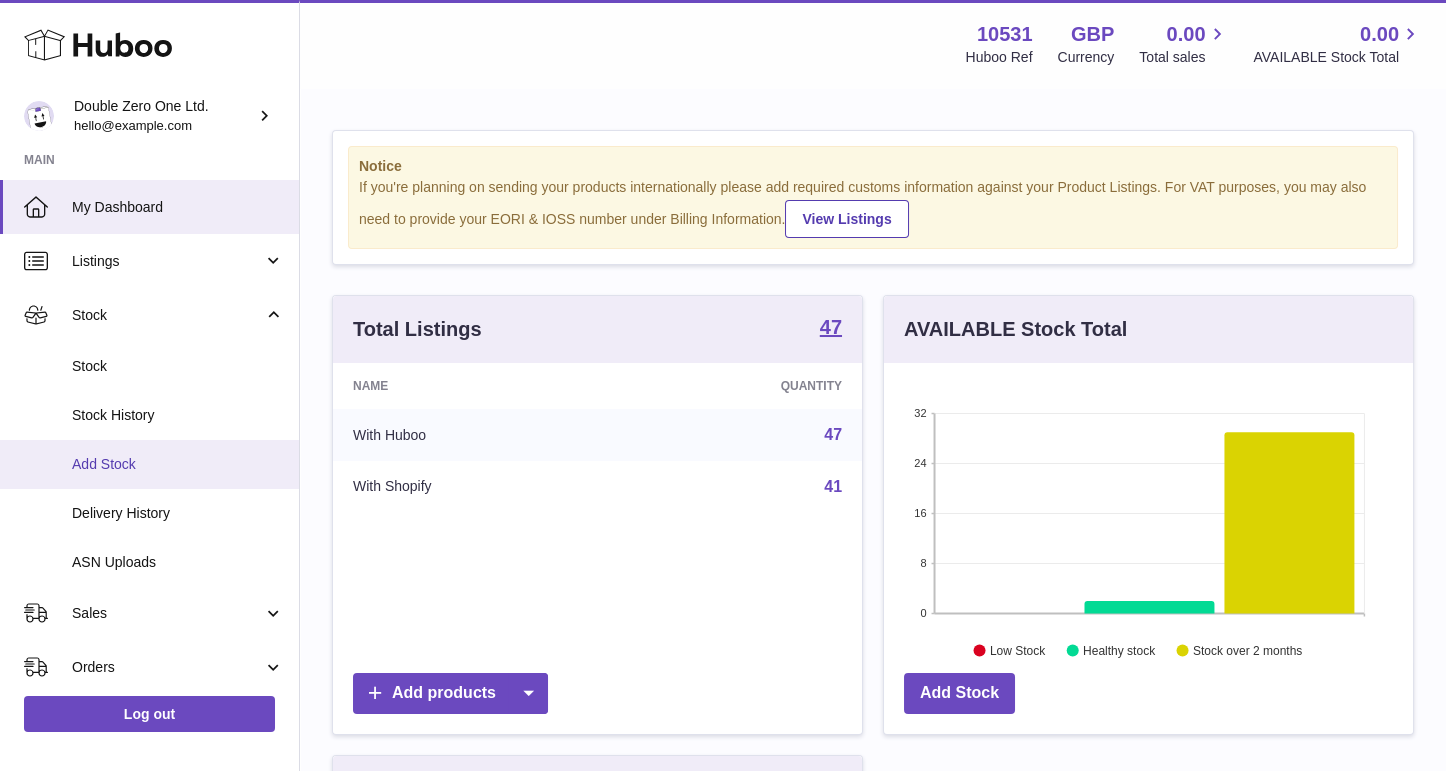 click on "Add Stock" at bounding box center [178, 464] 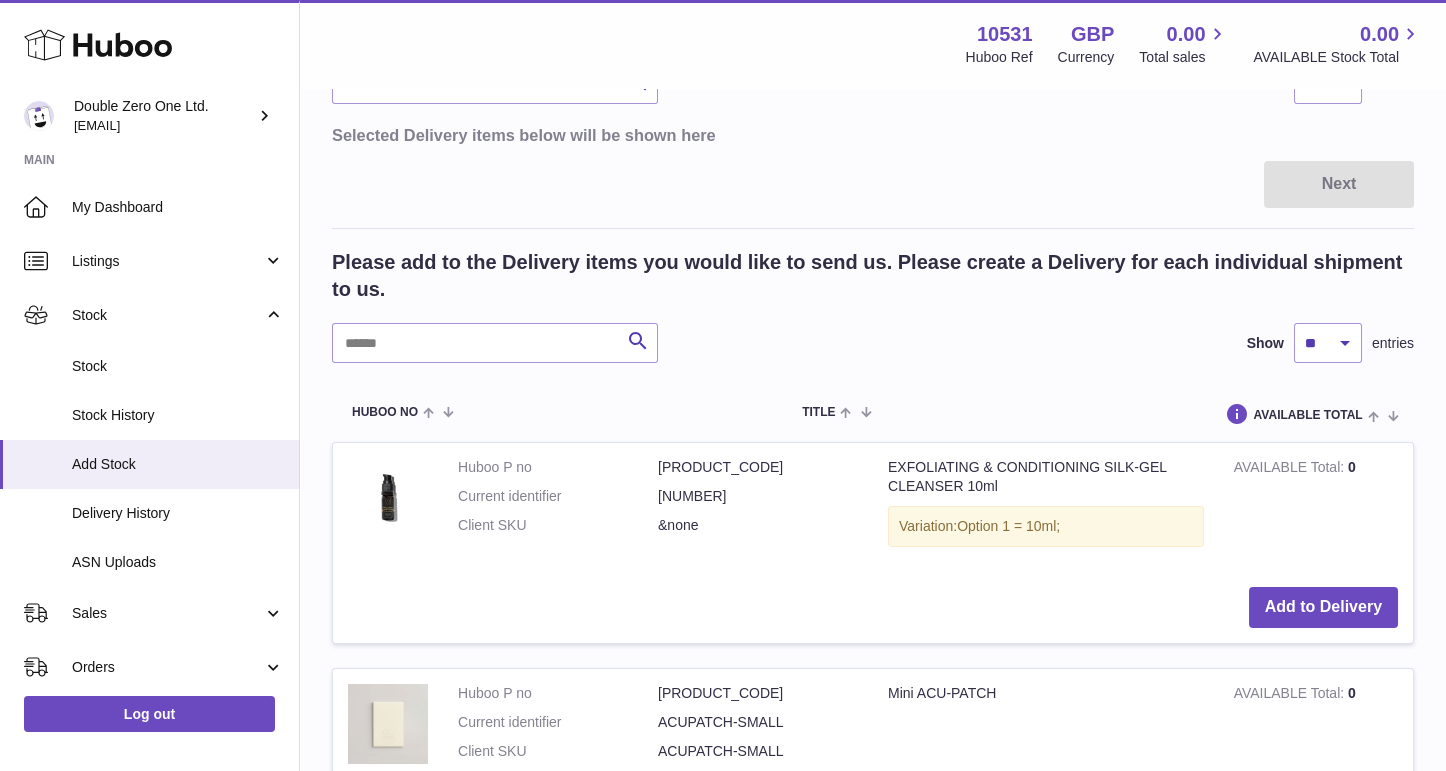 scroll, scrollTop: 269, scrollLeft: 0, axis: vertical 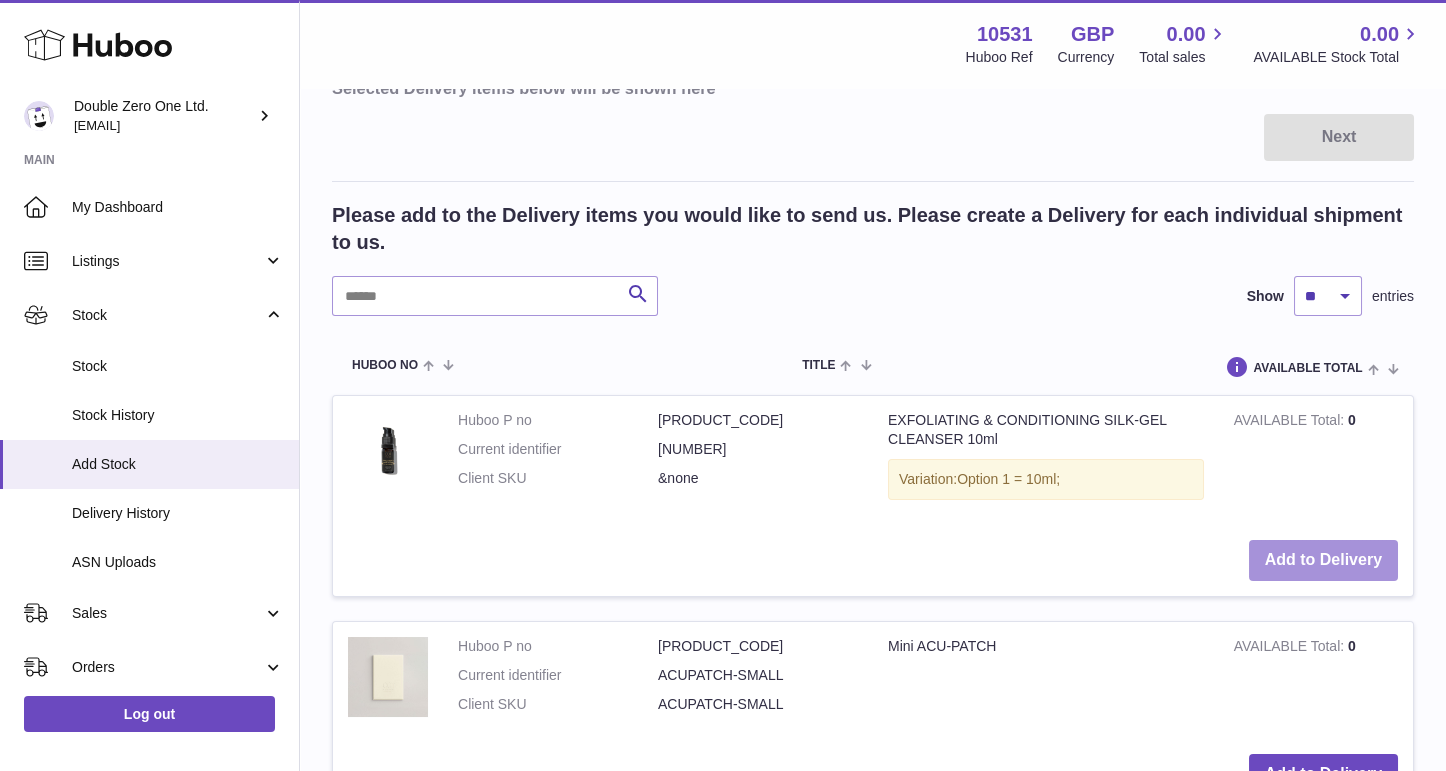 click on "Add to Delivery" at bounding box center [1323, 560] 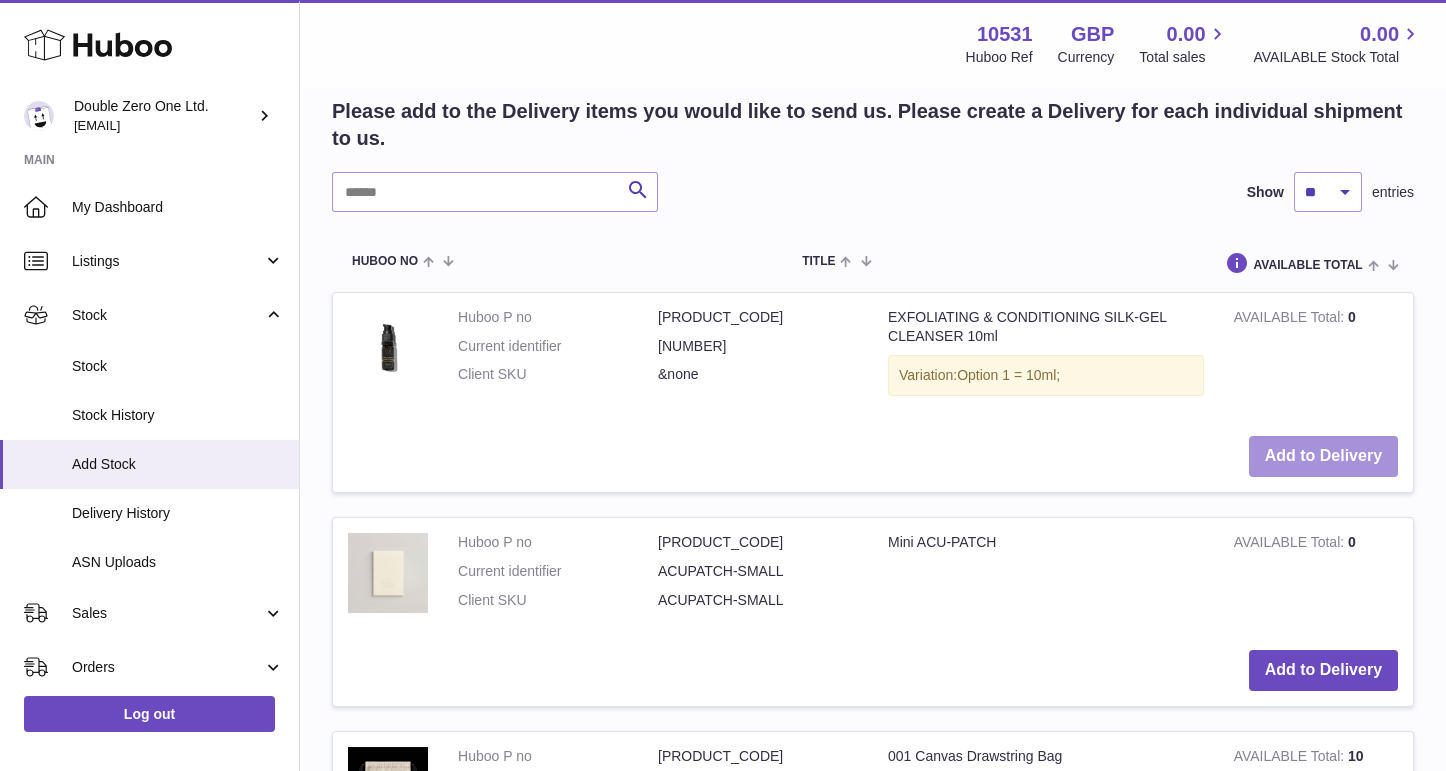 scroll, scrollTop: 591, scrollLeft: 0, axis: vertical 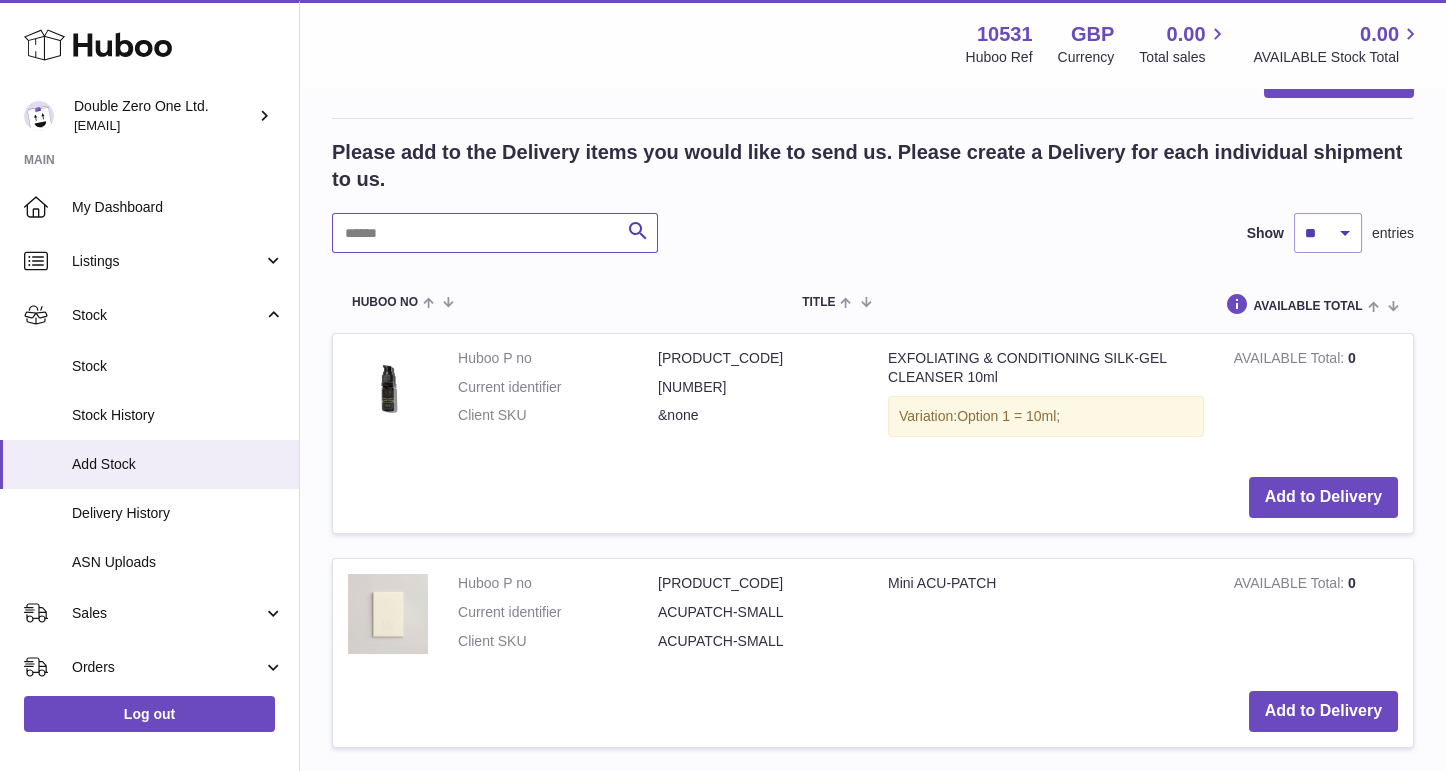 click at bounding box center (495, 233) 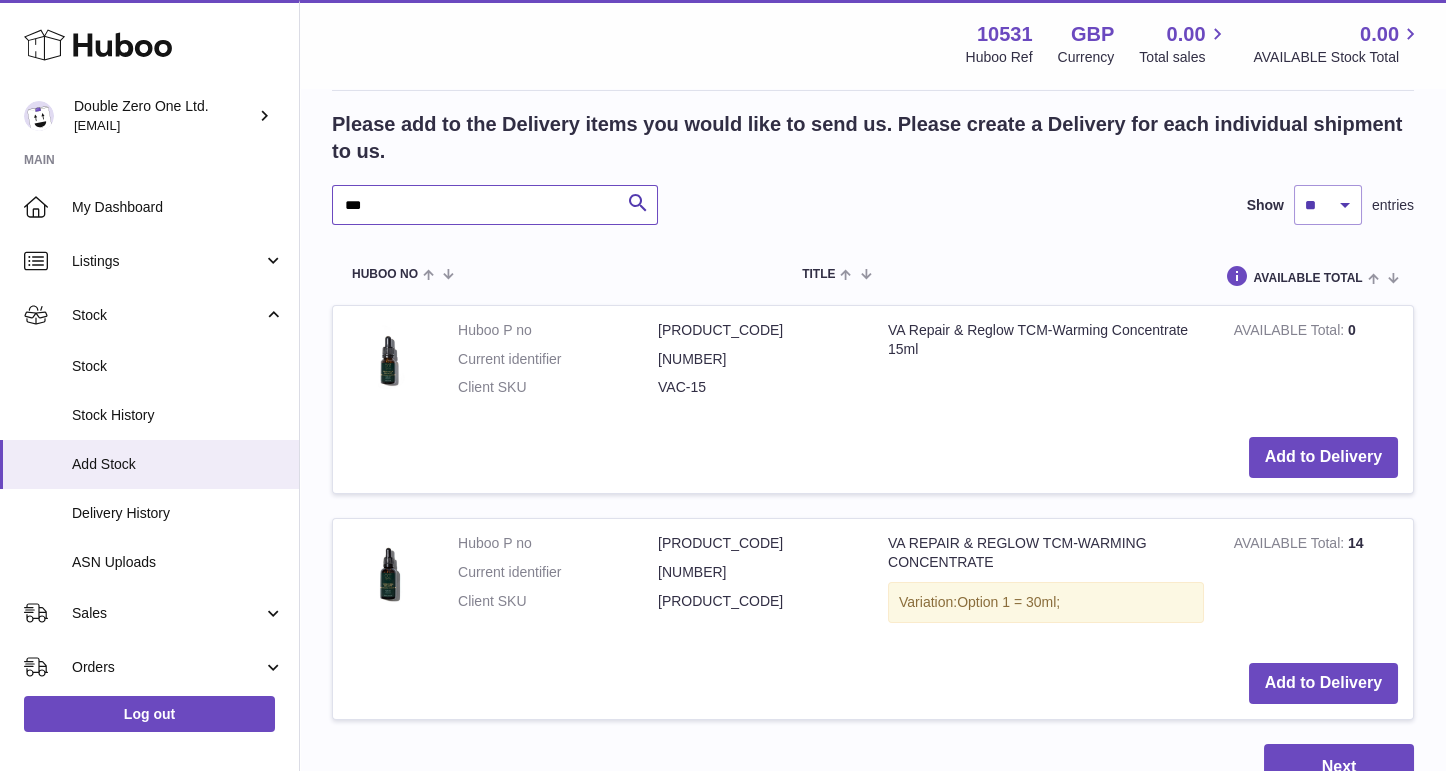 scroll, scrollTop: 623, scrollLeft: 0, axis: vertical 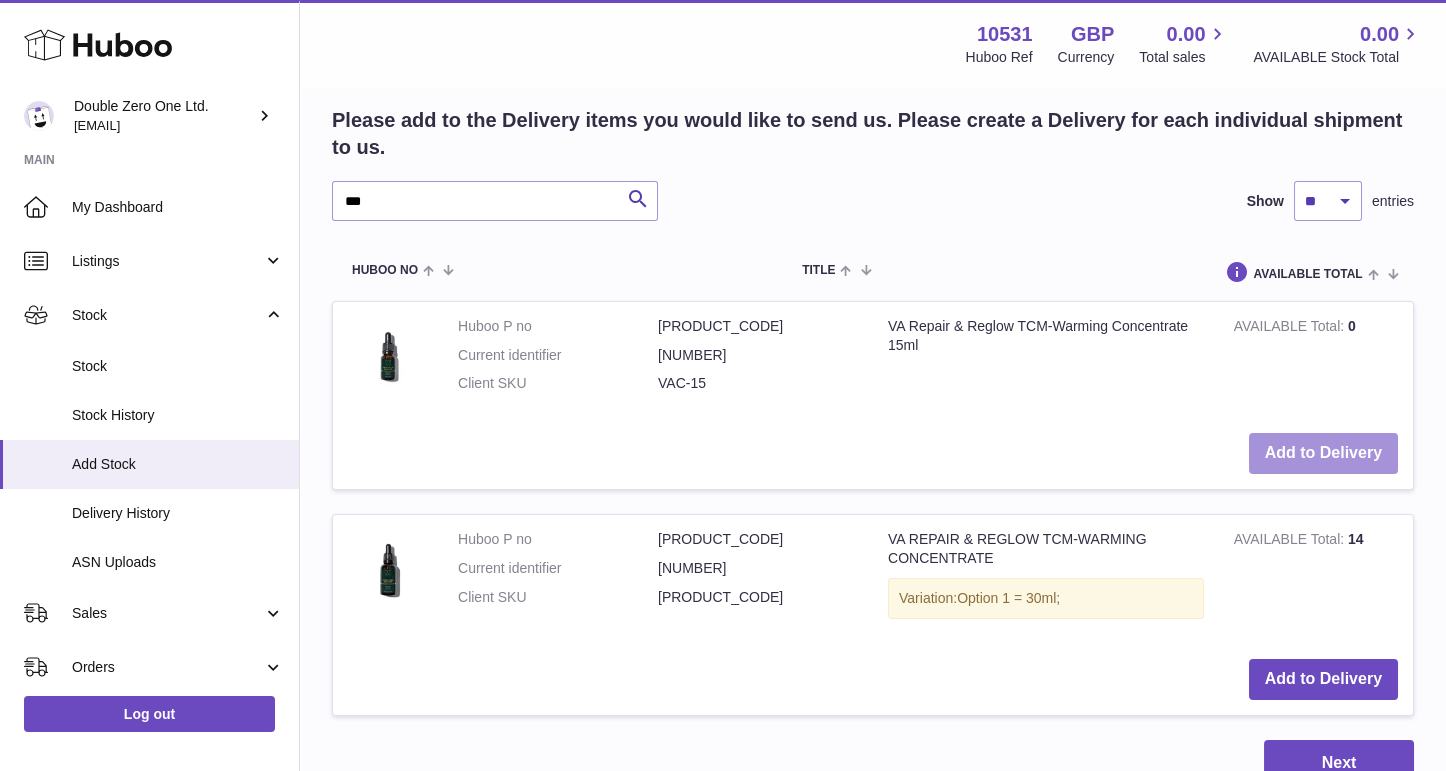 click on "Add to Delivery" at bounding box center (1323, 453) 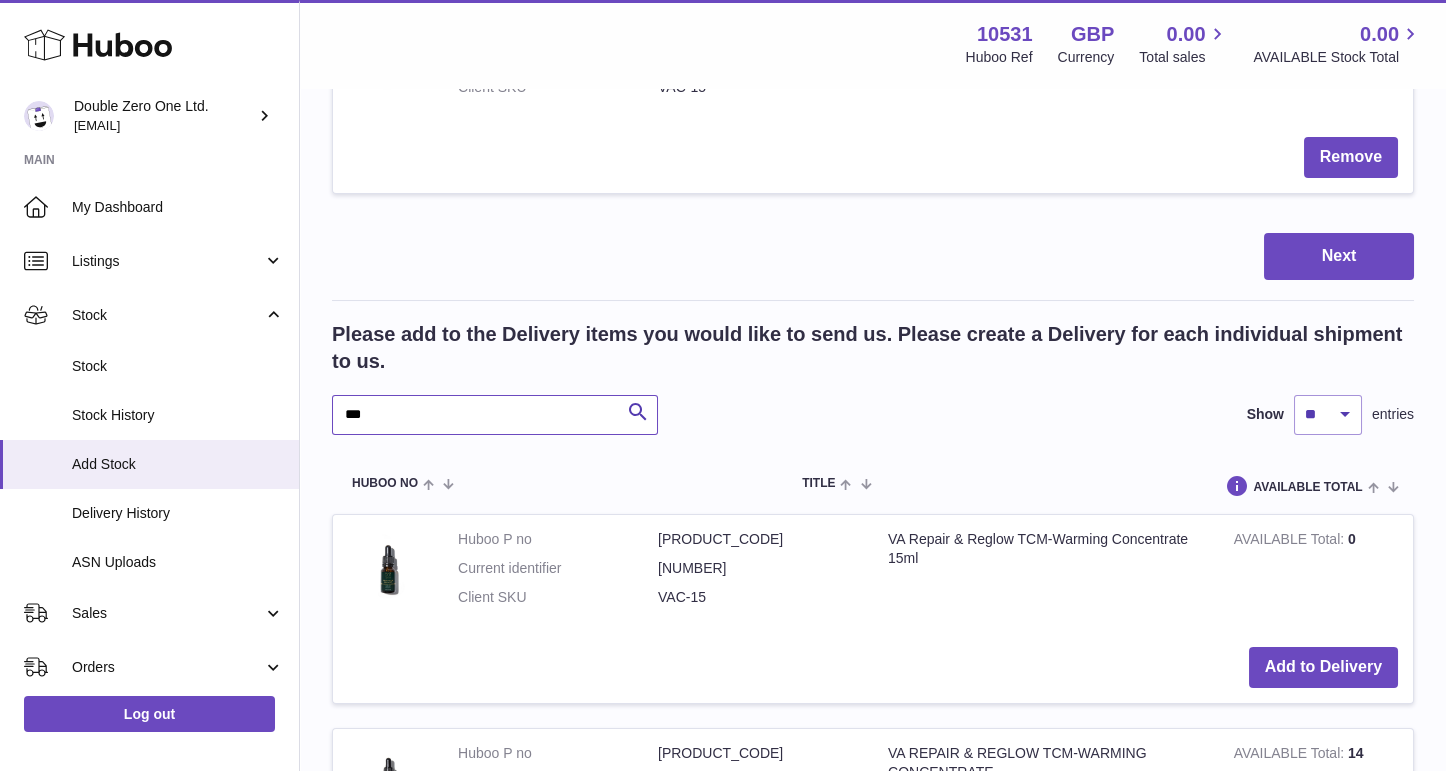 click on "***" at bounding box center (495, 415) 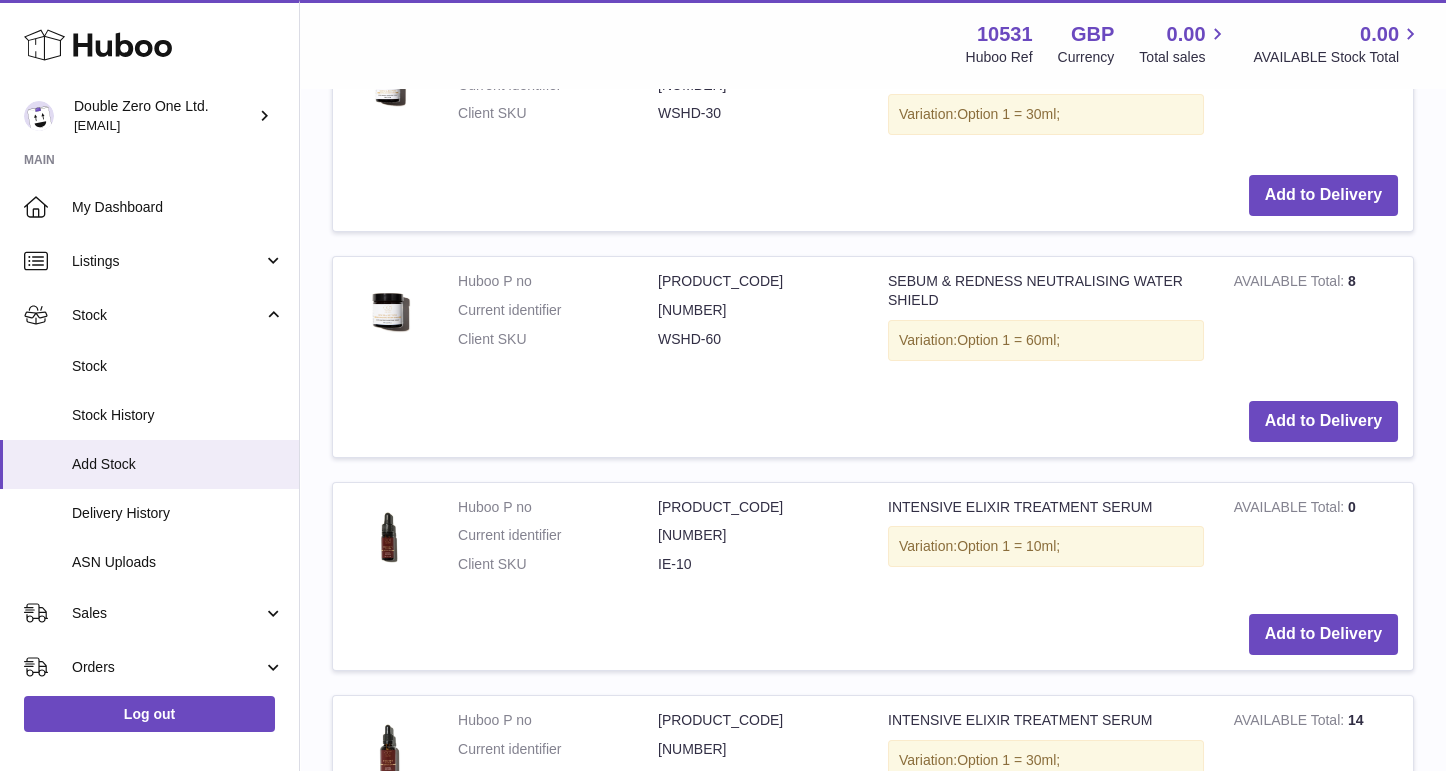 scroll, scrollTop: 1324, scrollLeft: 0, axis: vertical 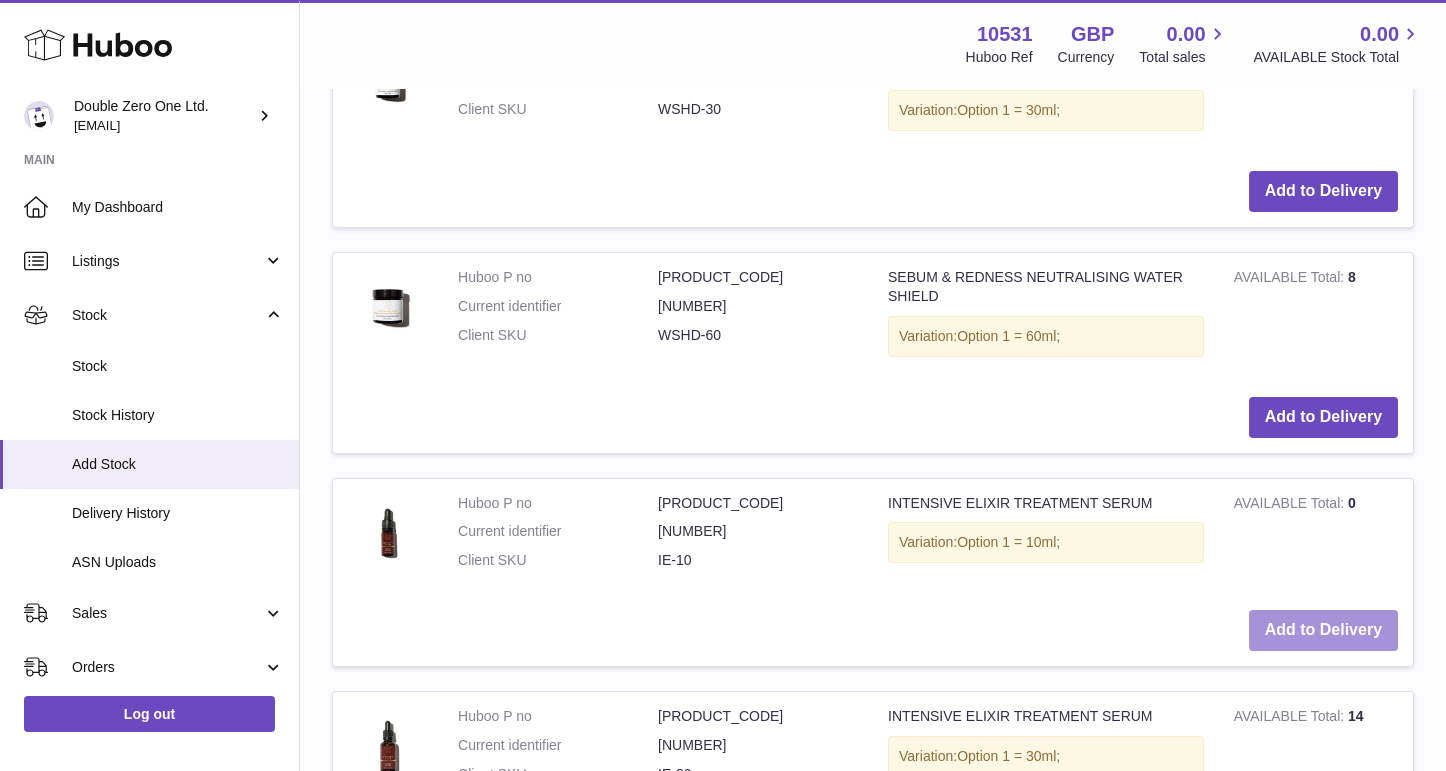 type on "**" 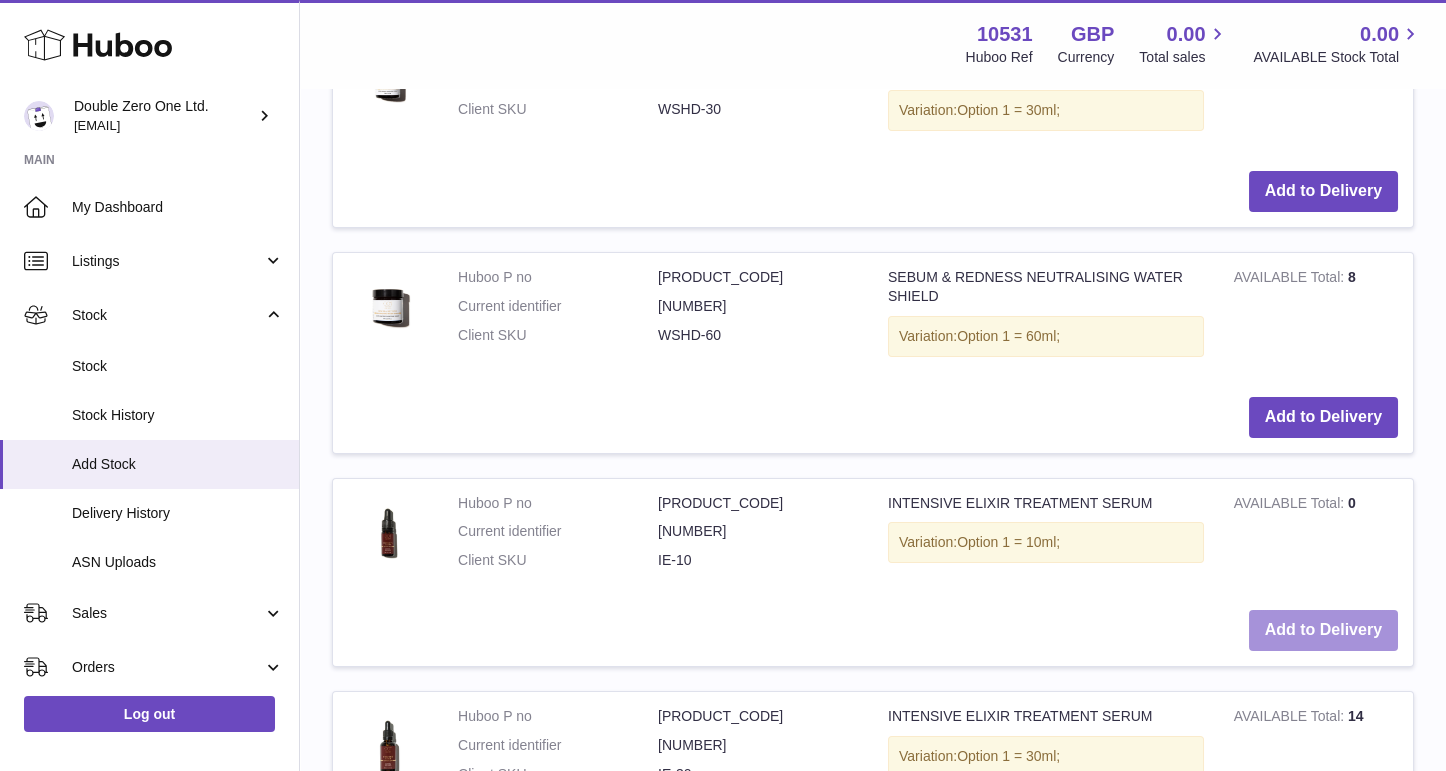click on "Add to Delivery" at bounding box center [1323, 630] 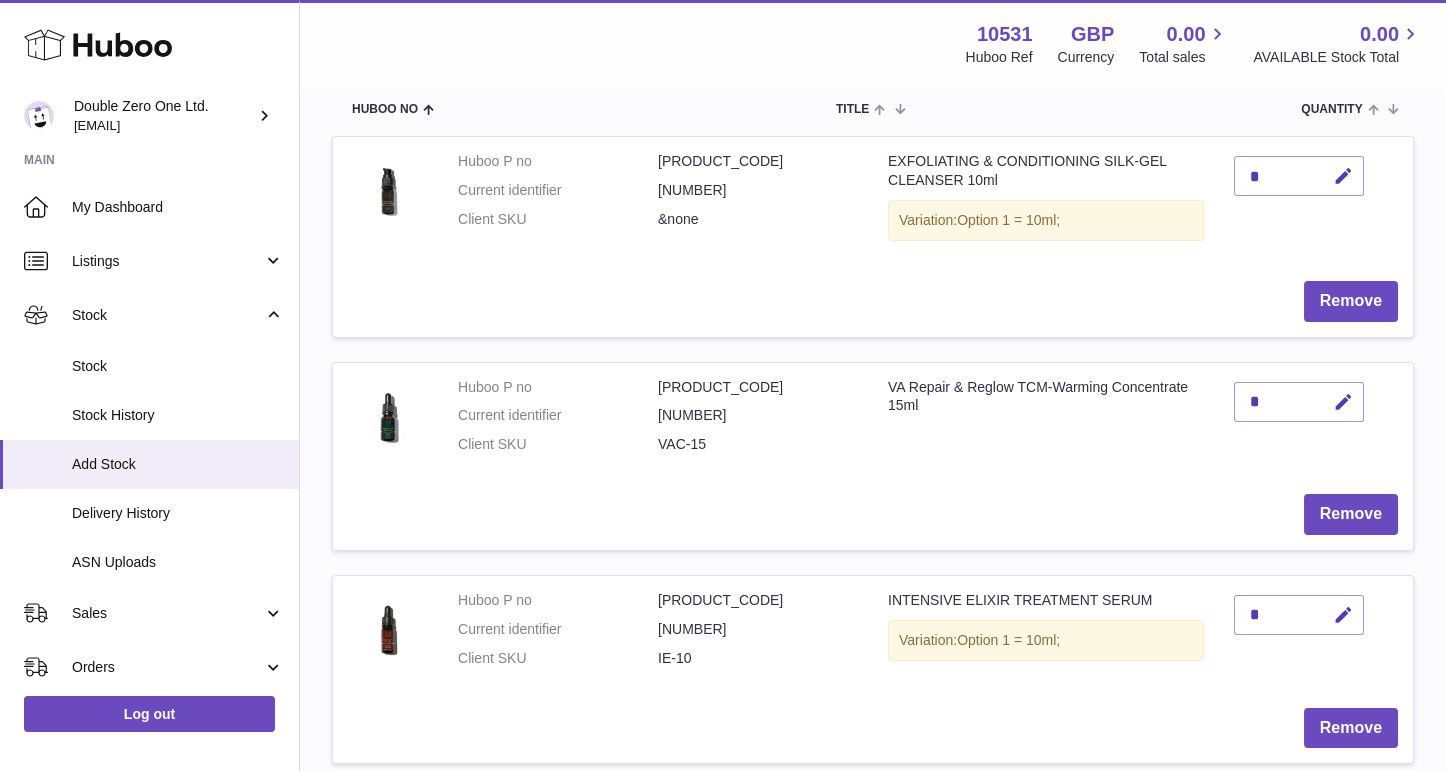 scroll, scrollTop: 252, scrollLeft: 0, axis: vertical 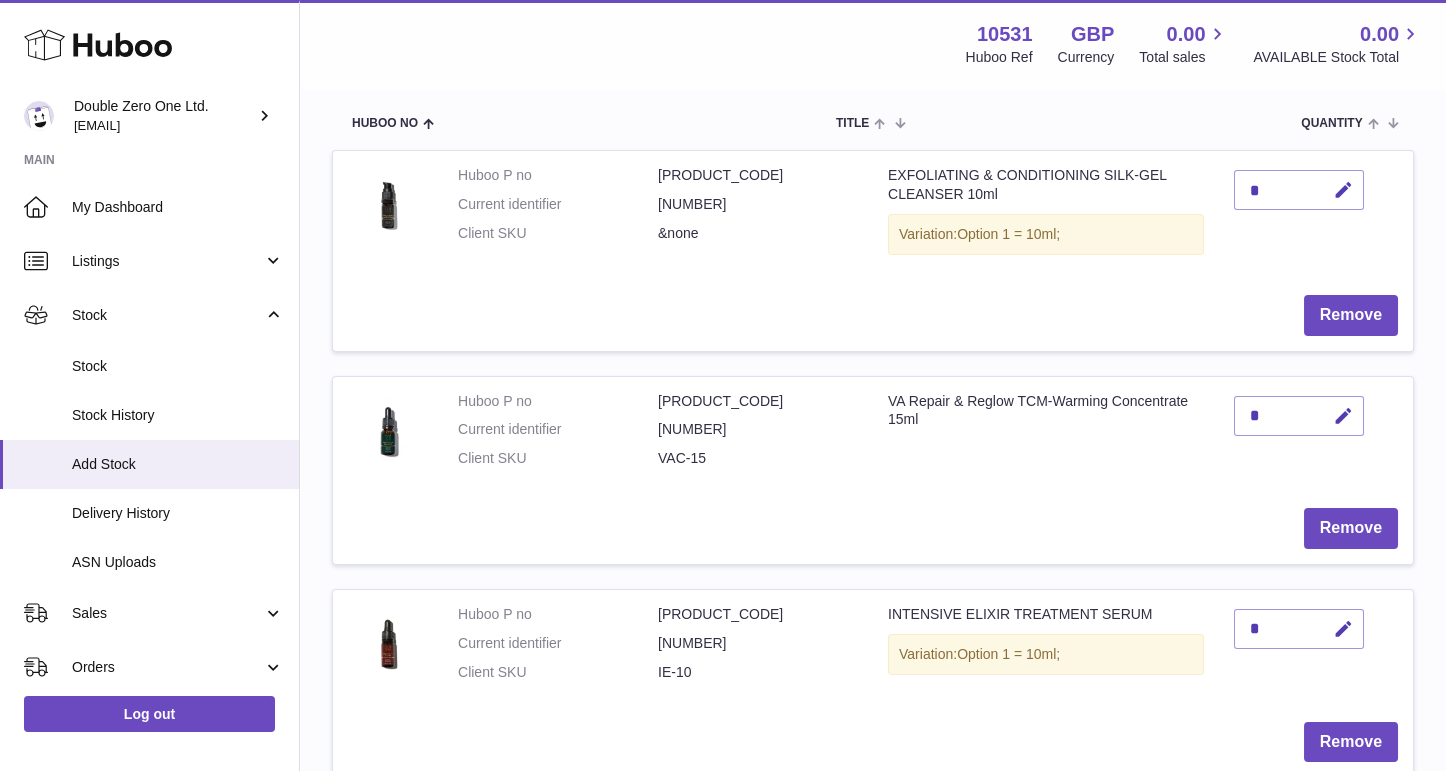 click on "*" at bounding box center (1299, 190) 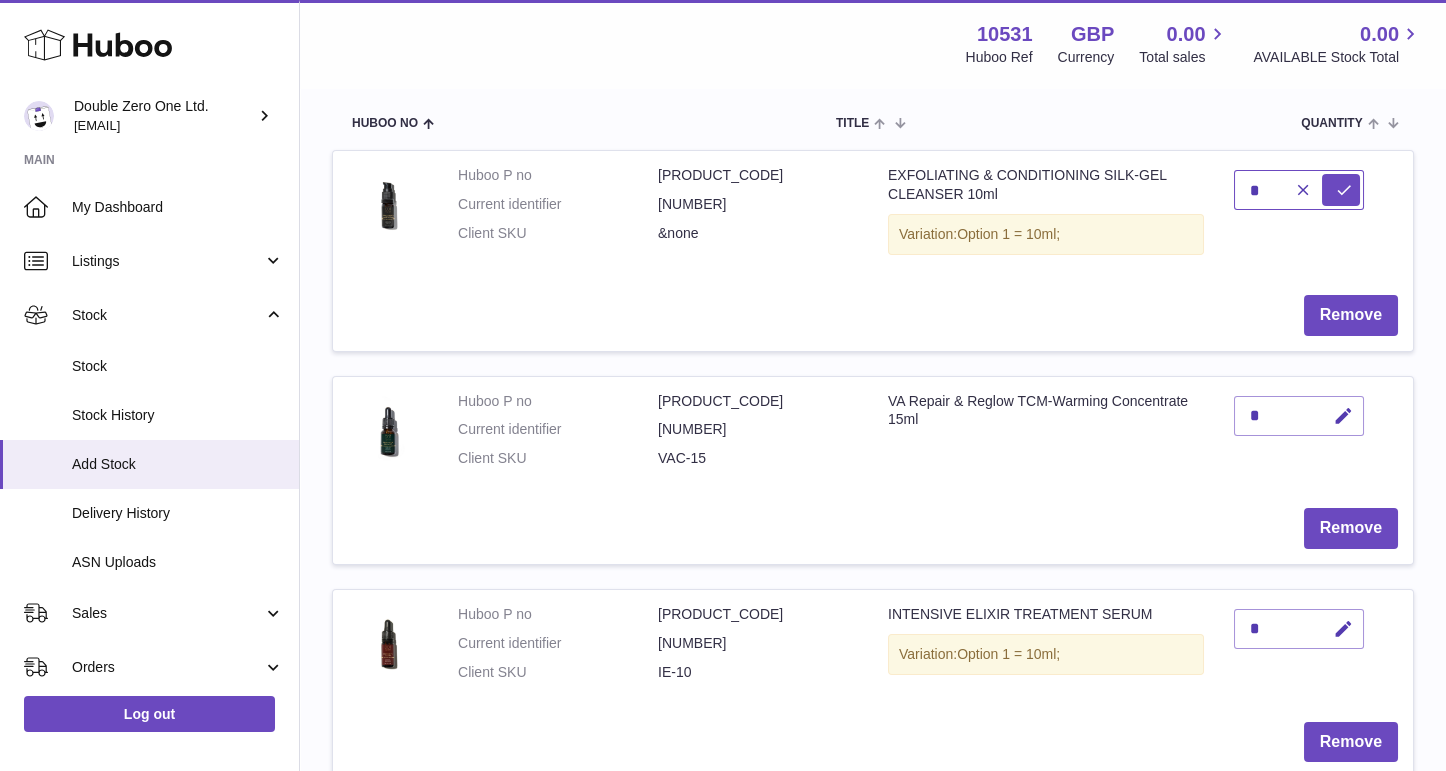 click on "*" at bounding box center (1299, 190) 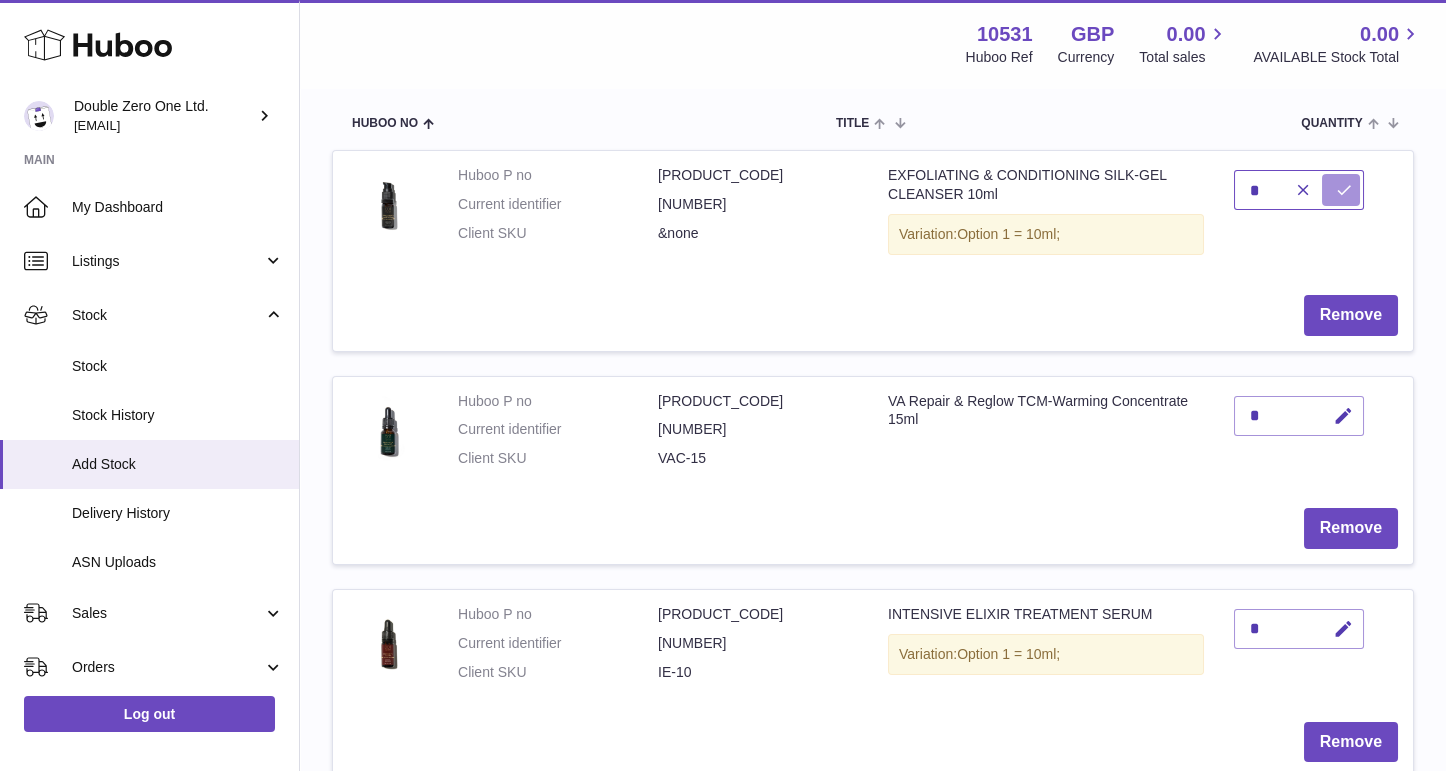 type on "*" 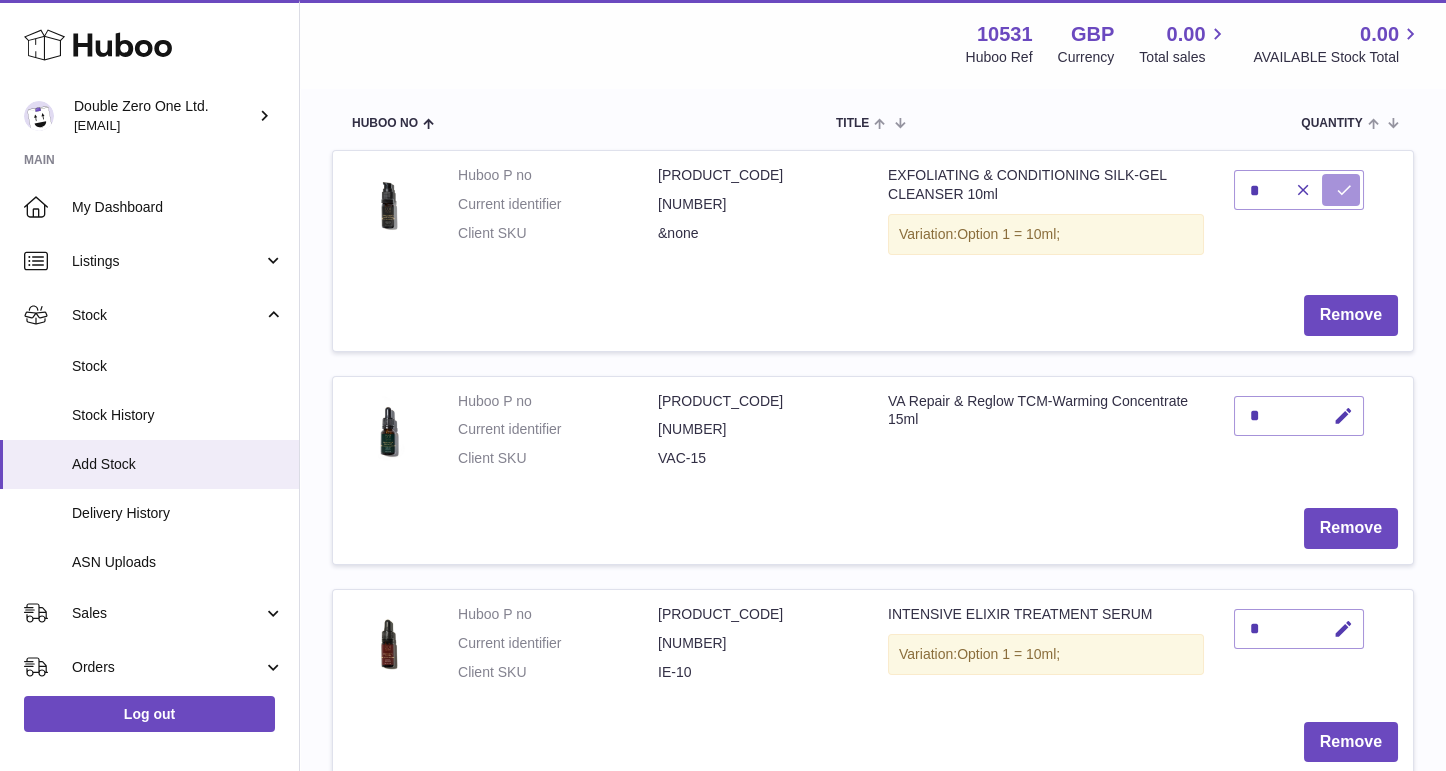 click at bounding box center [1341, 190] 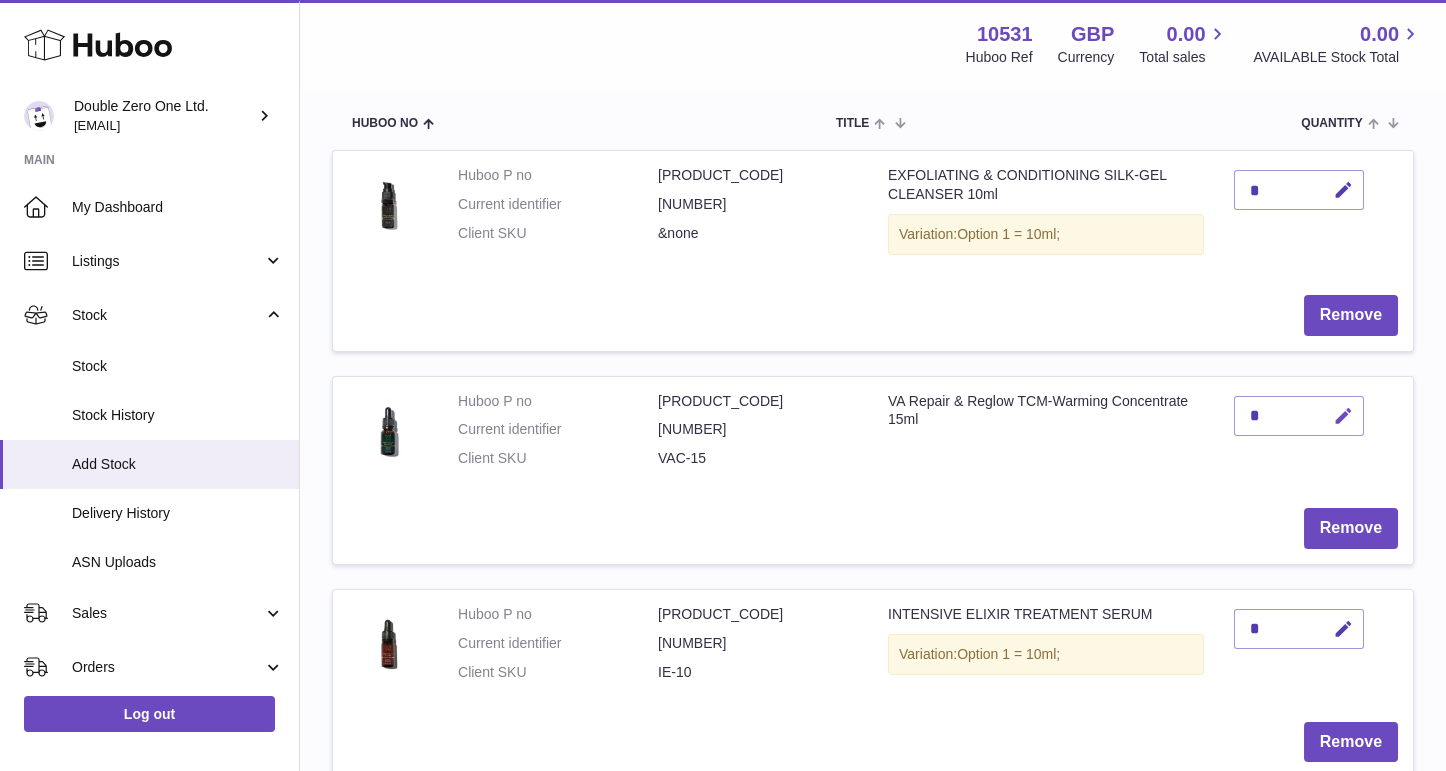 click at bounding box center (1340, 416) 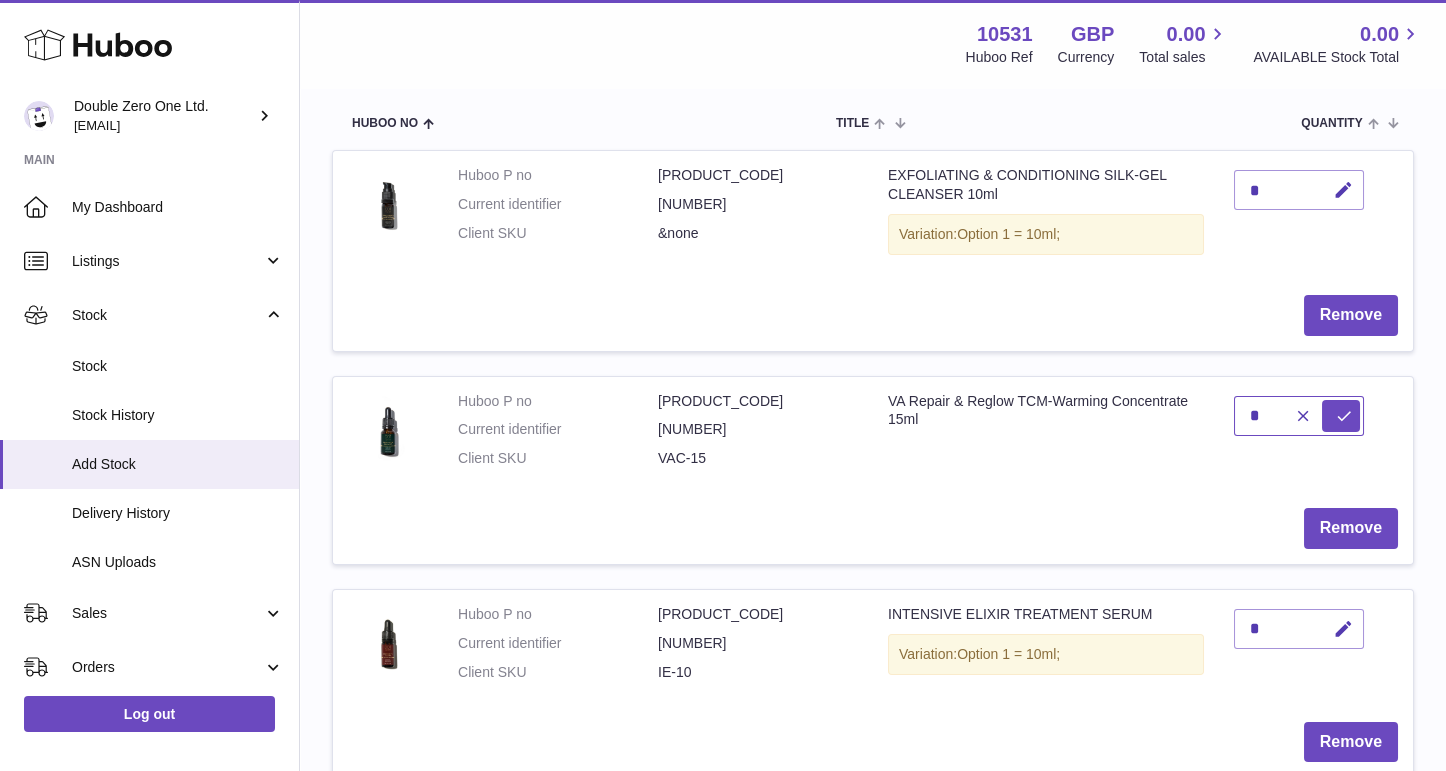 click on "*" at bounding box center [1299, 416] 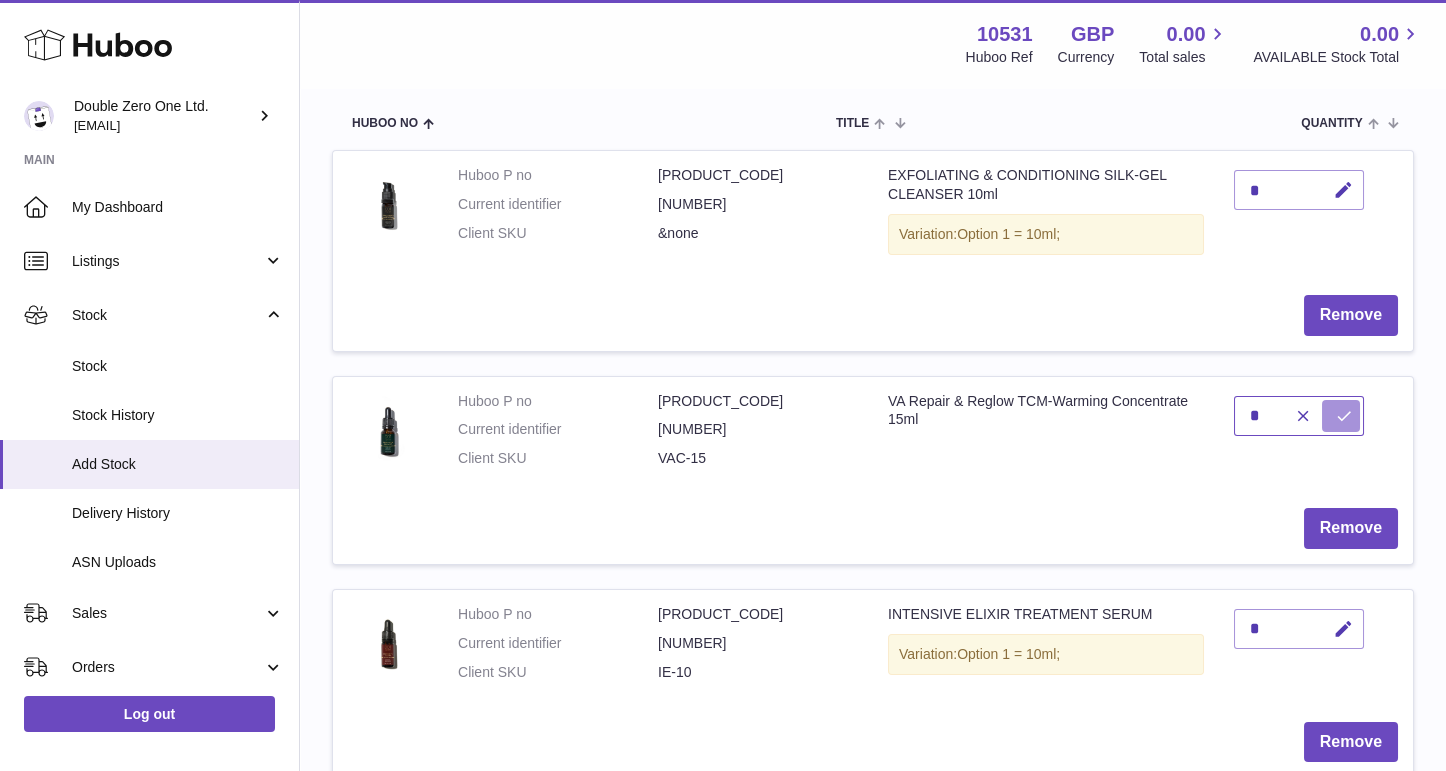 type on "*" 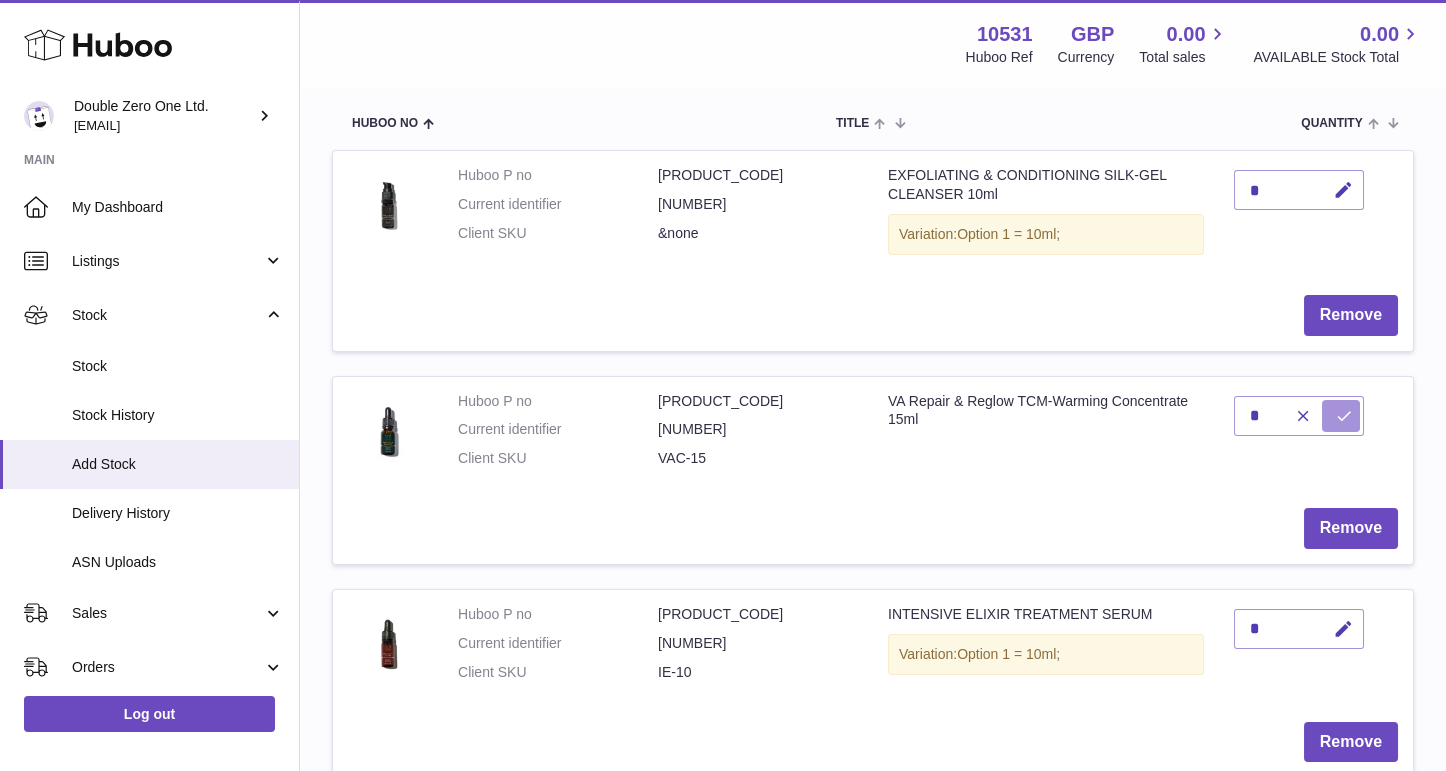 click at bounding box center [1344, 416] 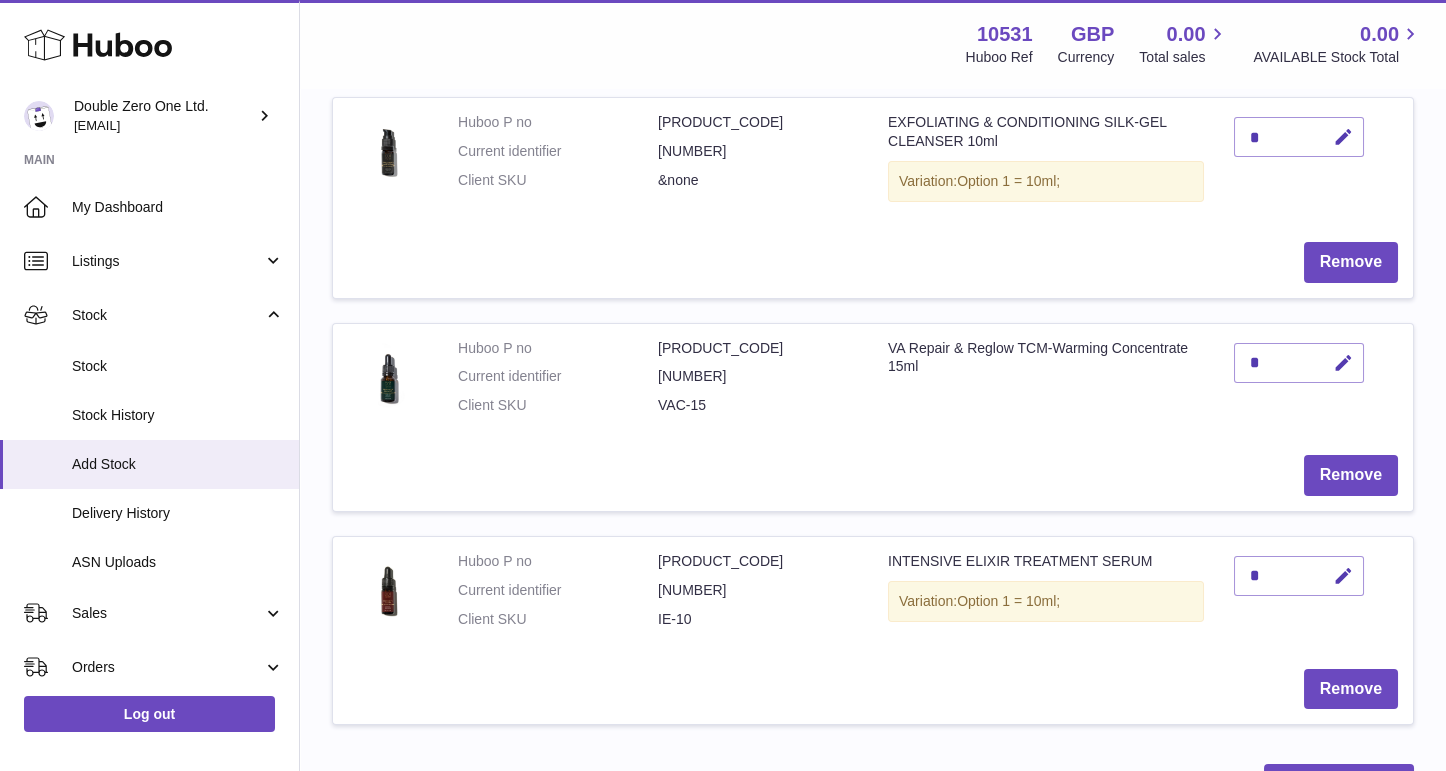 scroll, scrollTop: 306, scrollLeft: 0, axis: vertical 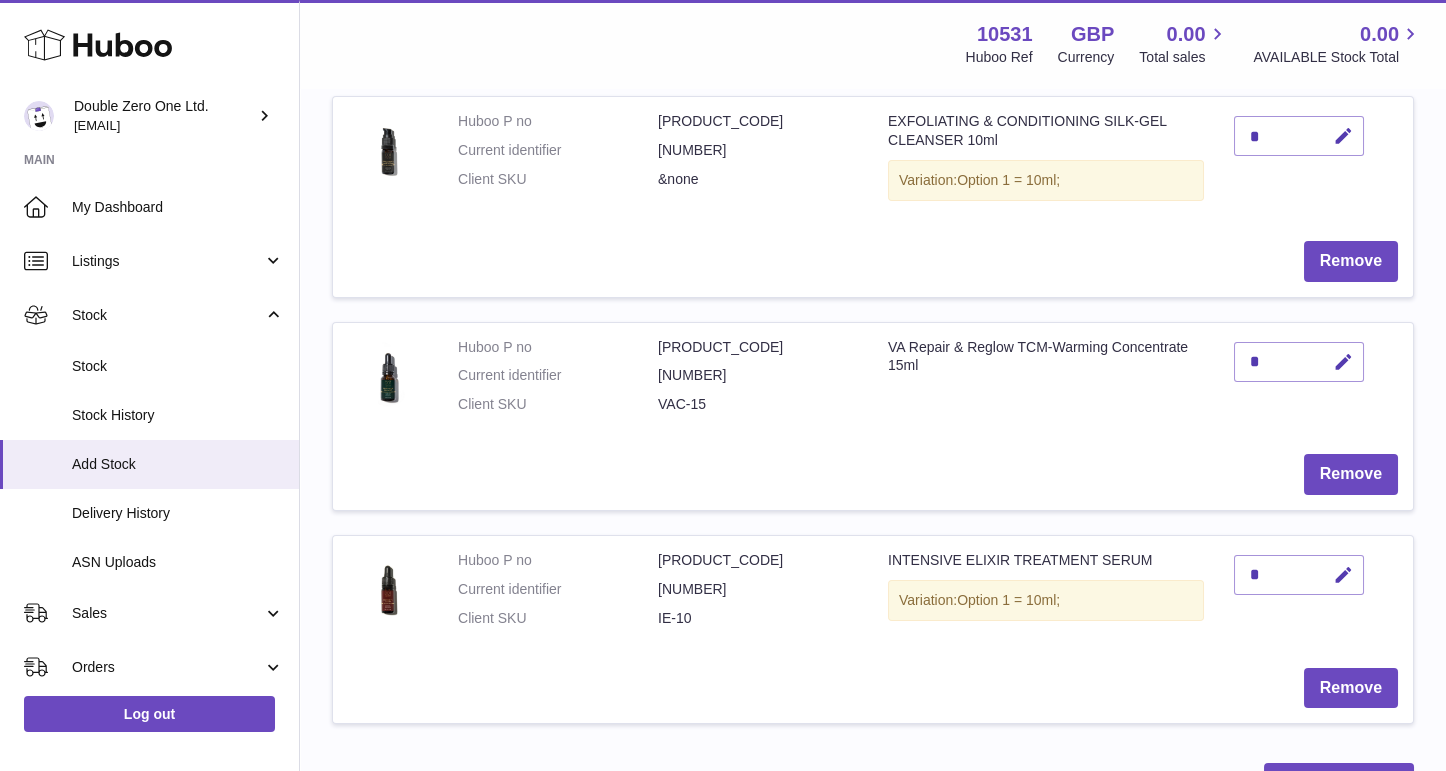 click on "*" at bounding box center [1299, 575] 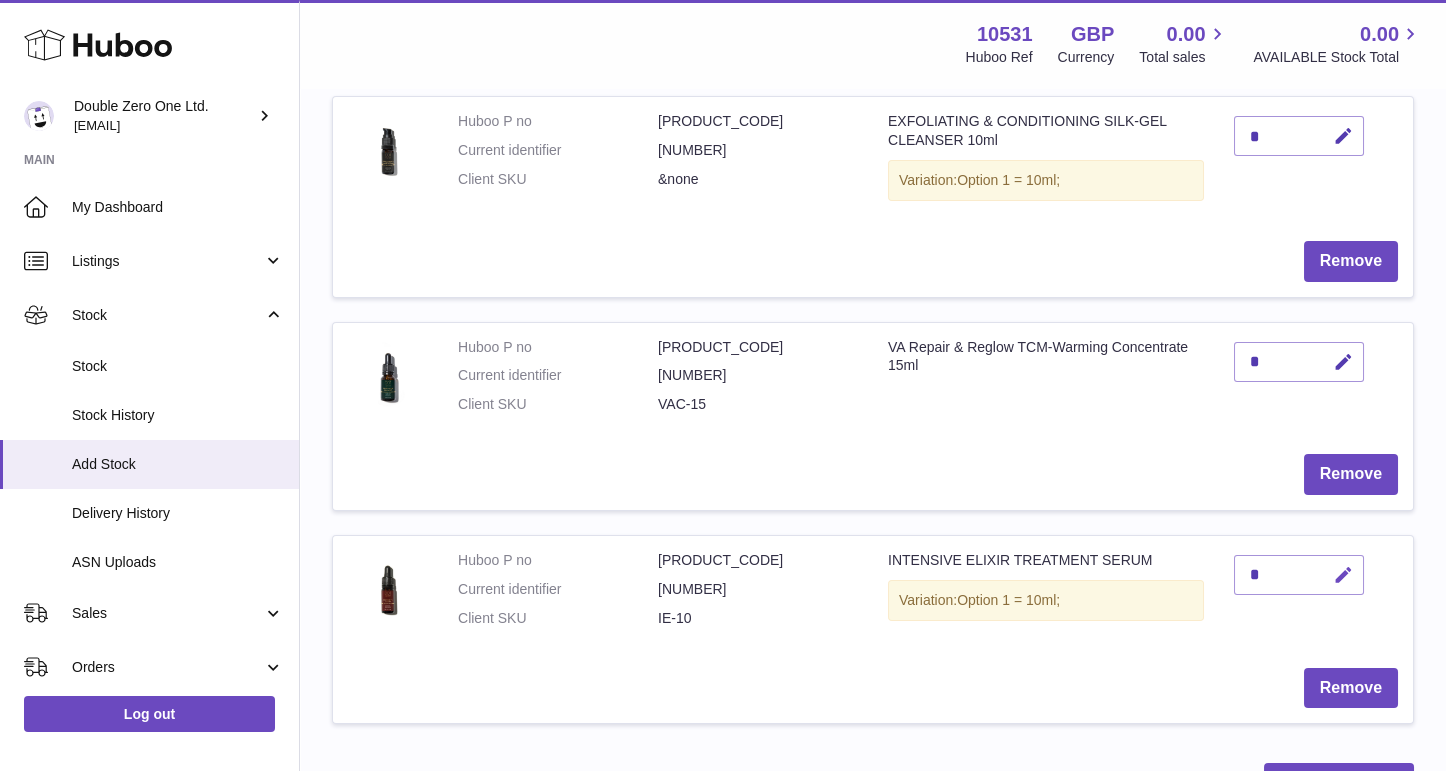 click at bounding box center [1343, 575] 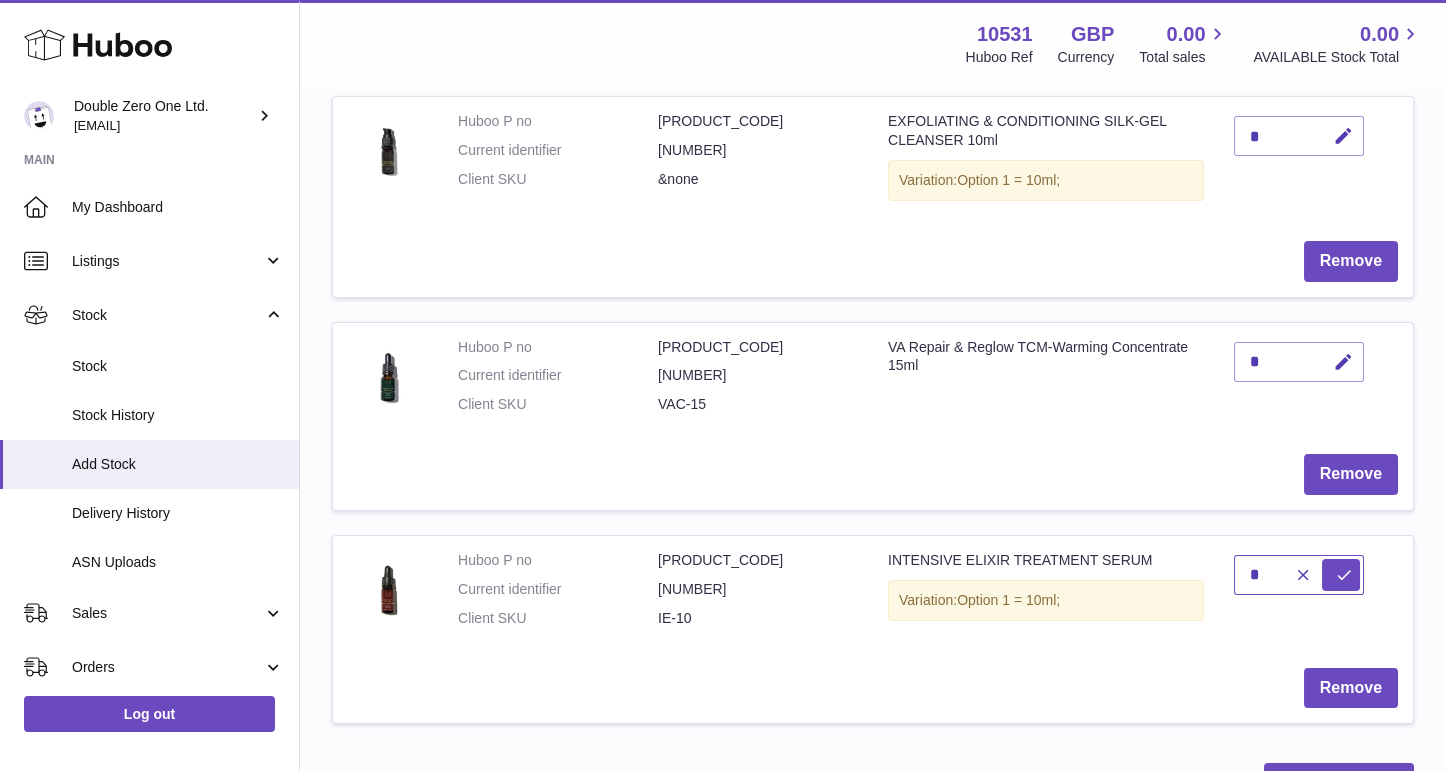click on "*" at bounding box center [1299, 575] 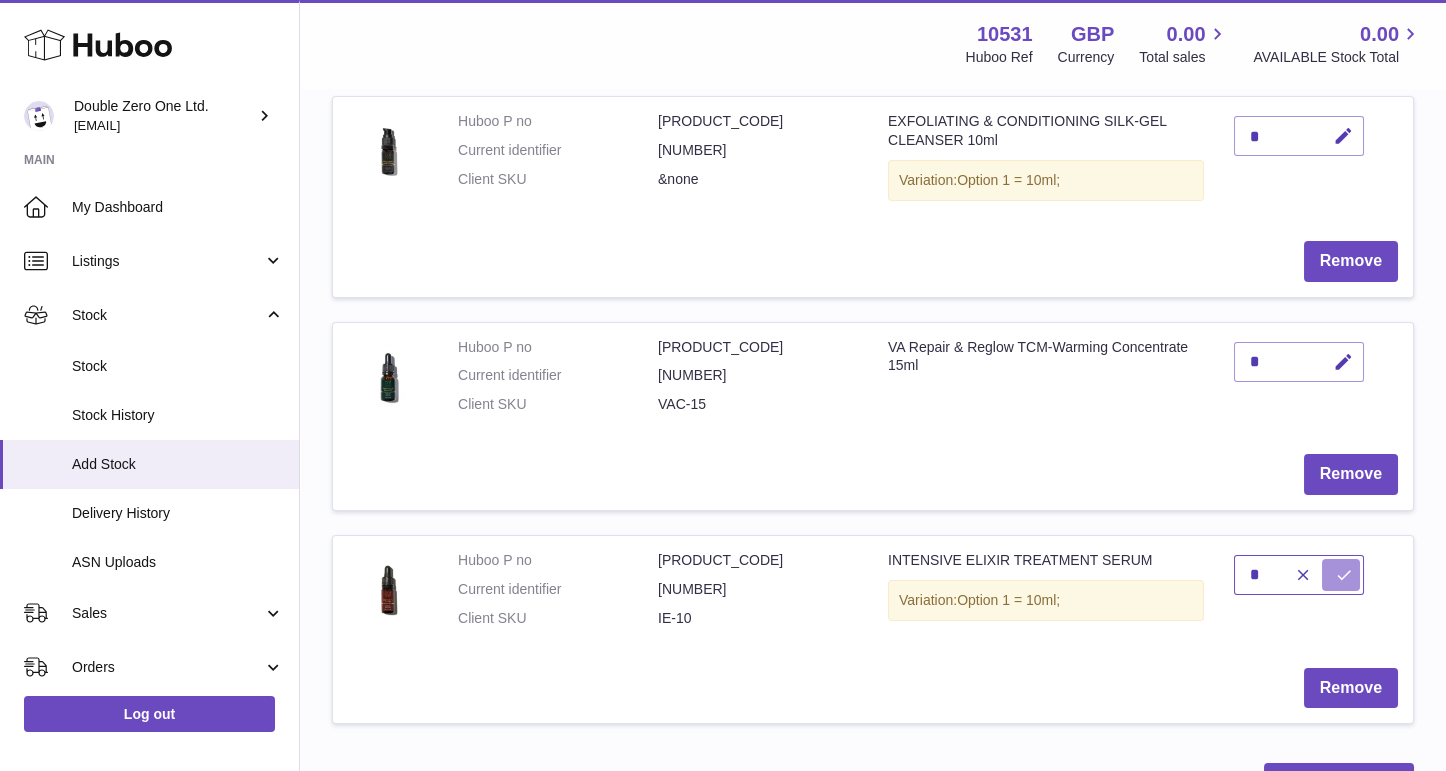 type on "*" 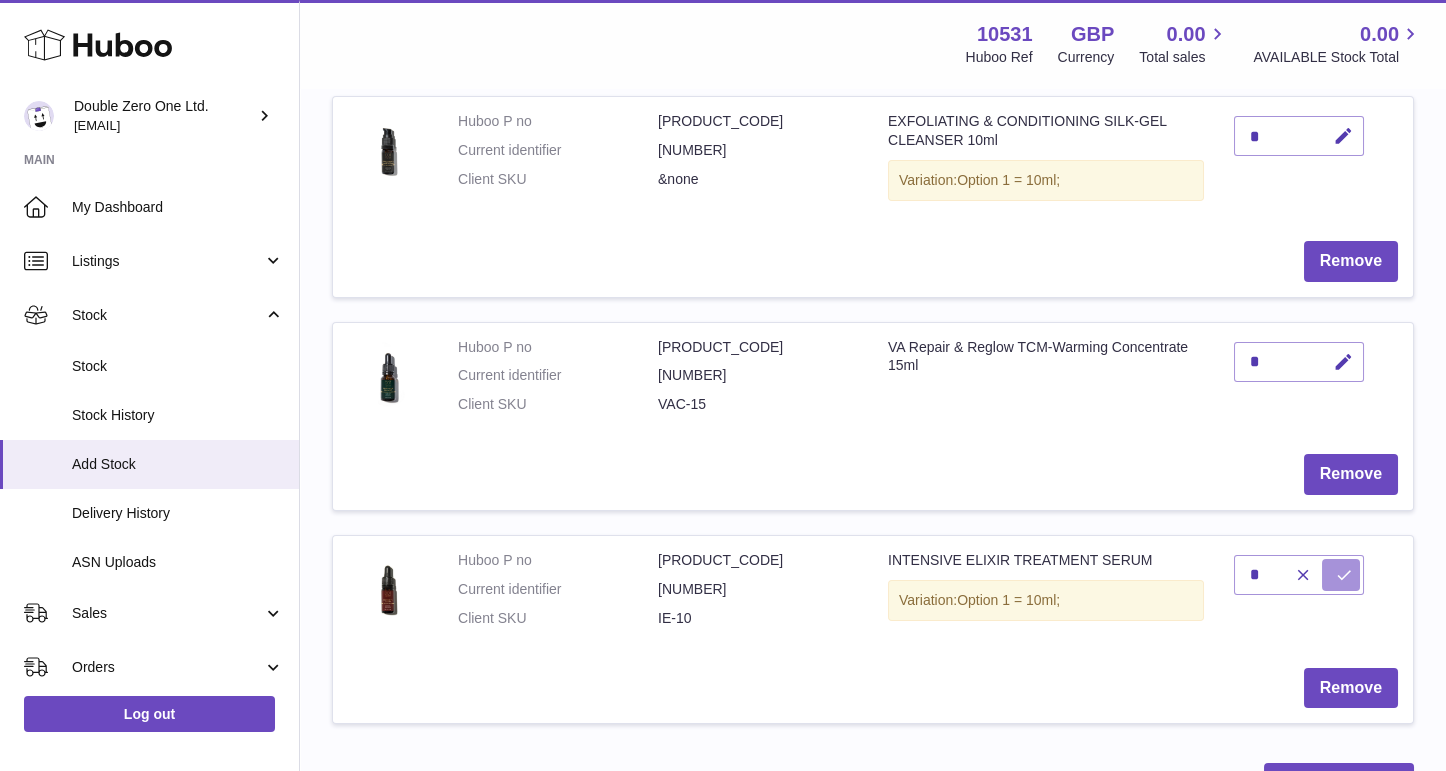 click at bounding box center [1344, 575] 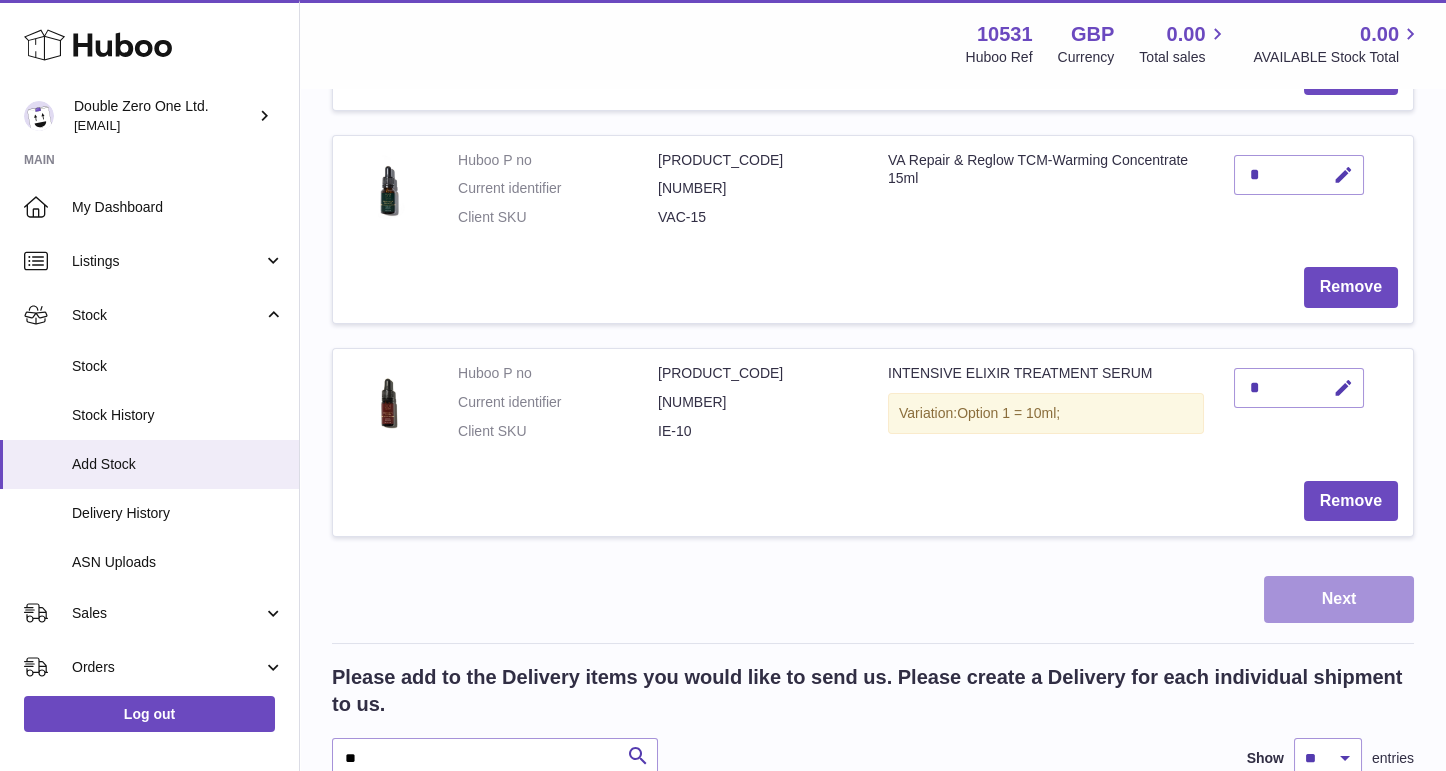 scroll, scrollTop: 501, scrollLeft: 0, axis: vertical 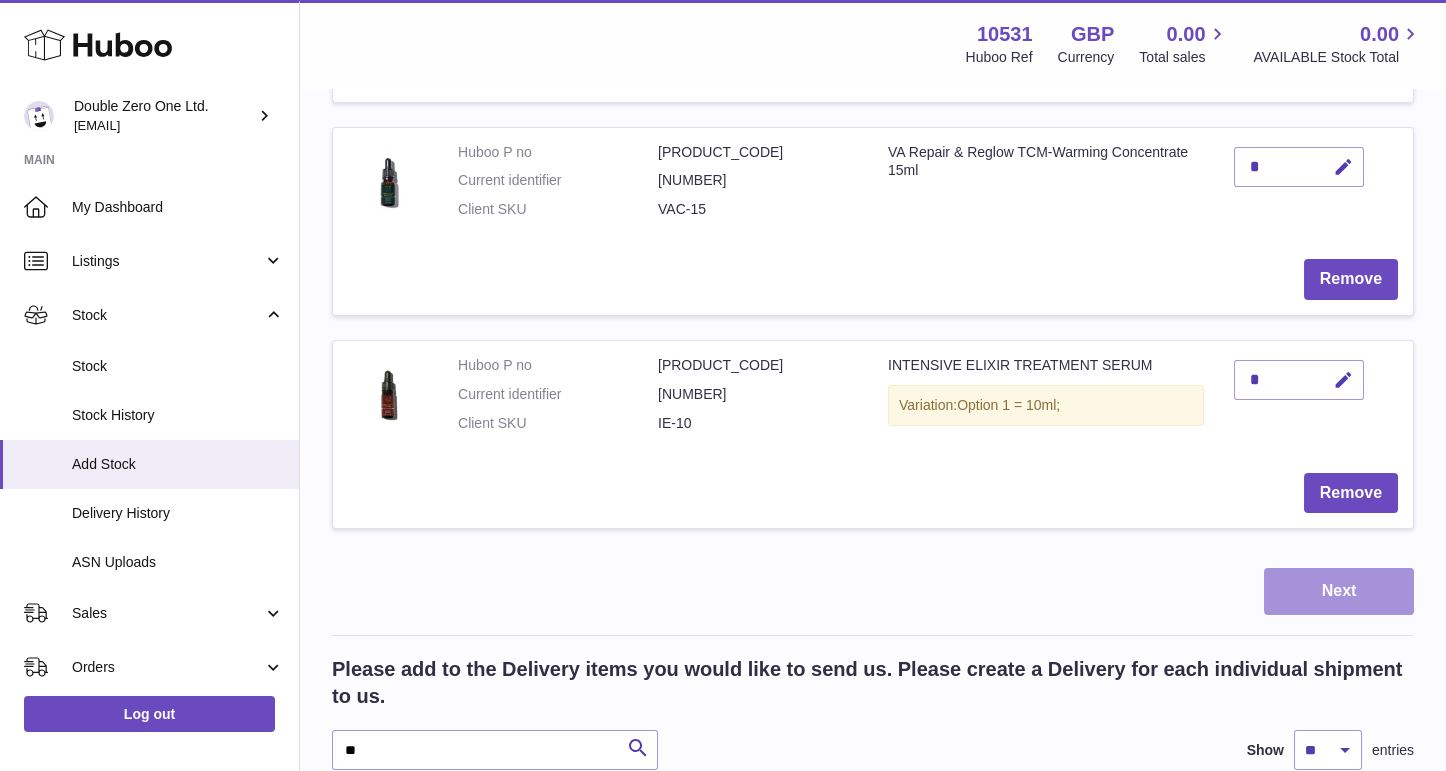 click on "Next" at bounding box center (1339, 591) 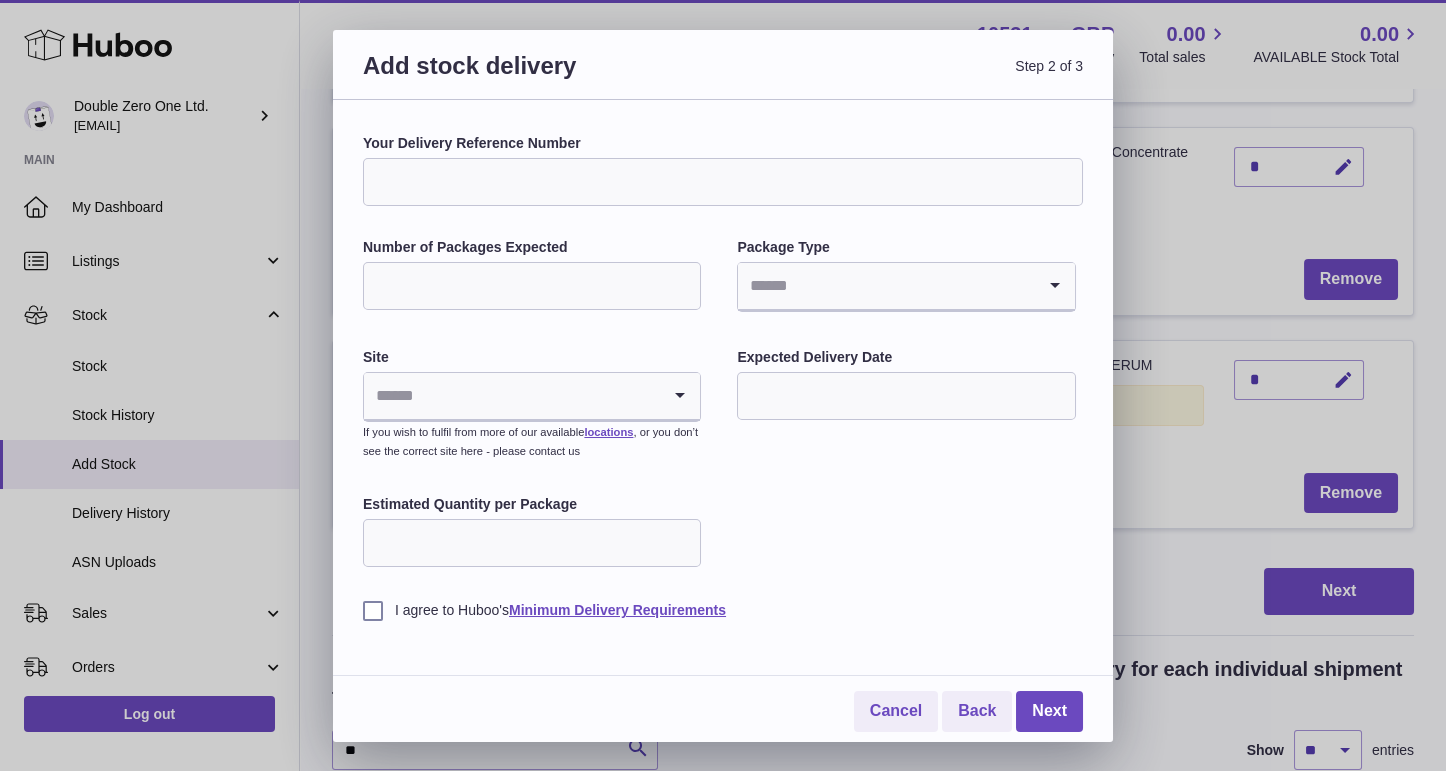 click on "Your Delivery Reference Number" at bounding box center [723, 182] 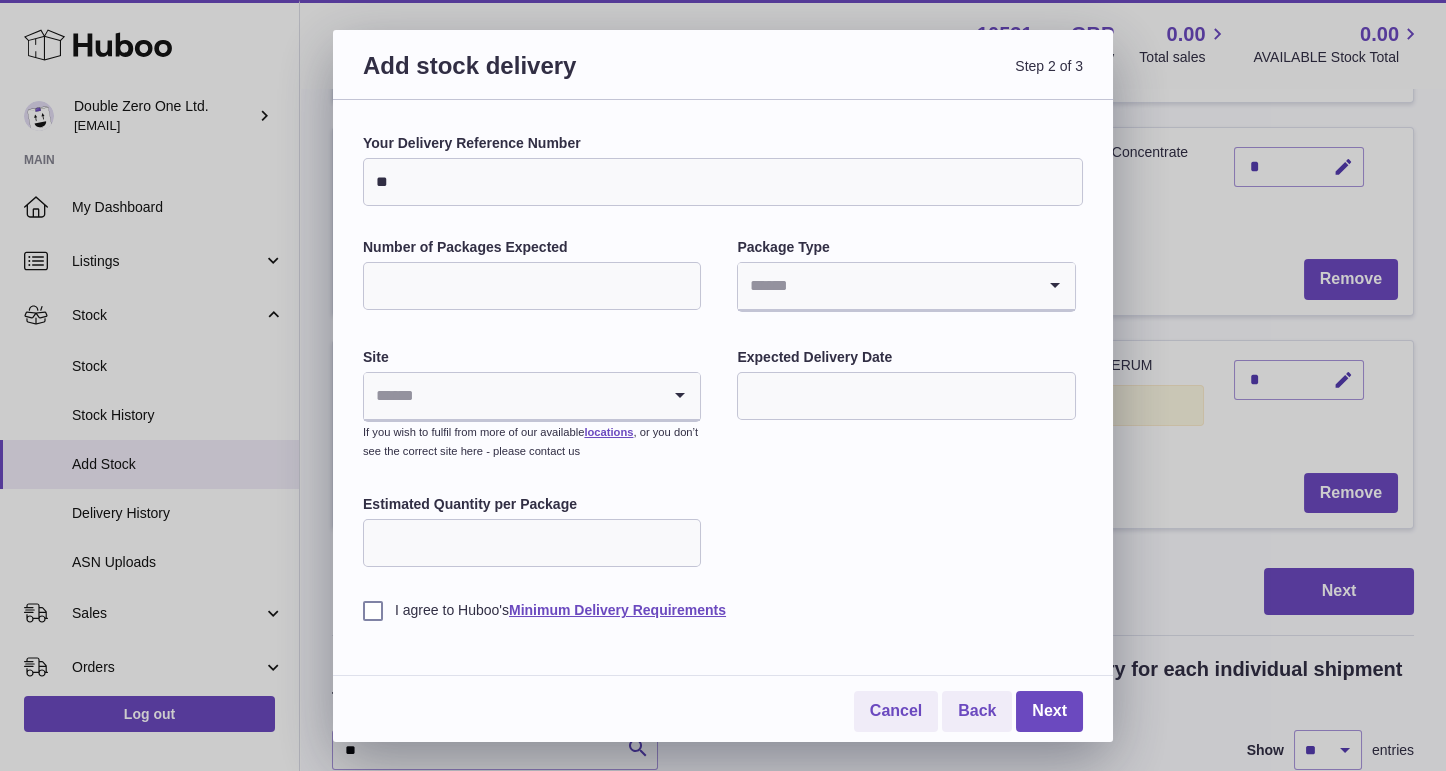 type on "*" 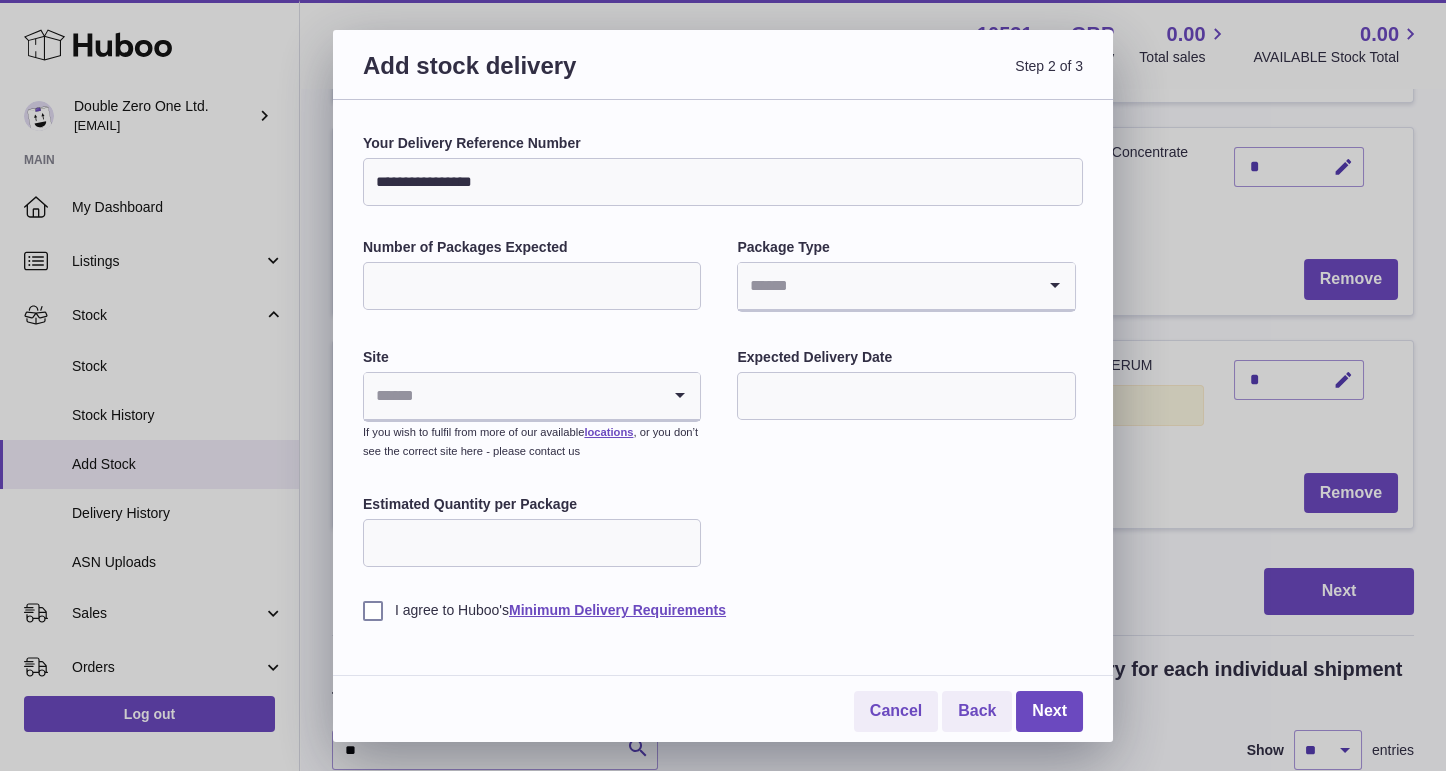 type on "**********" 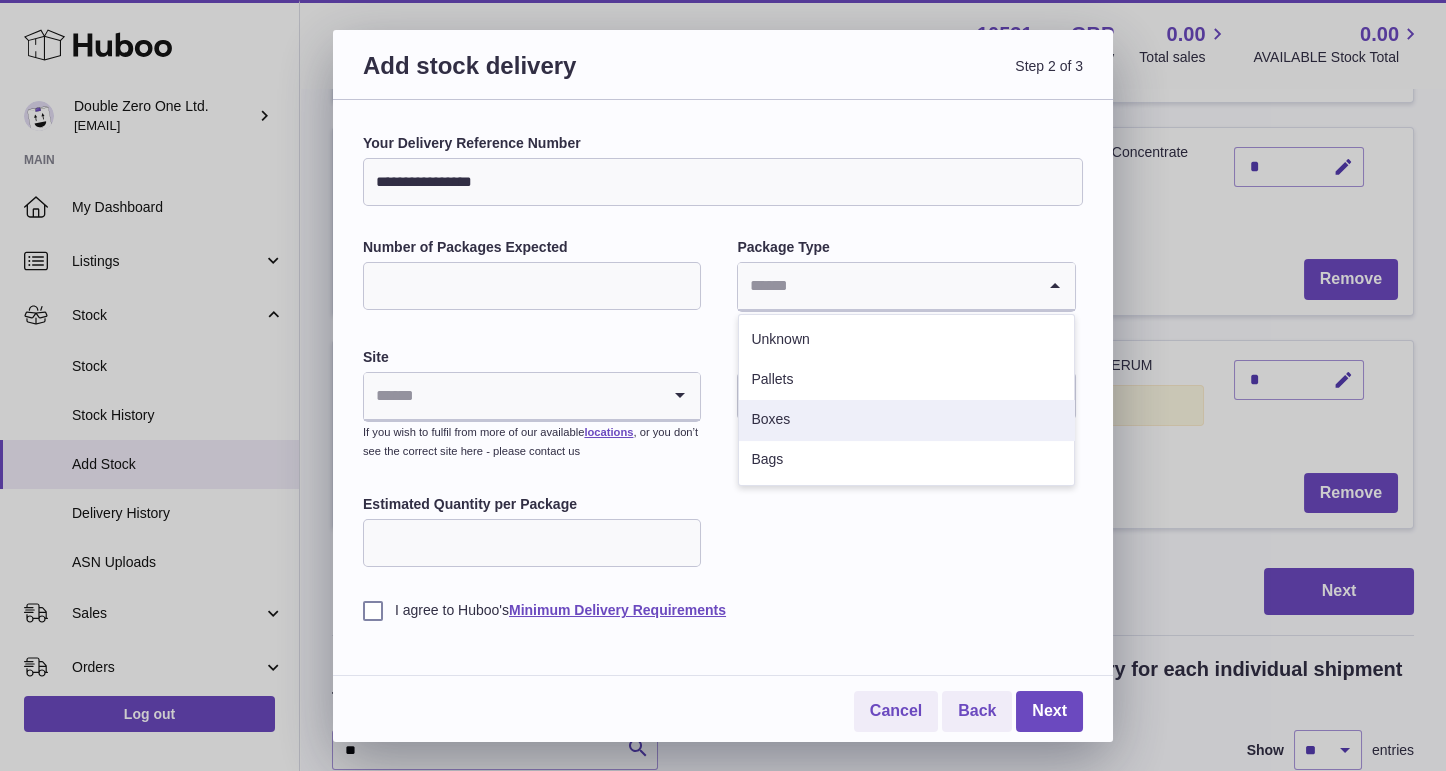 click on "Boxes" at bounding box center (906, 420) 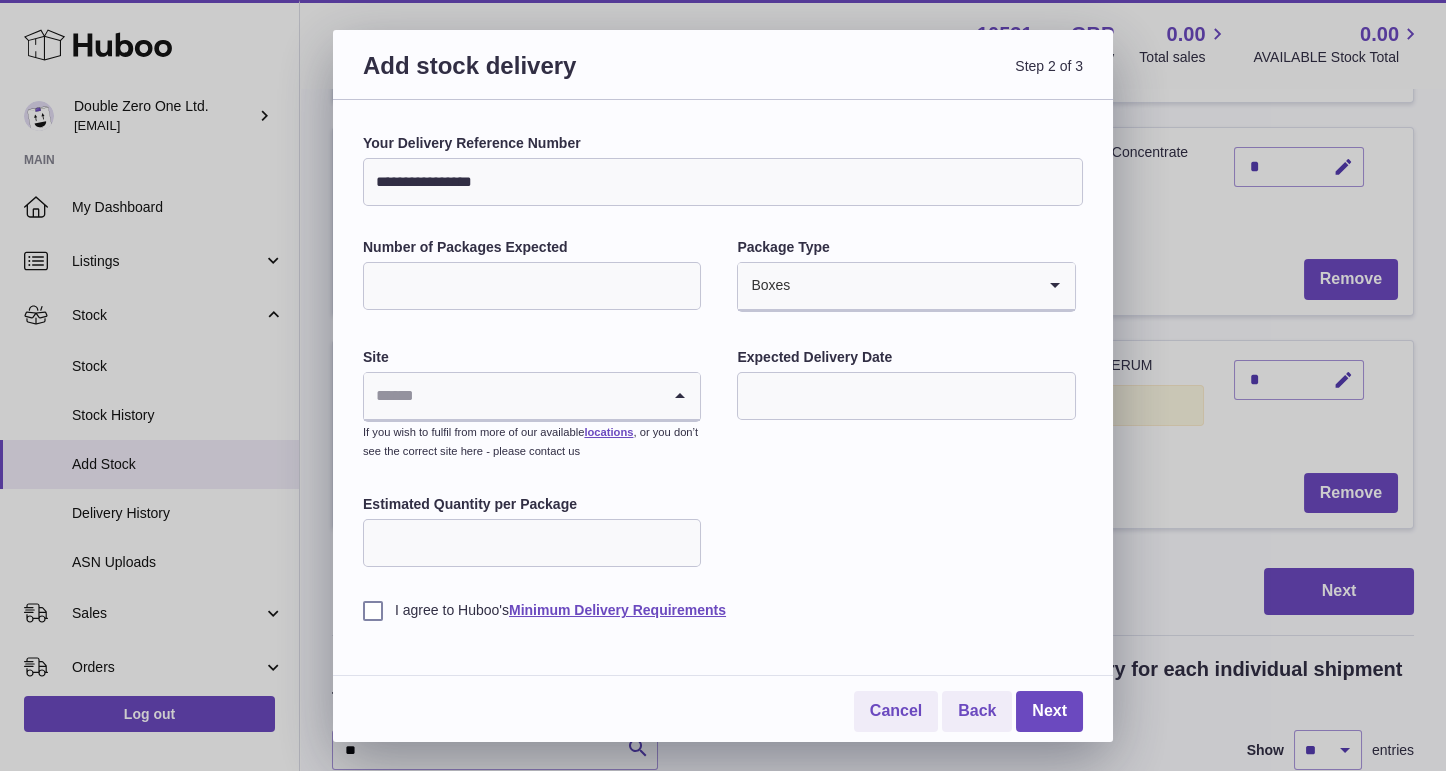 click at bounding box center [512, 396] 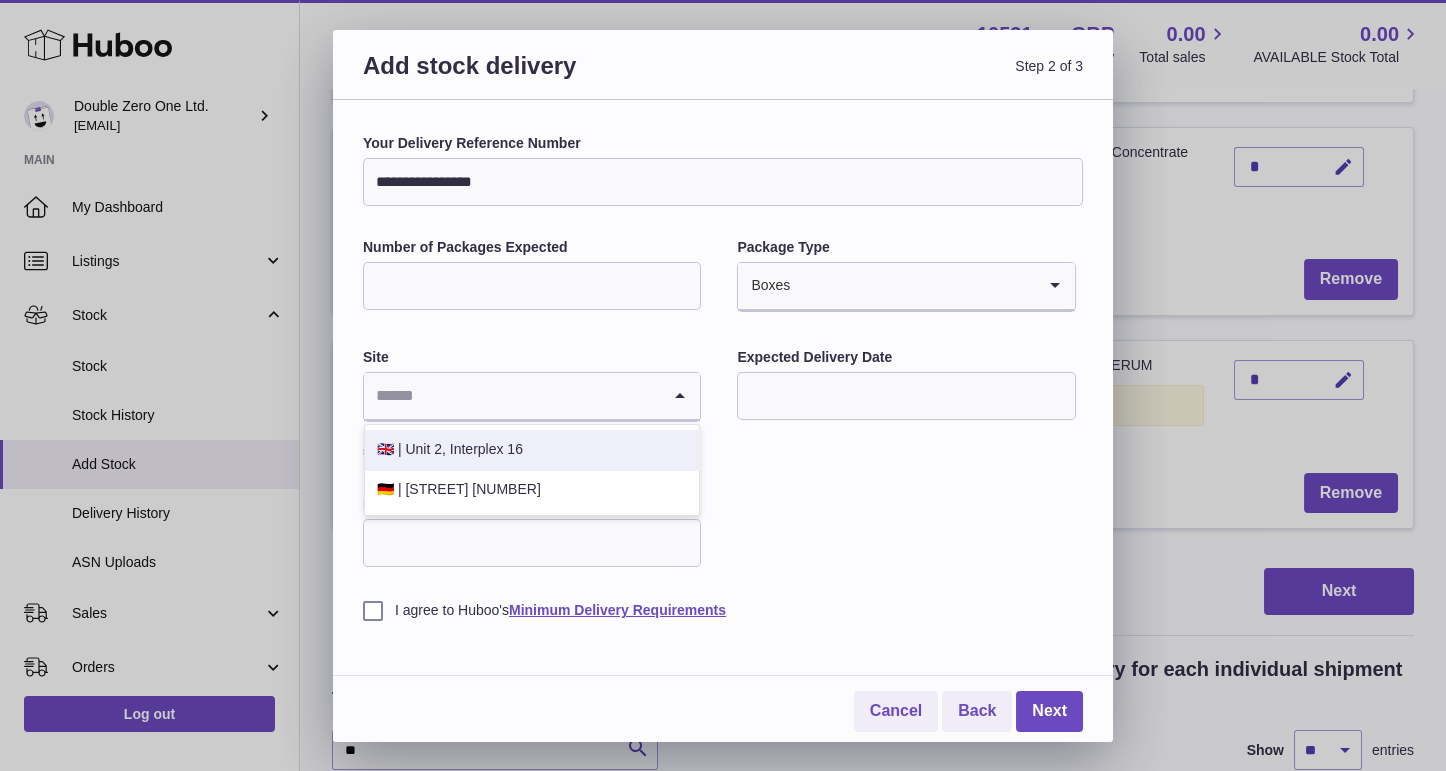 click on "🇬🇧 | Unit 2, Interplex 16" at bounding box center [532, 450] 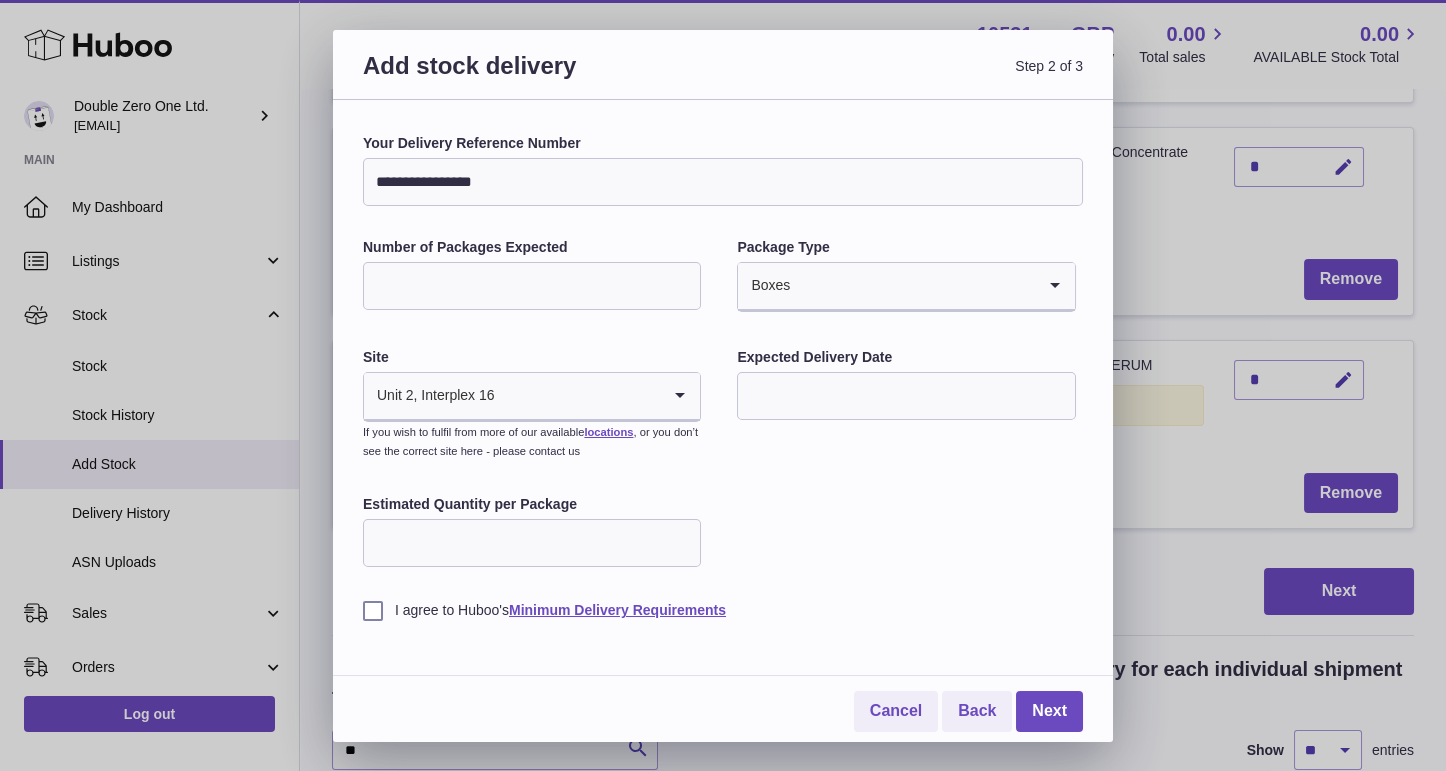 click at bounding box center (906, 396) 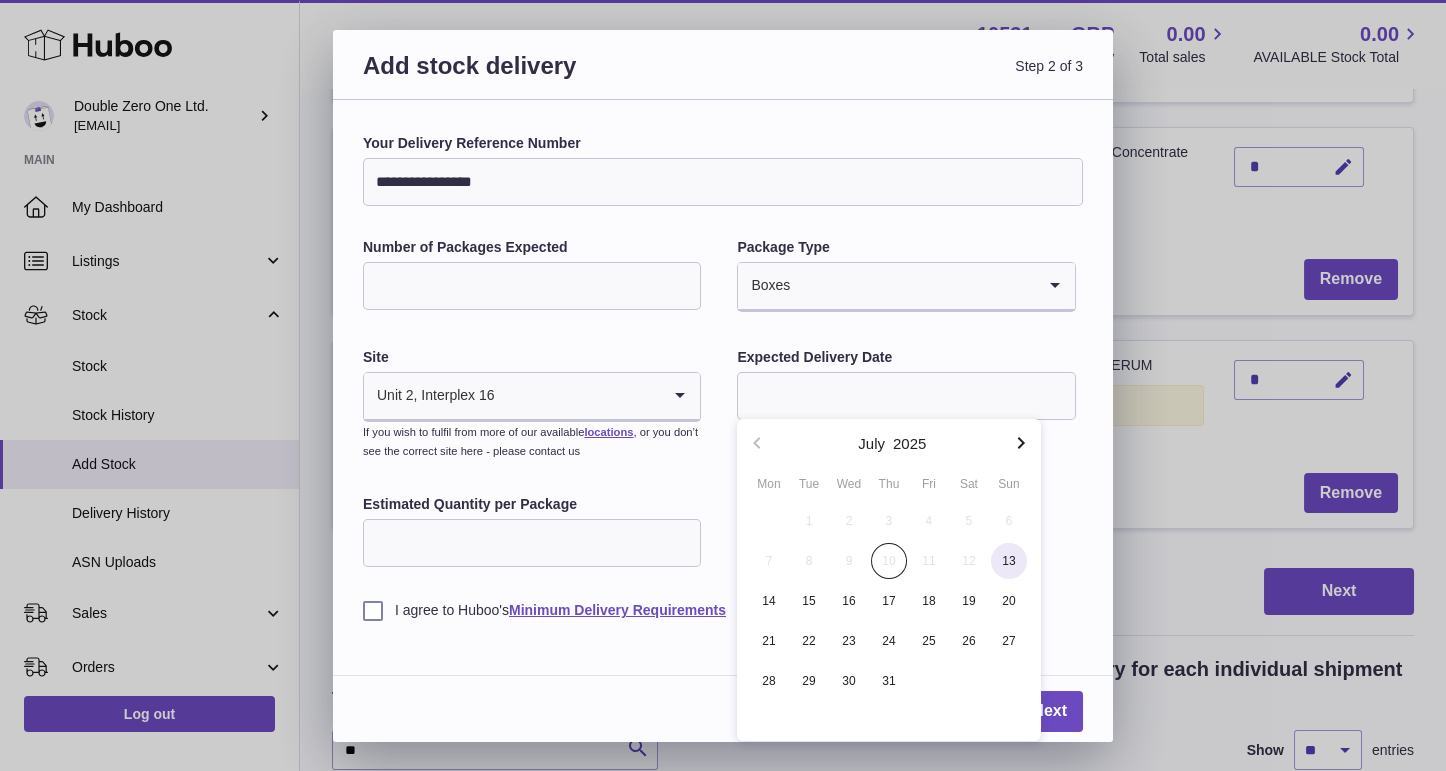 click on "13" at bounding box center [1009, 561] 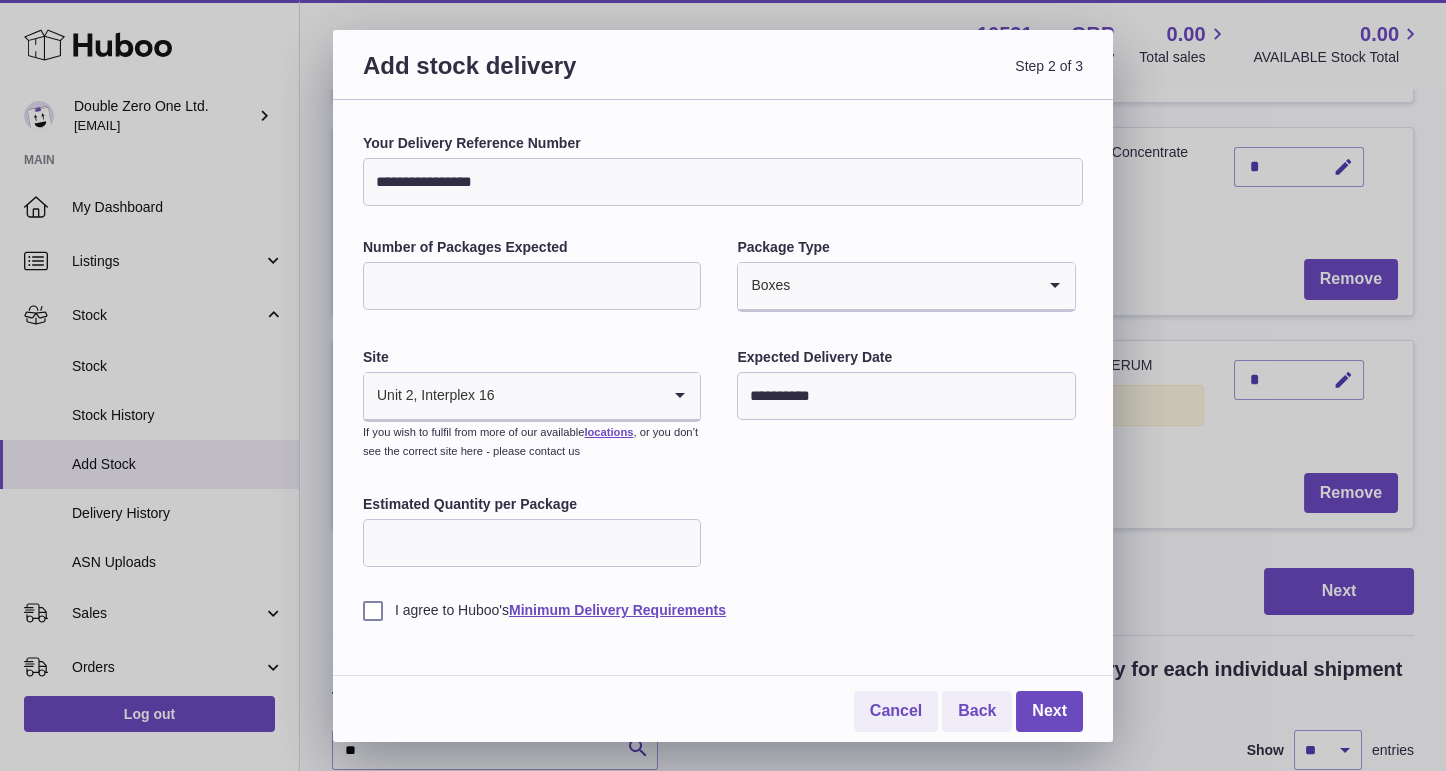 click on "Estimated Quantity per Package" at bounding box center [532, 543] 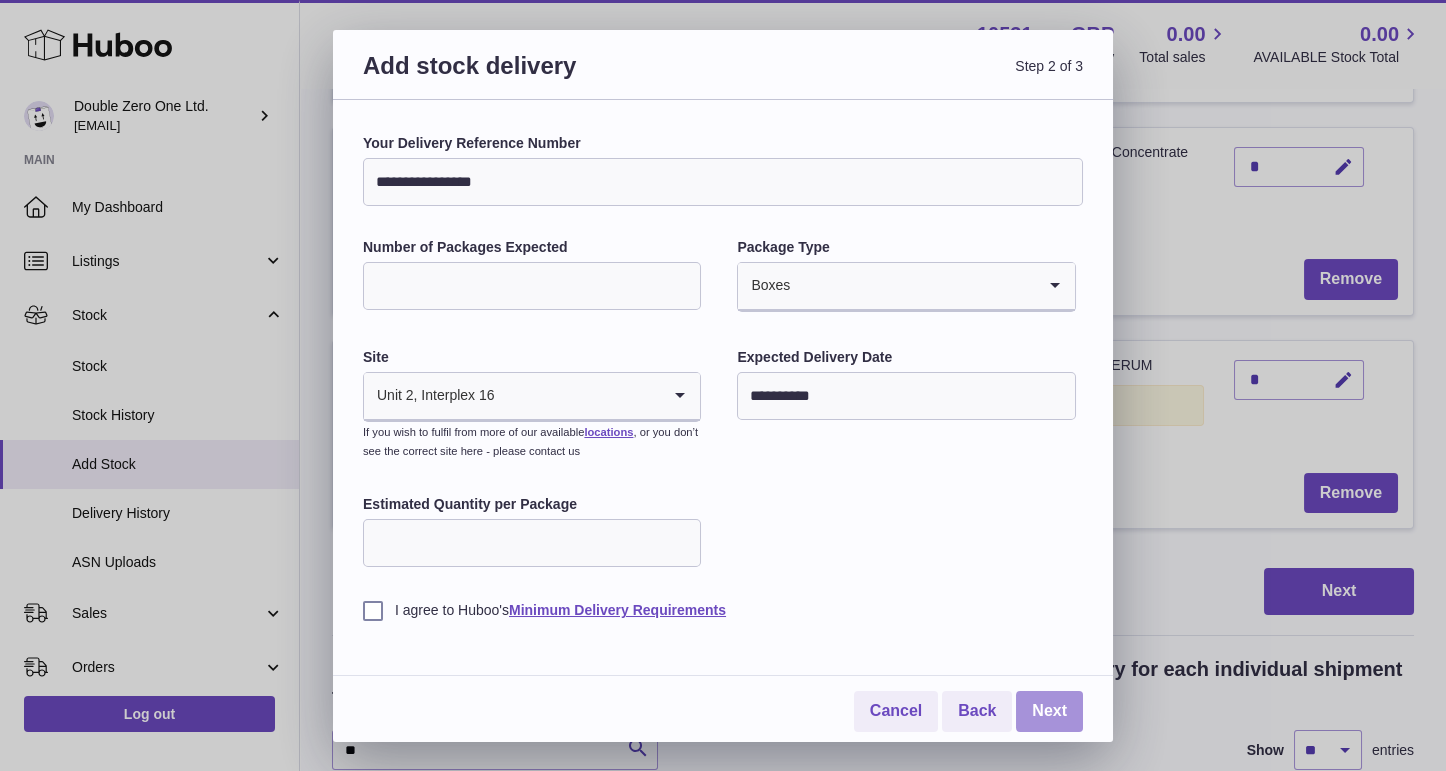 click on "Next" at bounding box center (1049, 711) 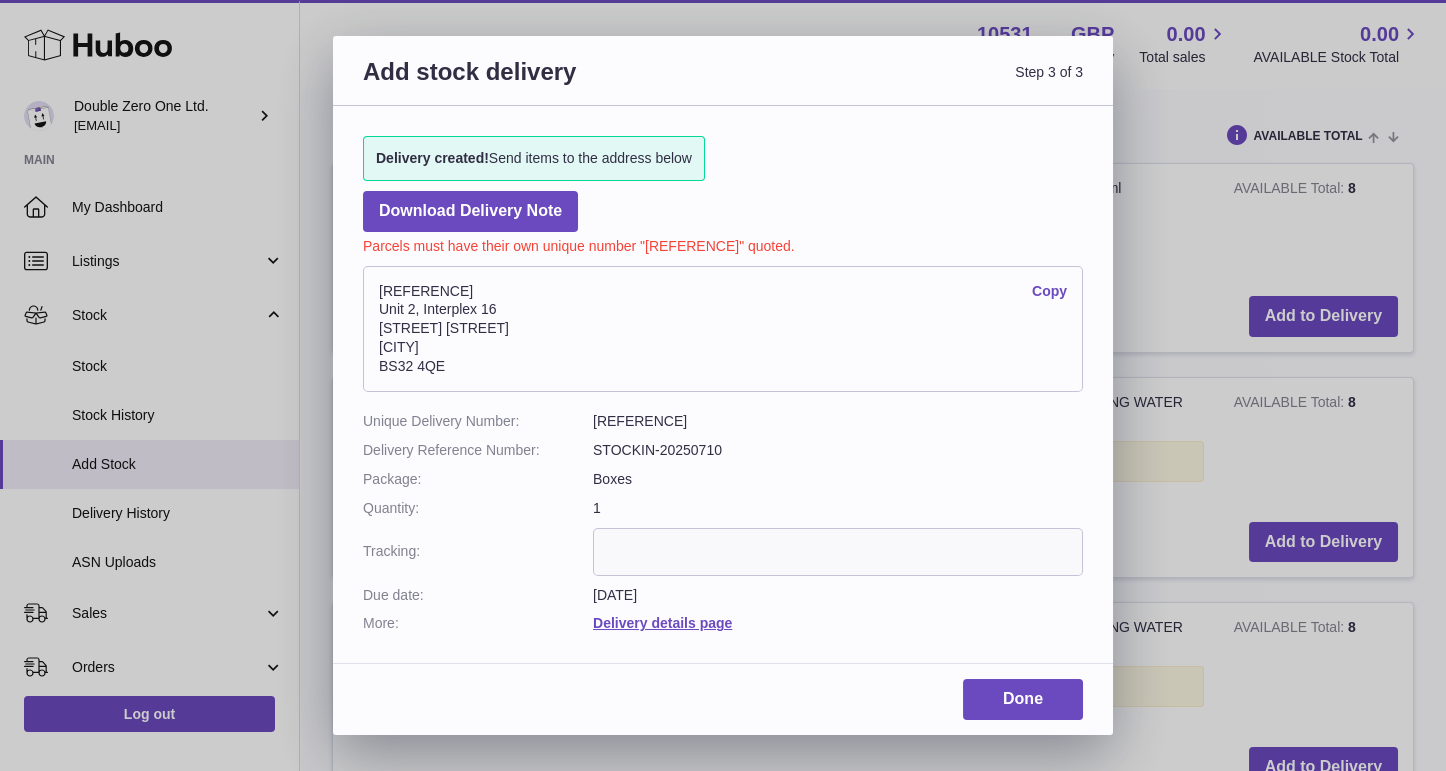 scroll, scrollTop: 446, scrollLeft: 0, axis: vertical 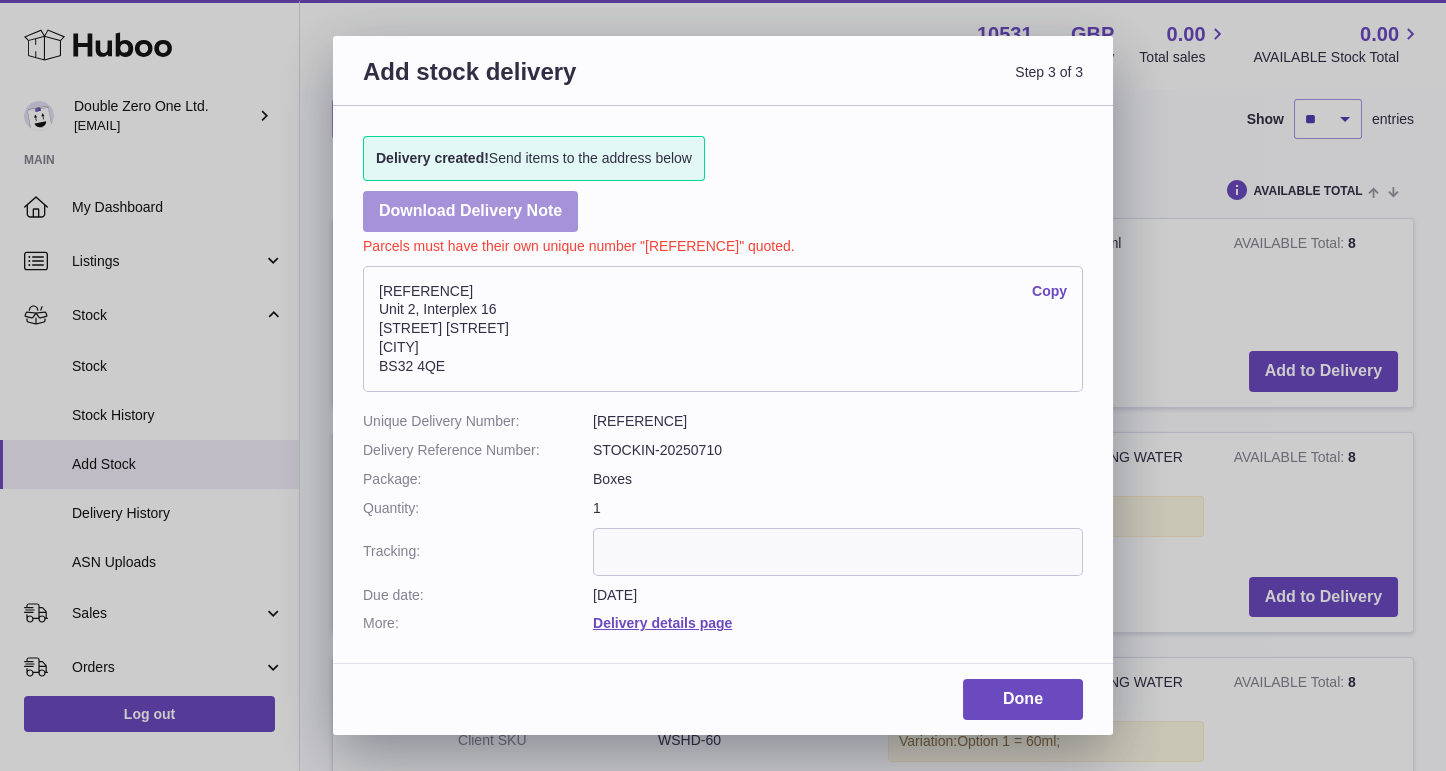 click on "Download Delivery Note" at bounding box center [470, 211] 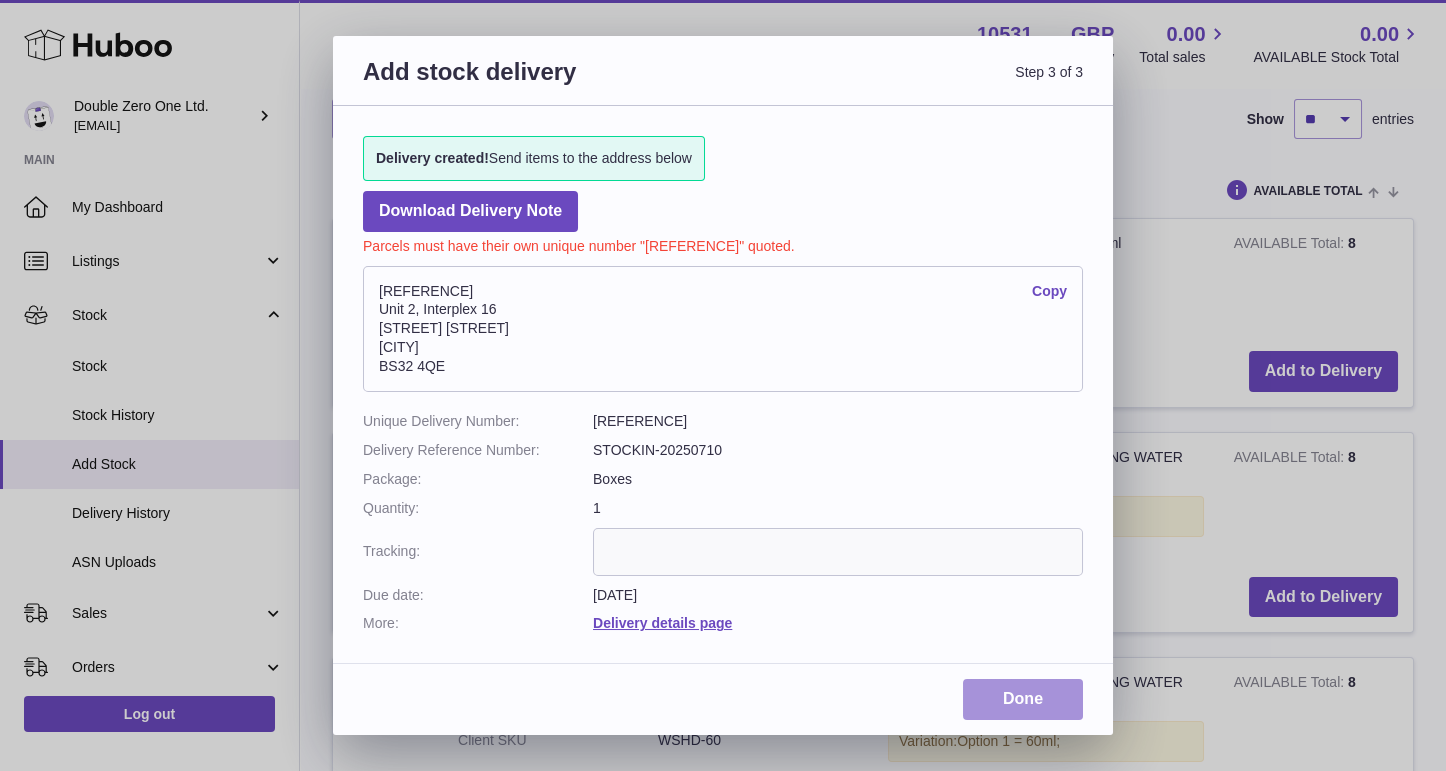 click on "Done" at bounding box center (1023, 699) 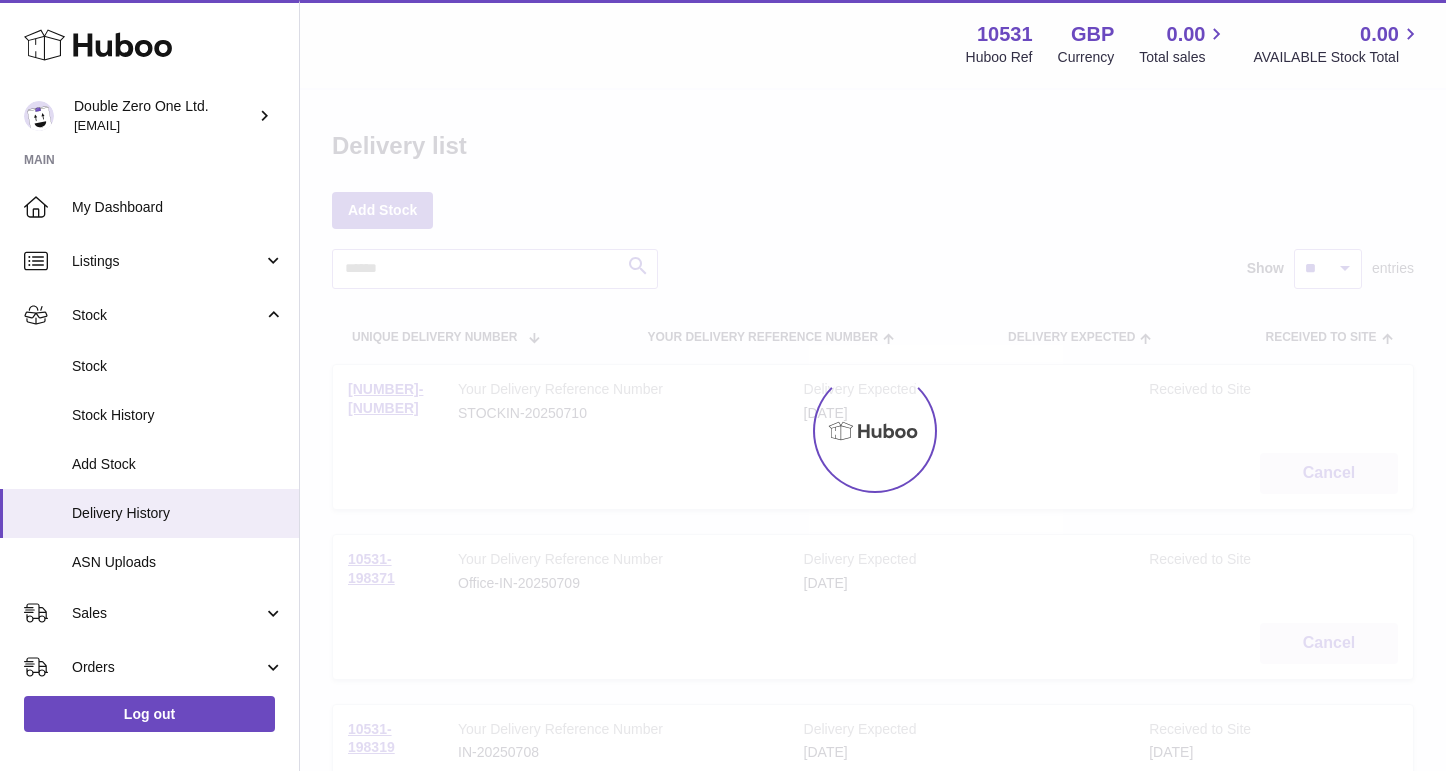 scroll, scrollTop: 0, scrollLeft: 0, axis: both 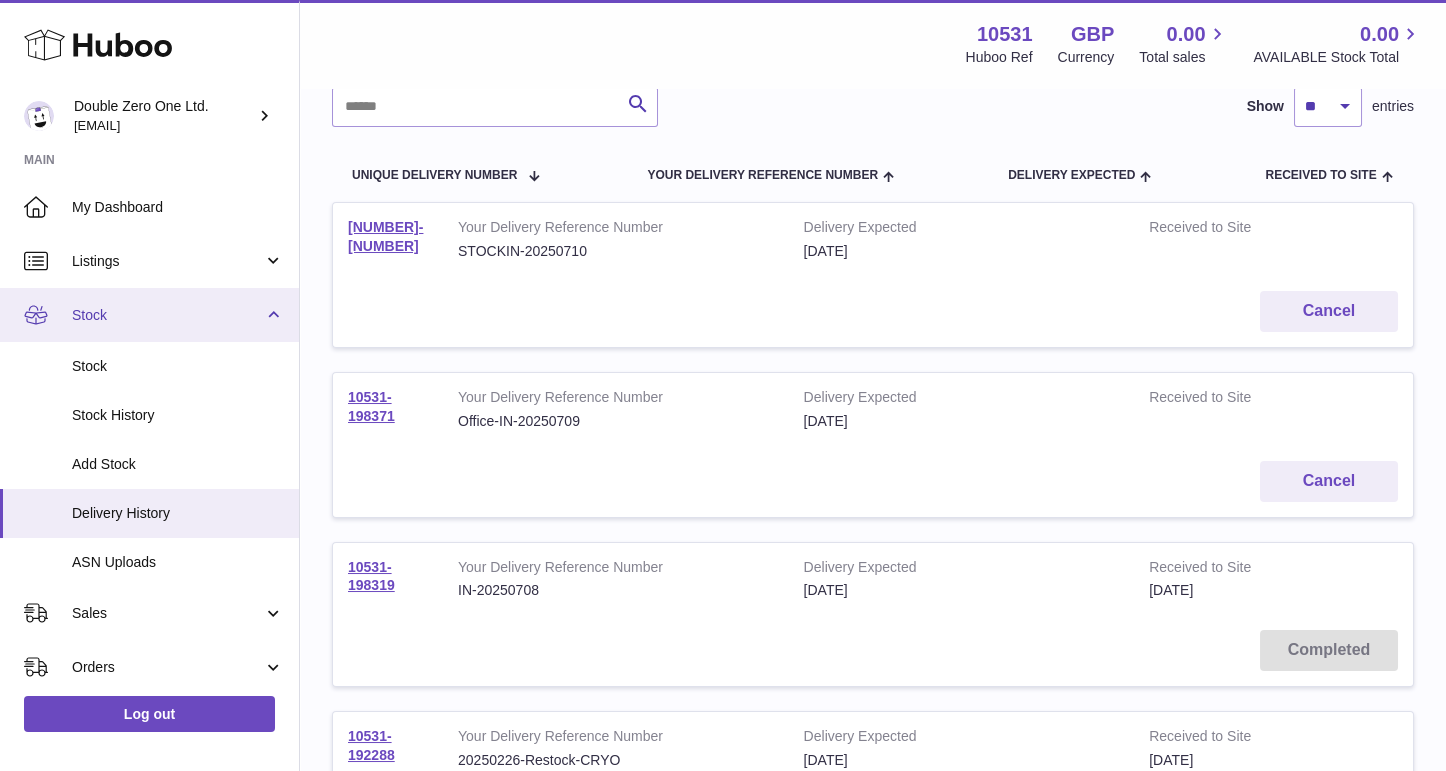 click on "Stock" at bounding box center (167, 315) 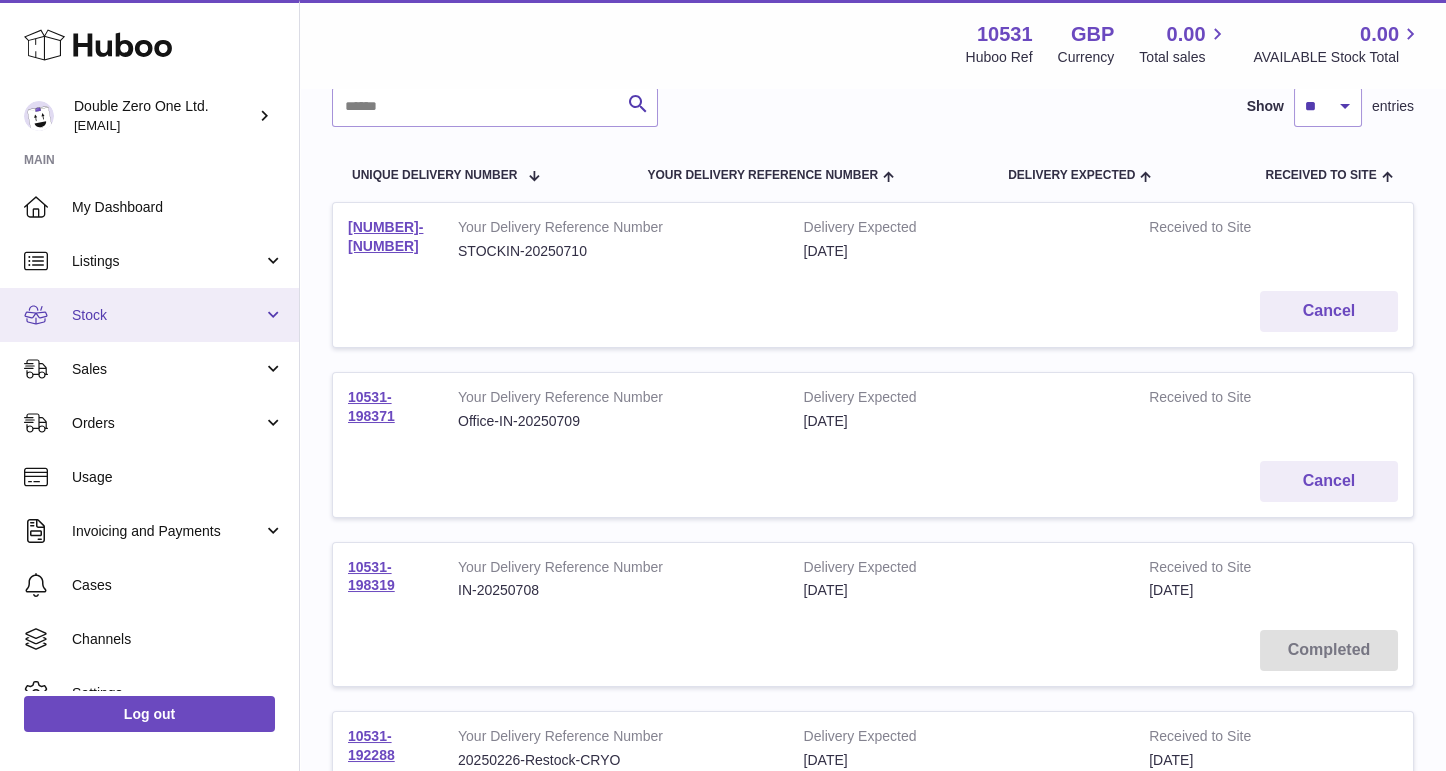 click on "Stock" at bounding box center (149, 315) 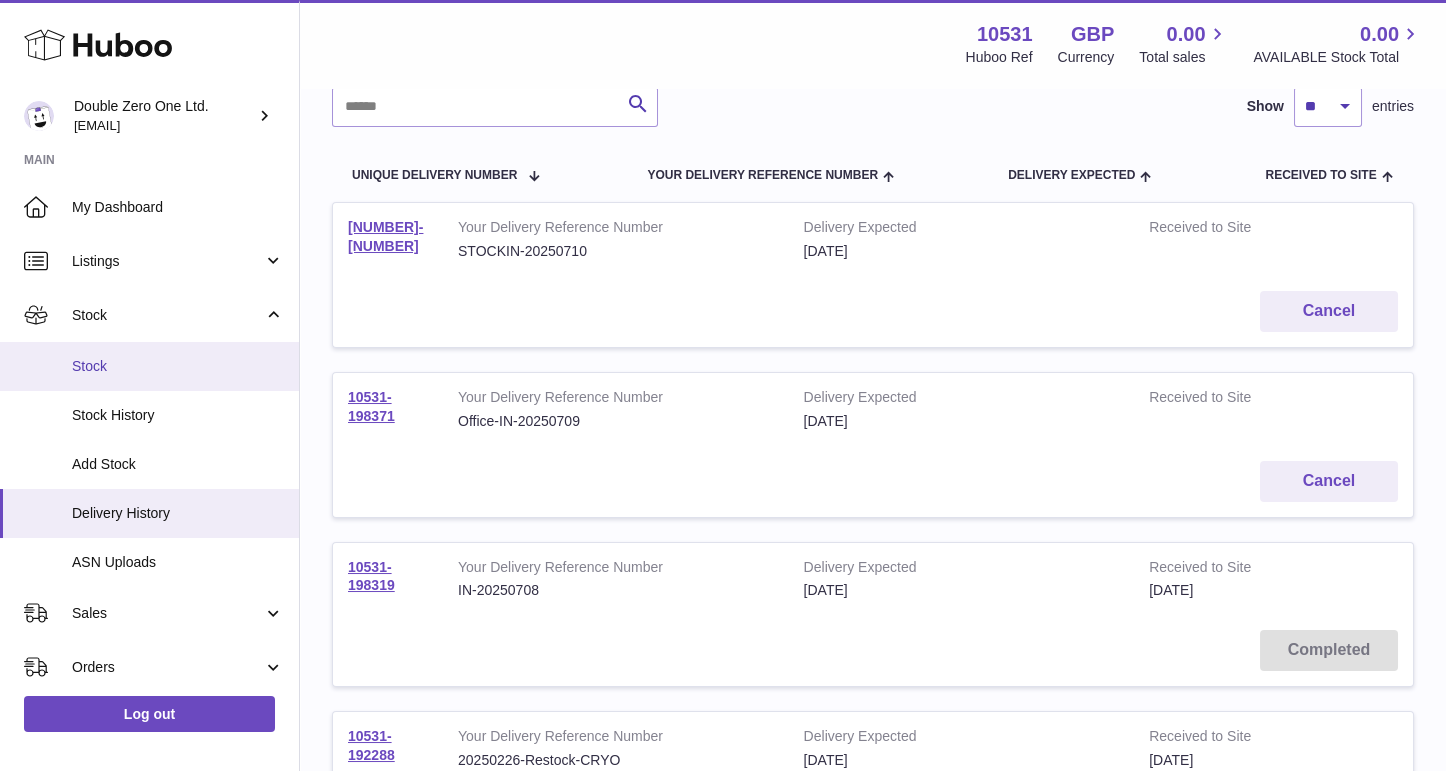 click on "Stock" at bounding box center [178, 366] 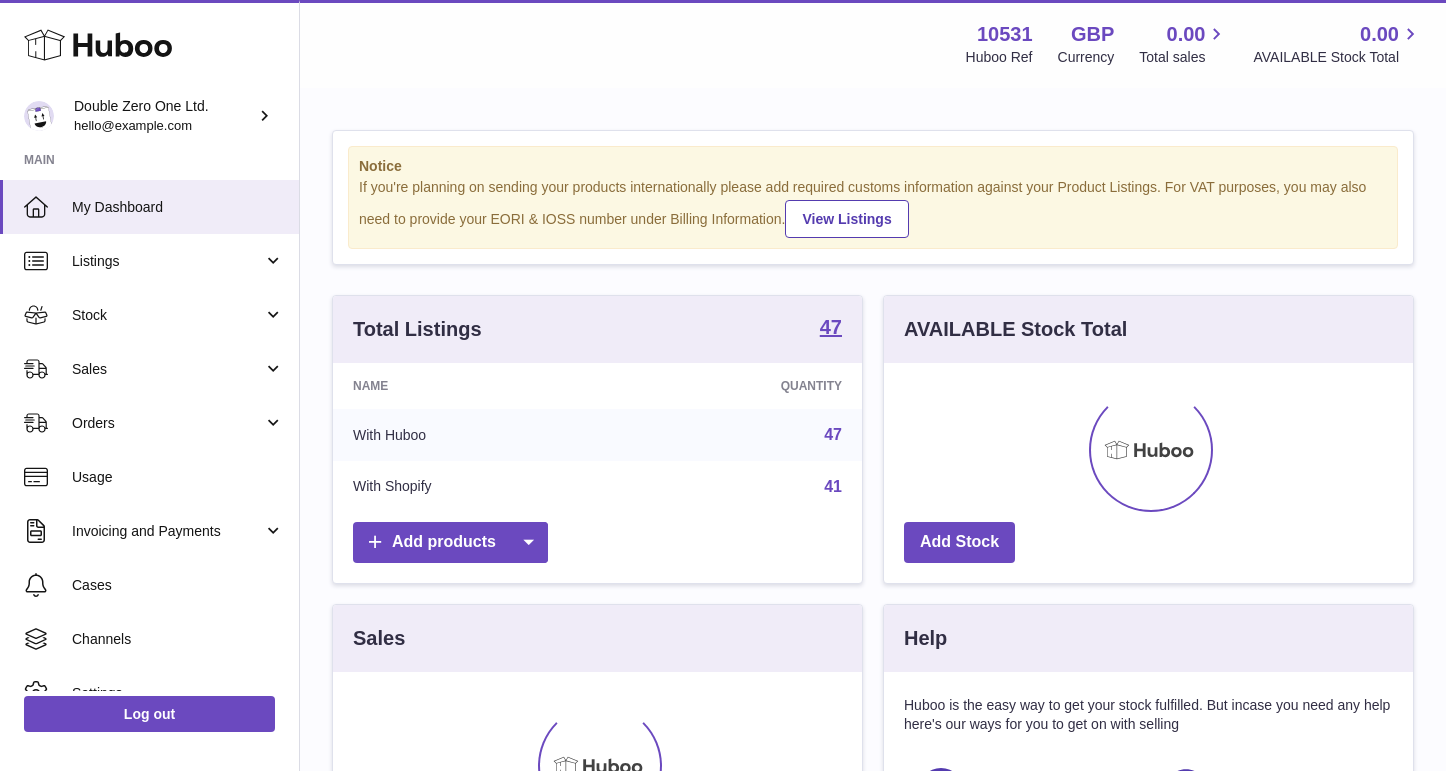 scroll, scrollTop: 0, scrollLeft: 0, axis: both 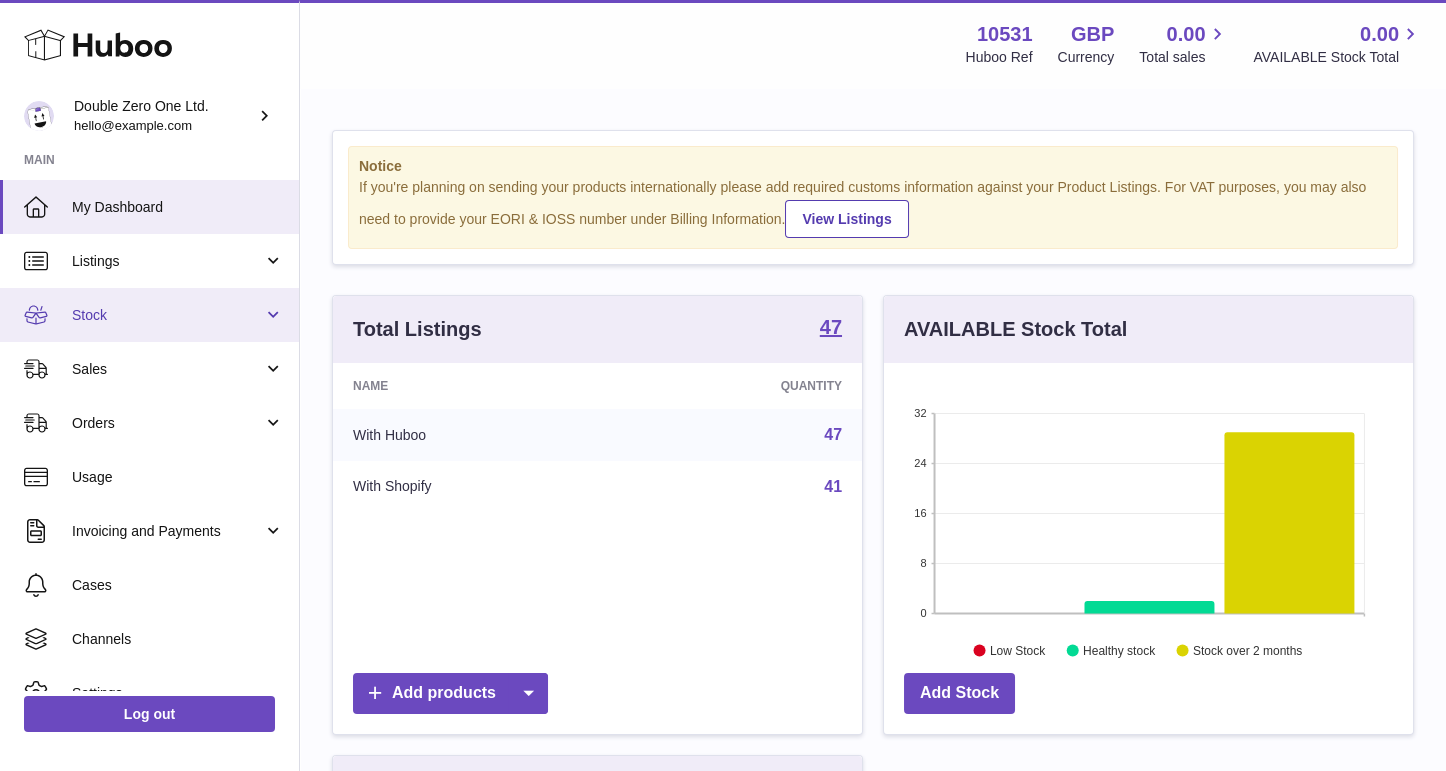 click on "Stock" at bounding box center (167, 315) 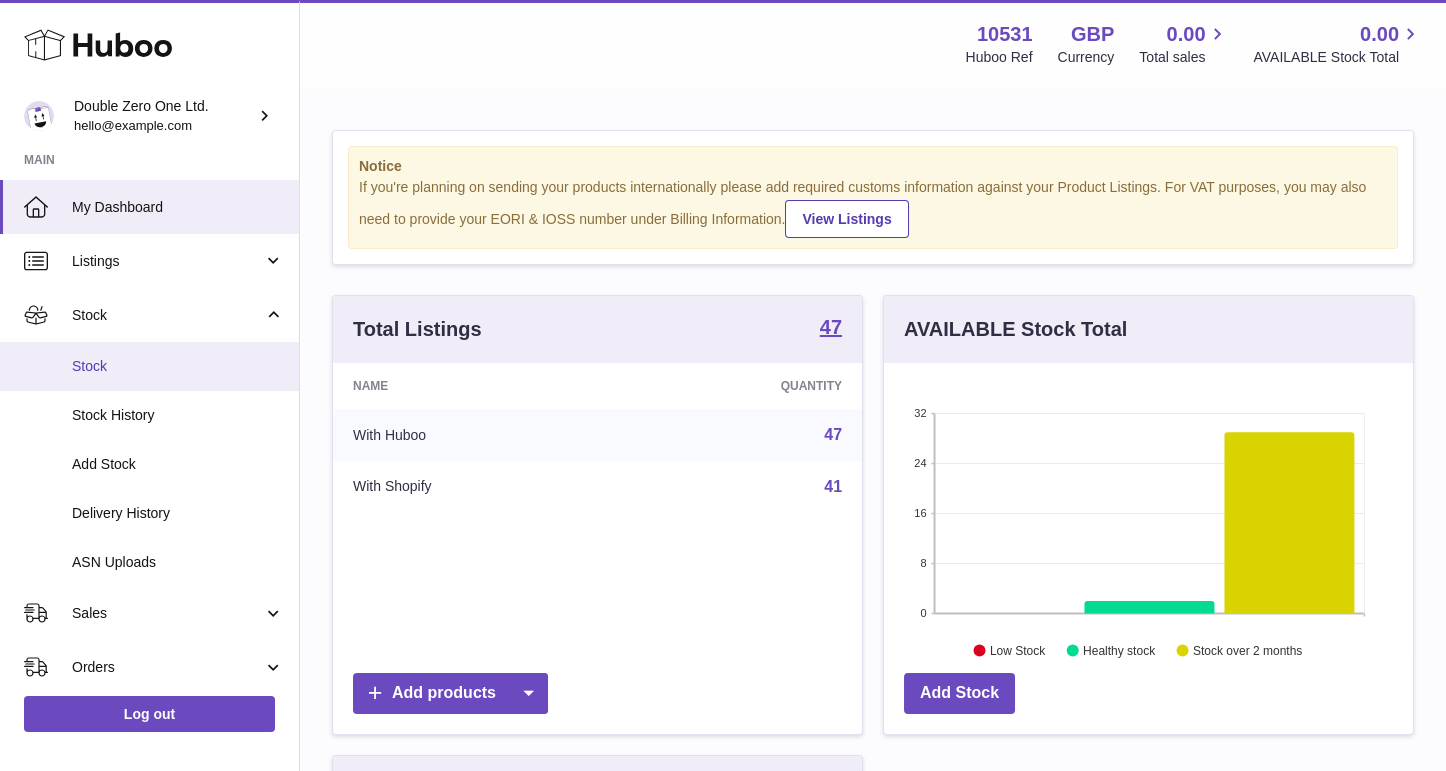click on "Stock" at bounding box center (178, 366) 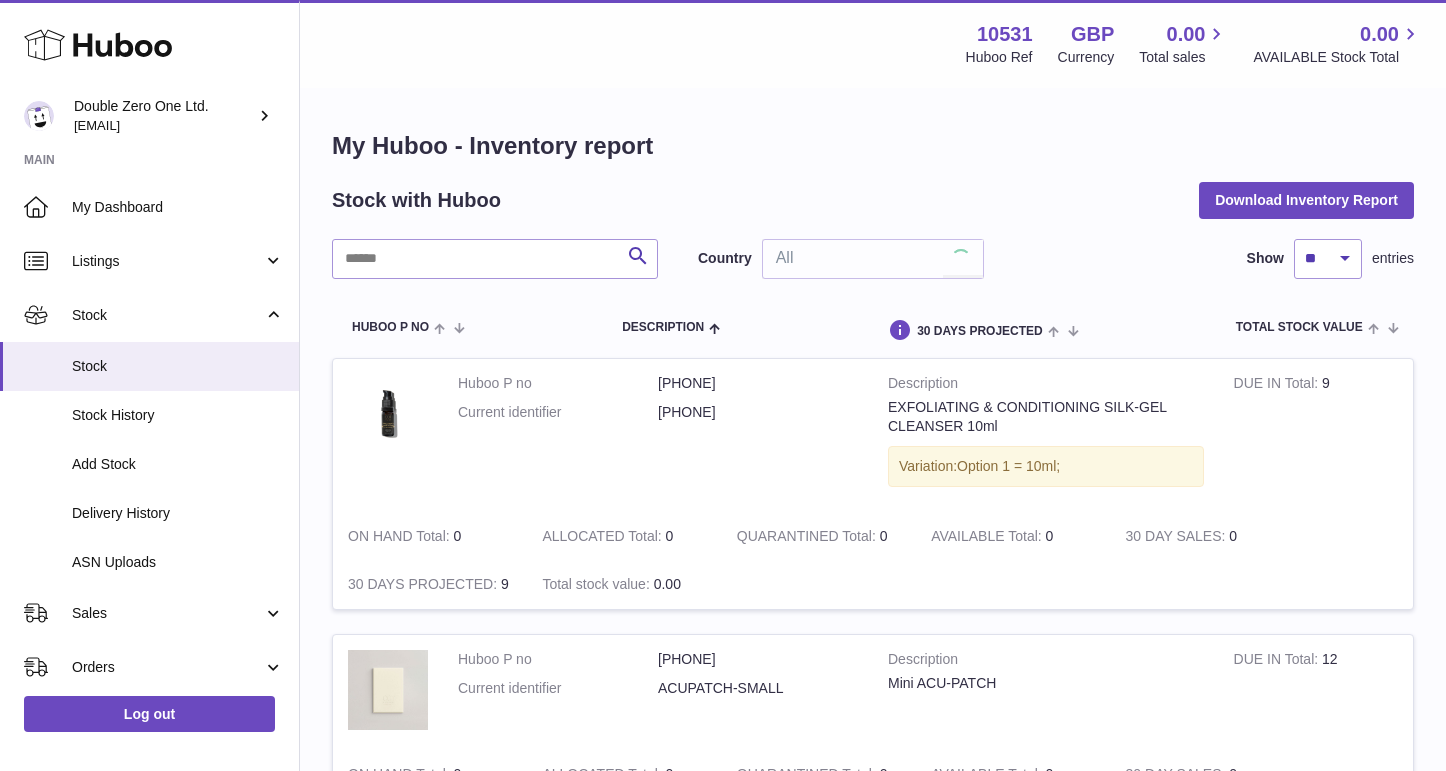 scroll, scrollTop: 0, scrollLeft: 0, axis: both 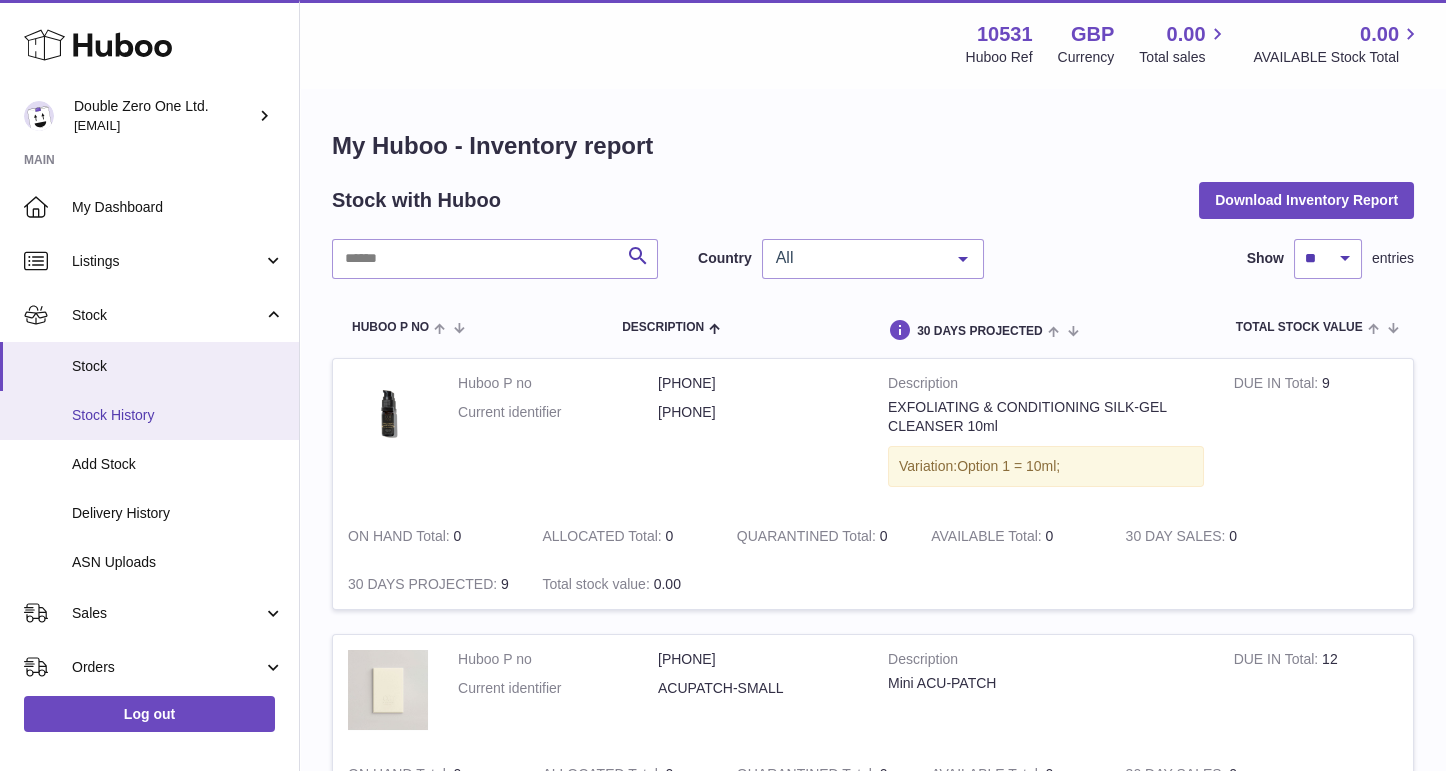 click on "Stock History" at bounding box center [178, 415] 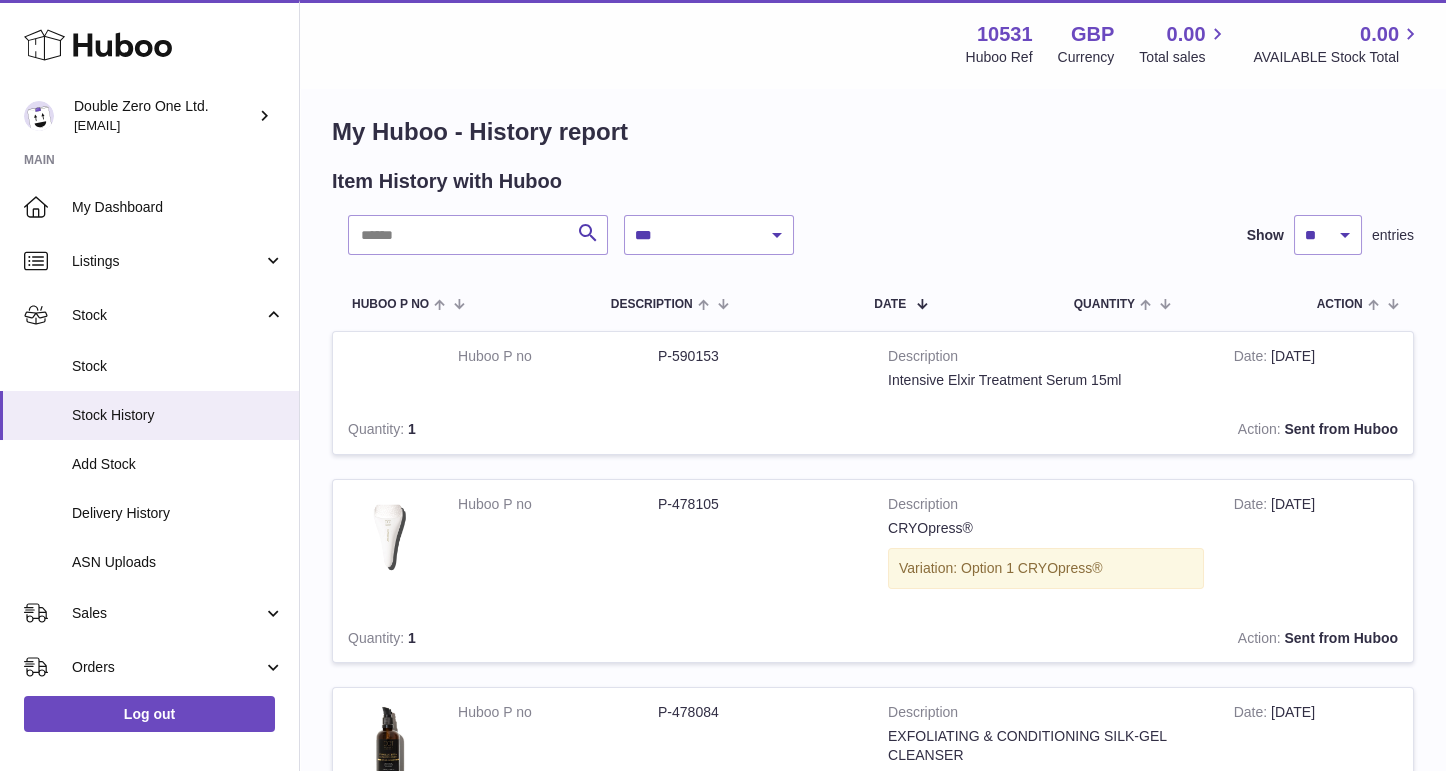 scroll, scrollTop: 16, scrollLeft: 0, axis: vertical 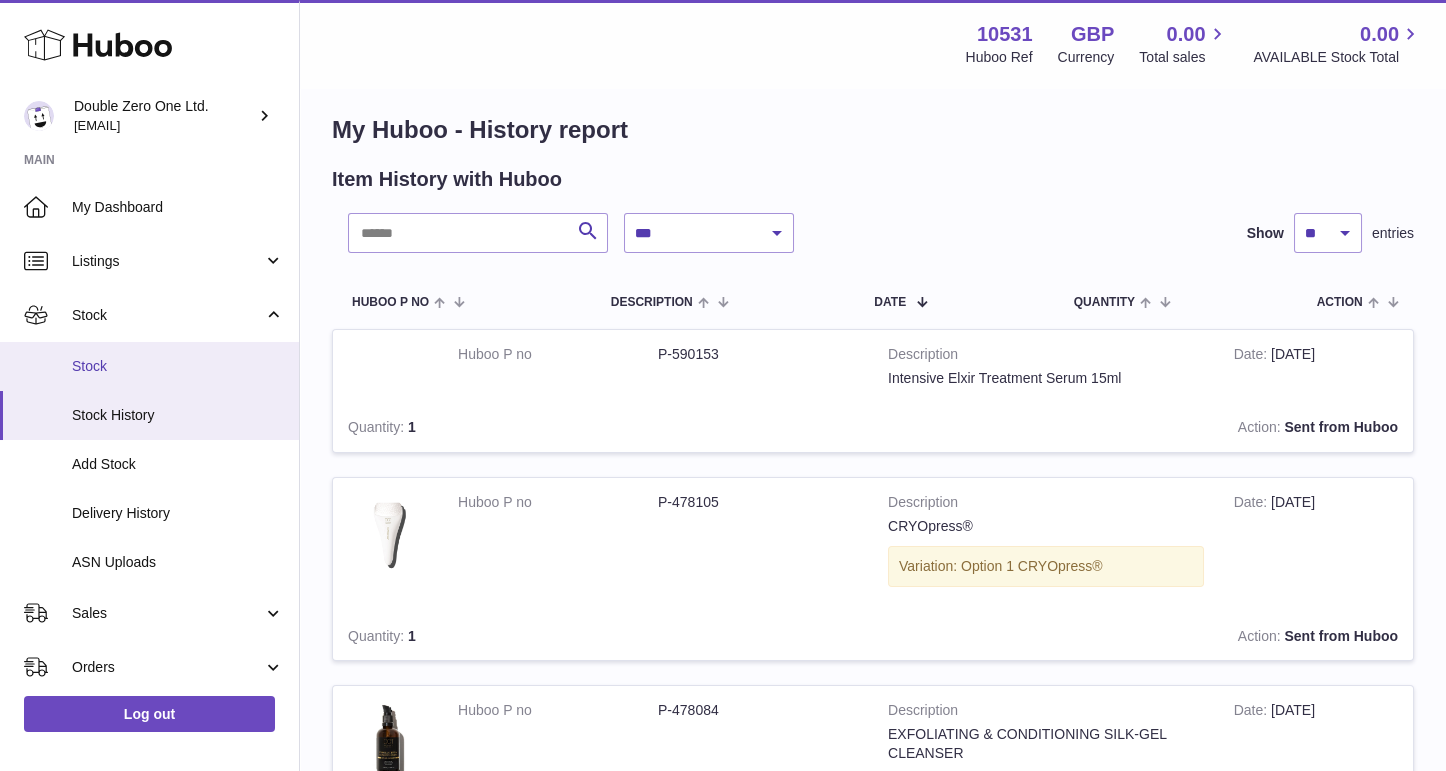 click on "Stock" at bounding box center (178, 366) 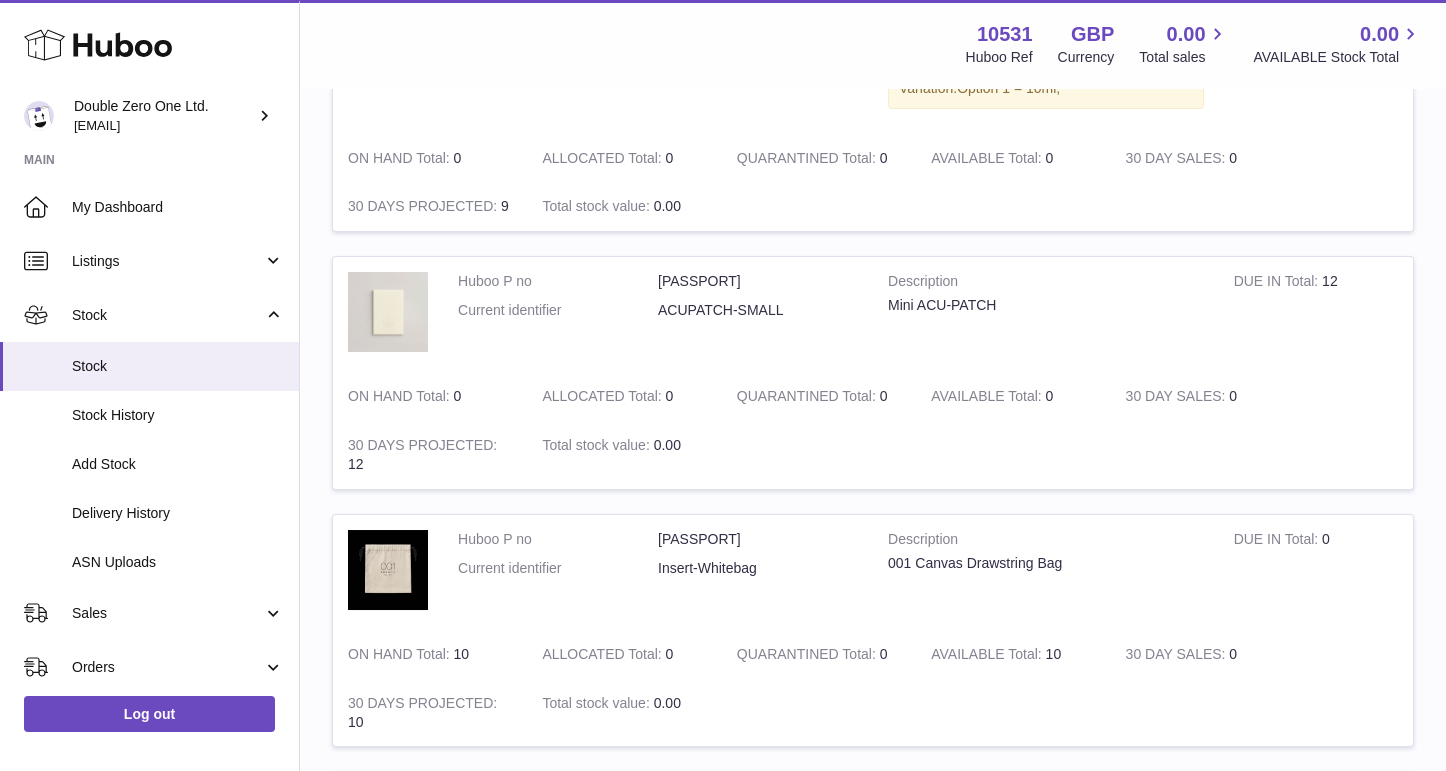 scroll, scrollTop: 0, scrollLeft: 0, axis: both 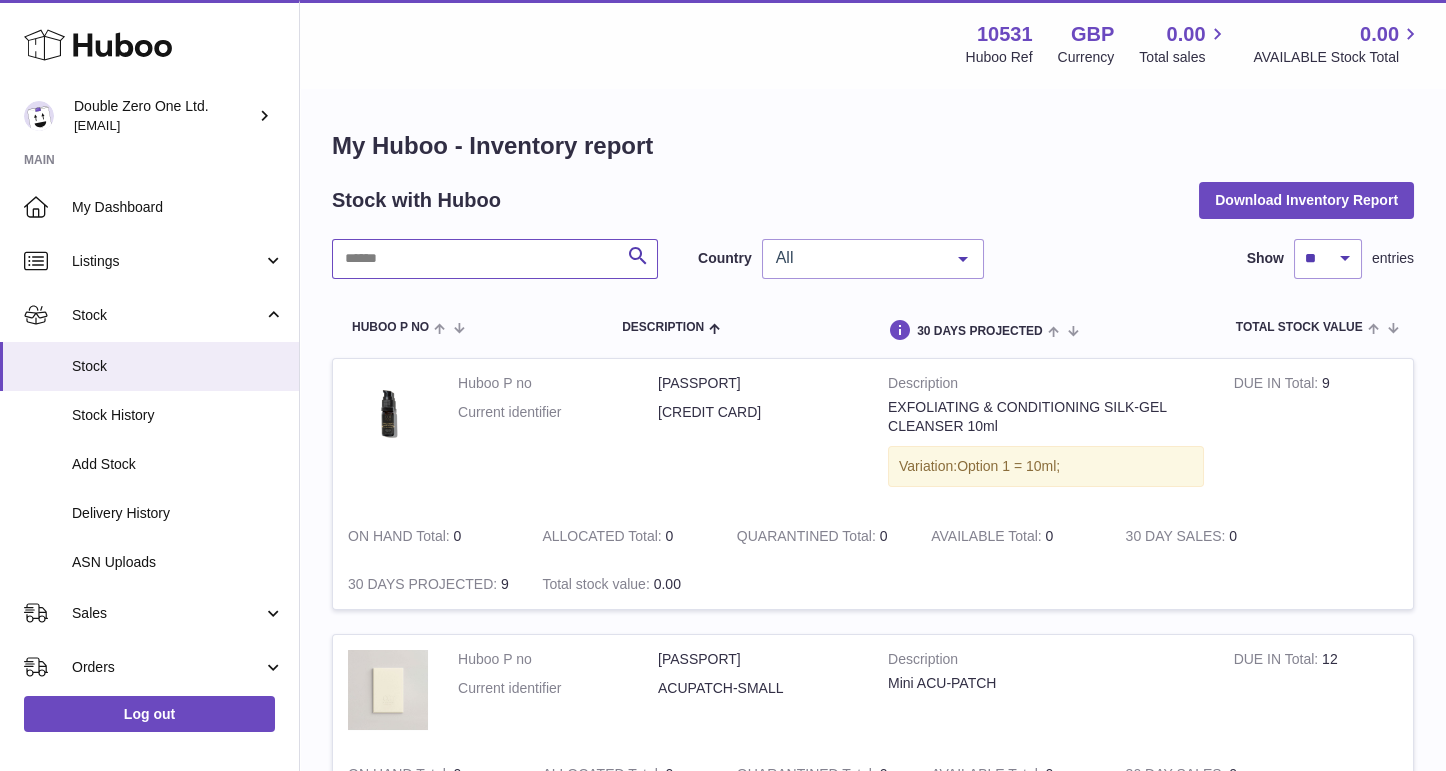 click at bounding box center [495, 259] 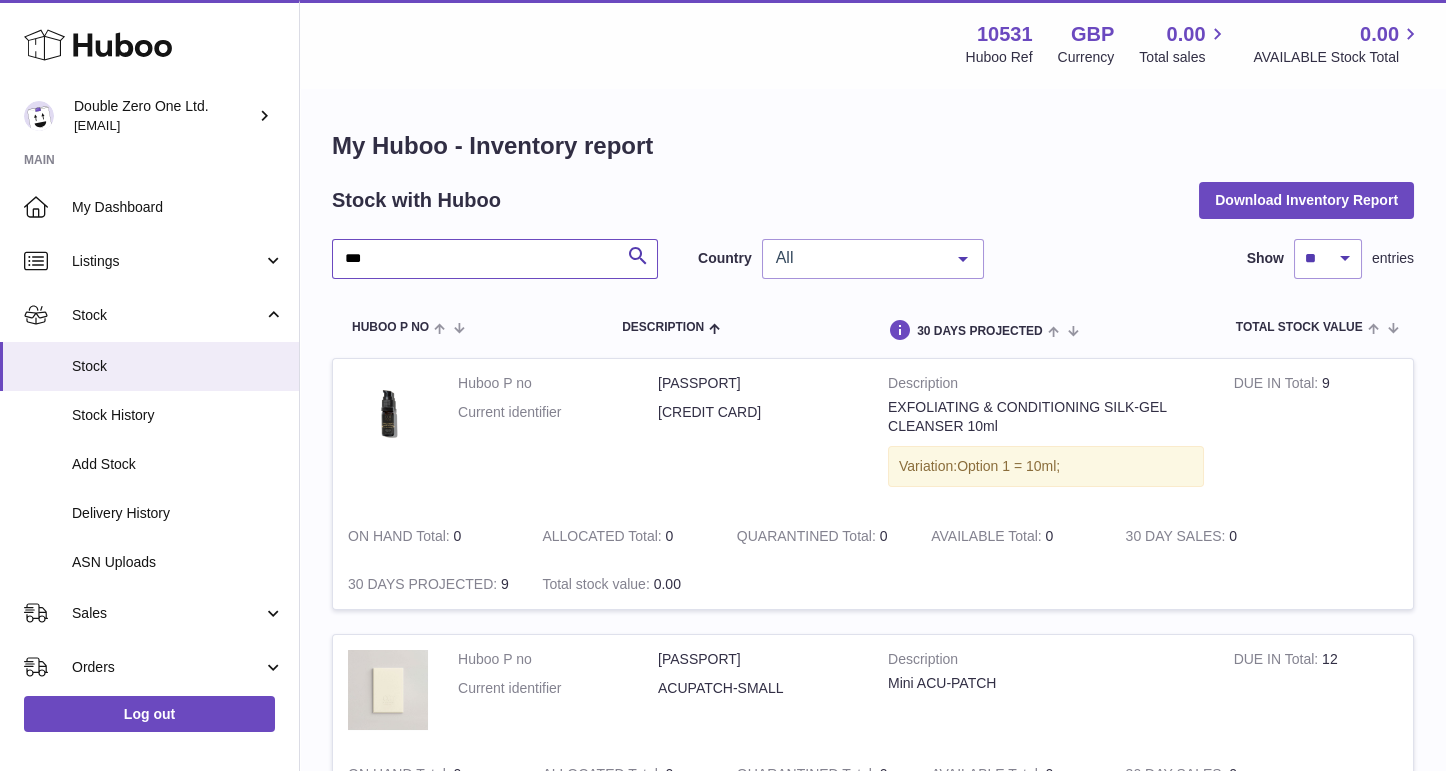 type on "****" 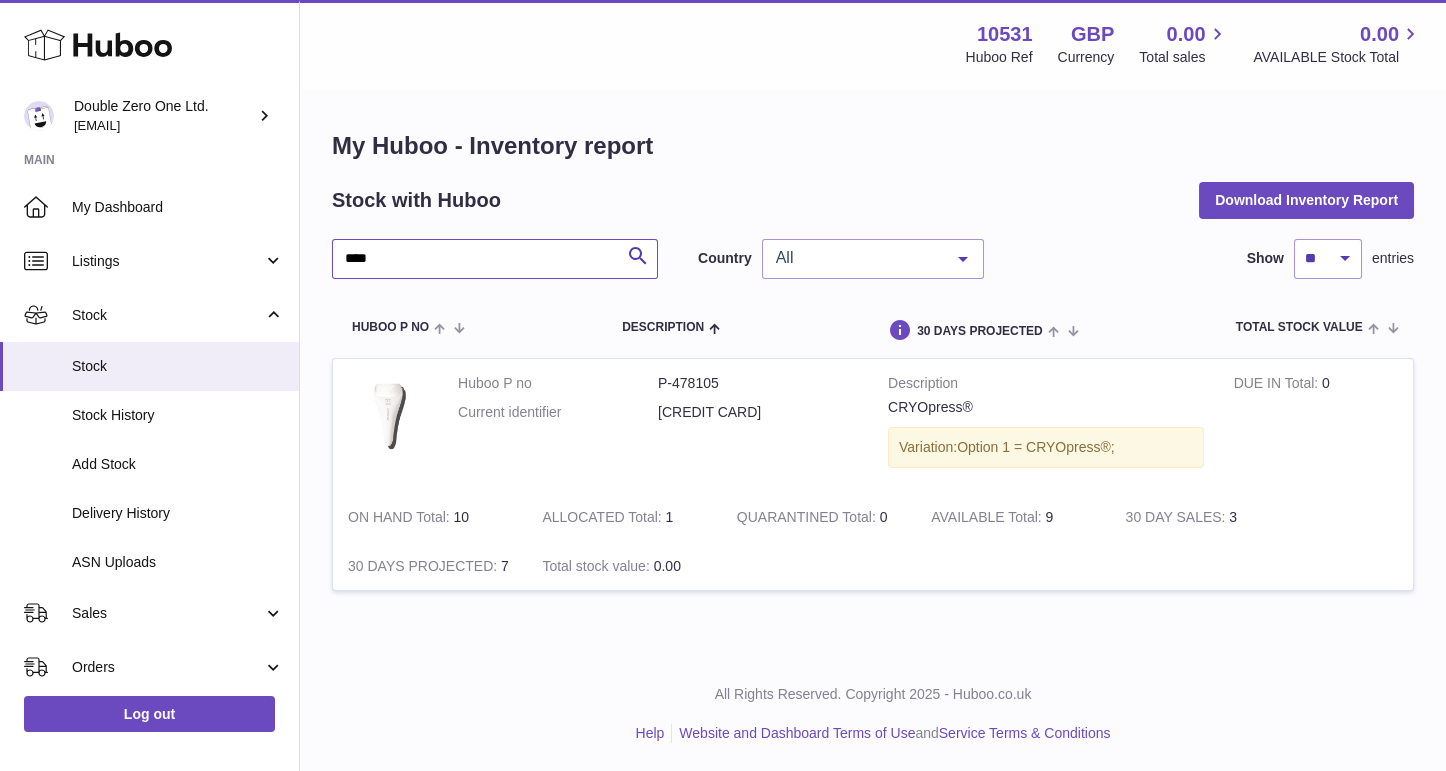 click on "****" at bounding box center [495, 259] 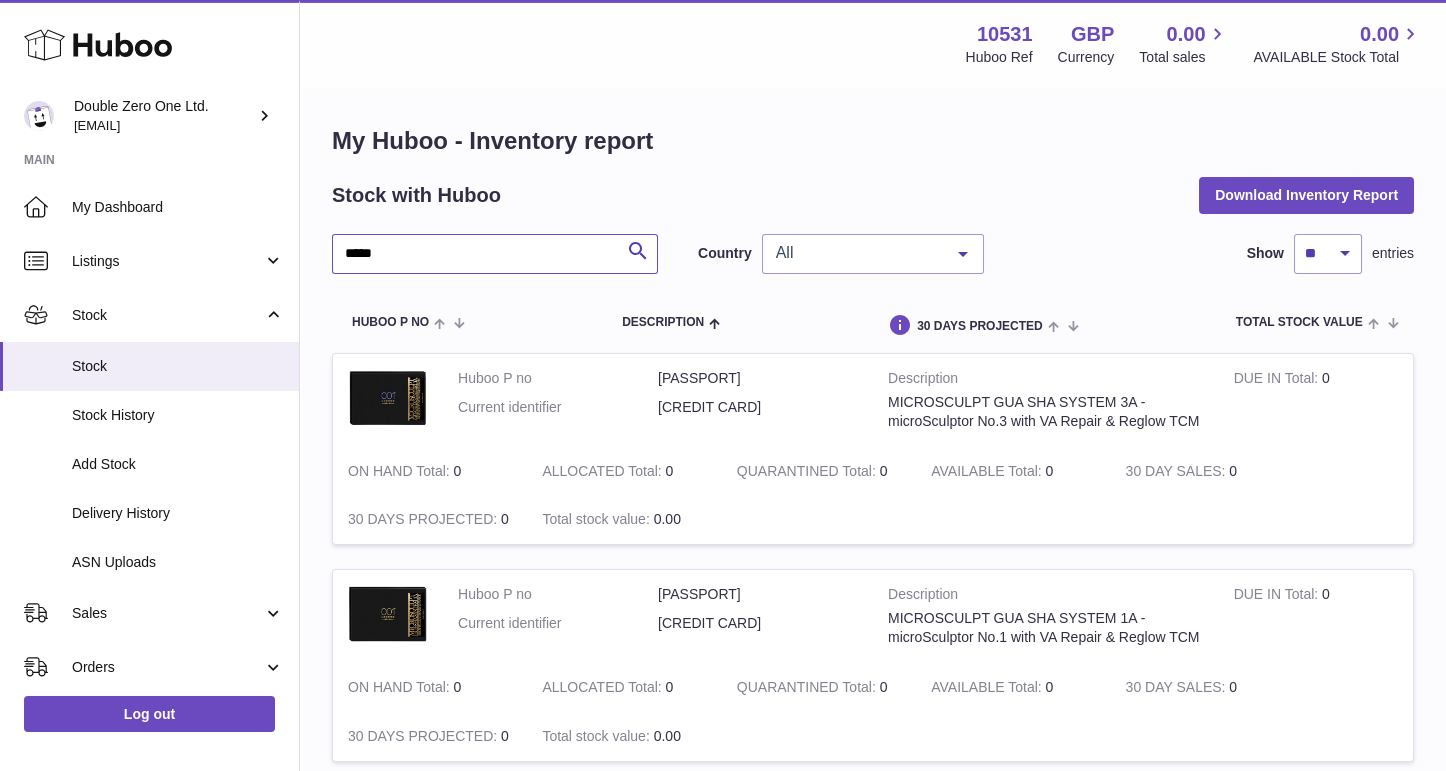 scroll, scrollTop: 0, scrollLeft: 0, axis: both 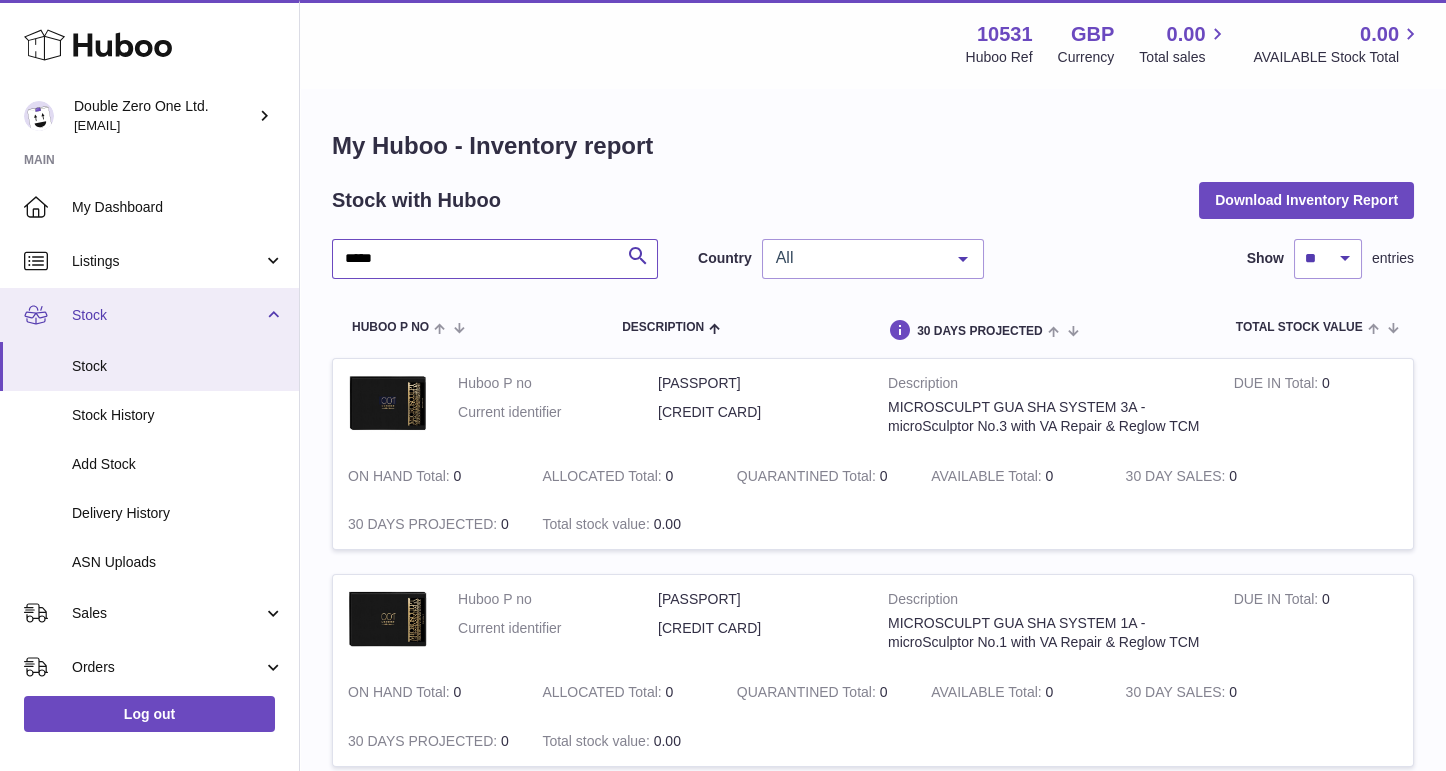 type on "*****" 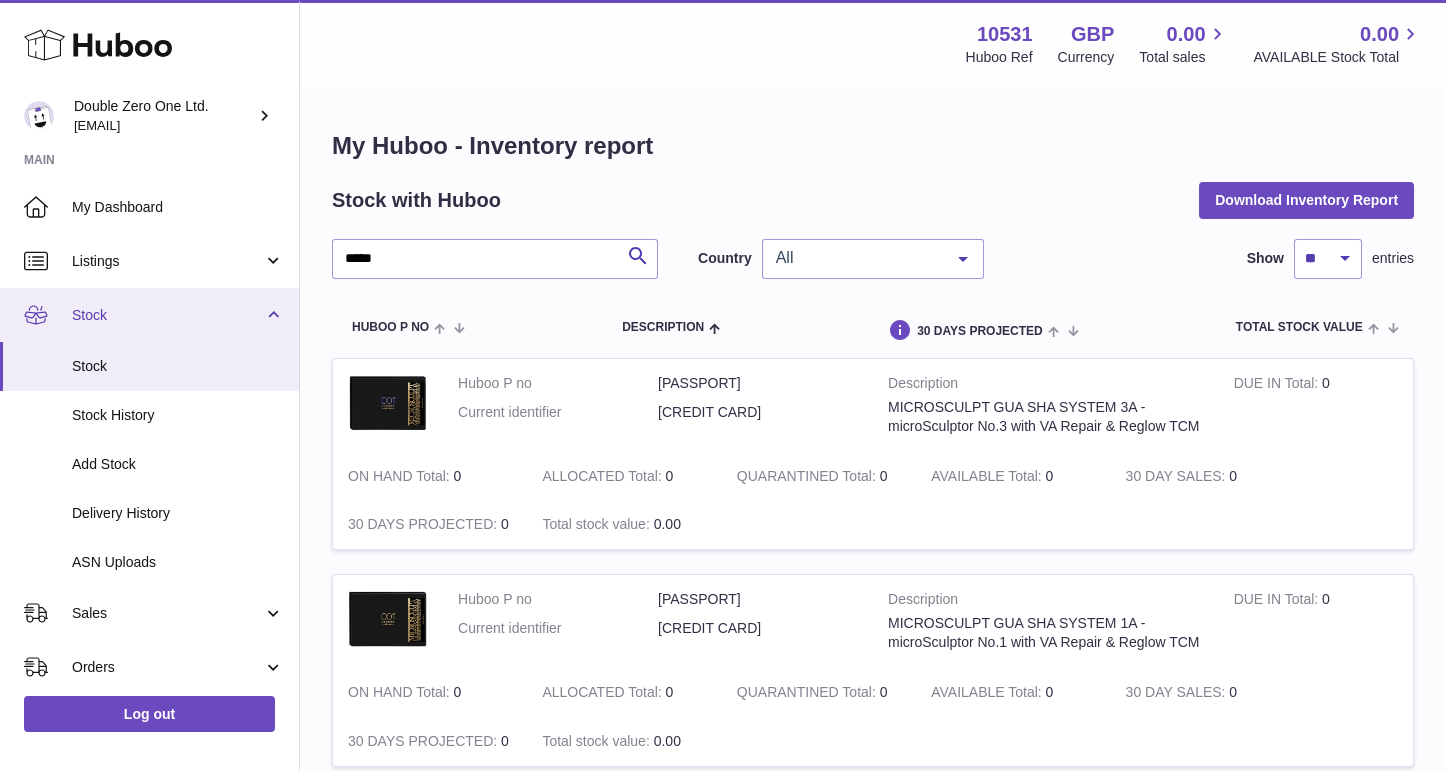 click on "Stock" at bounding box center [167, 315] 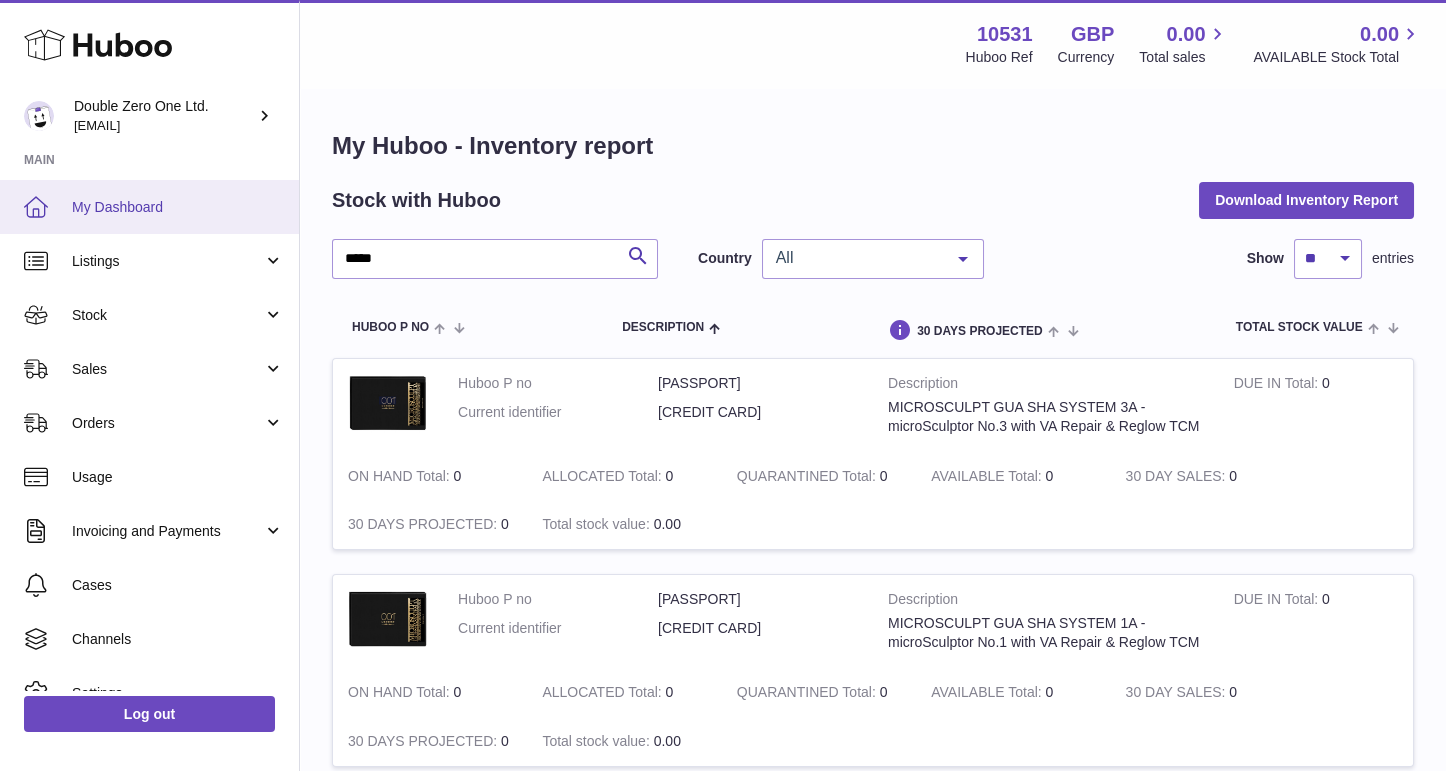 click on "My Dashboard" at bounding box center [178, 207] 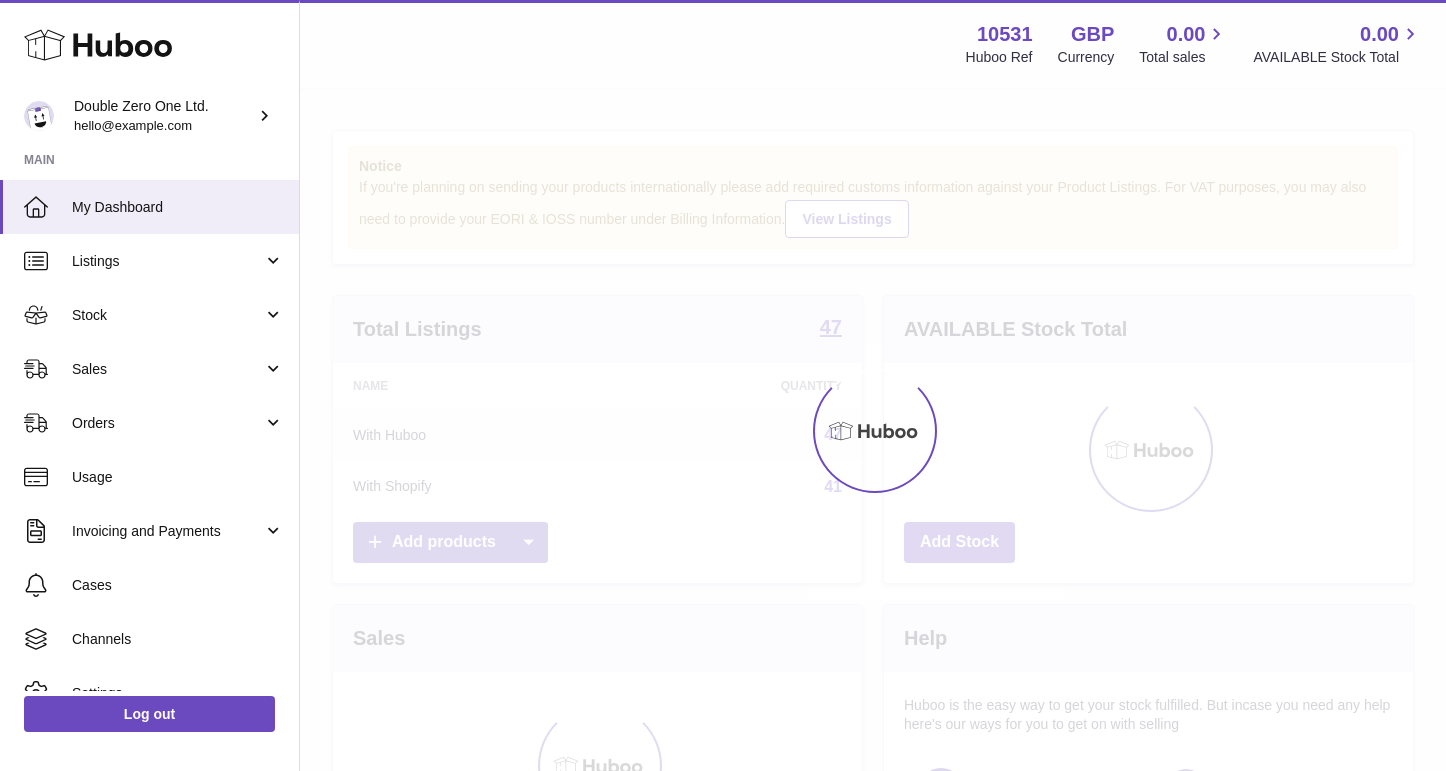 scroll, scrollTop: 0, scrollLeft: 0, axis: both 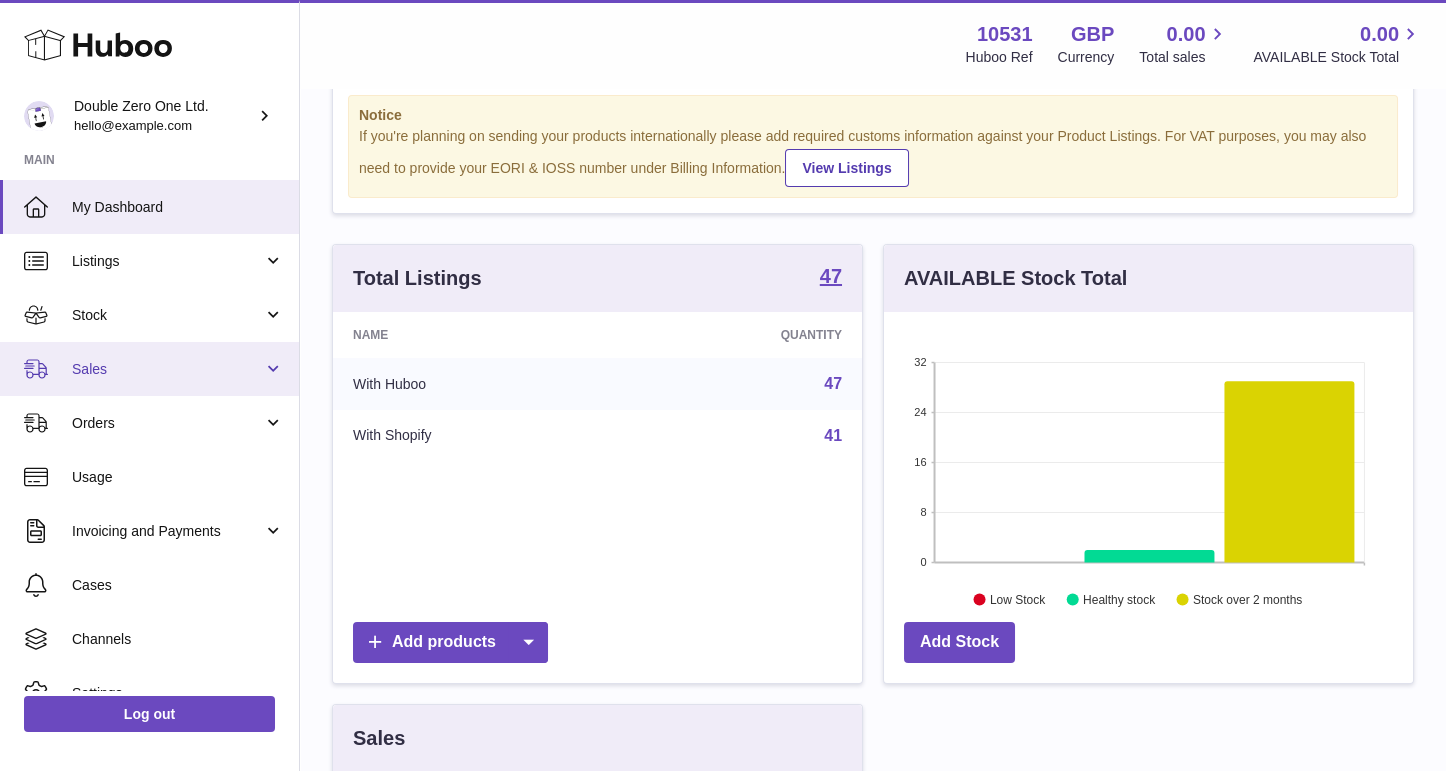 click on "Sales" at bounding box center (167, 369) 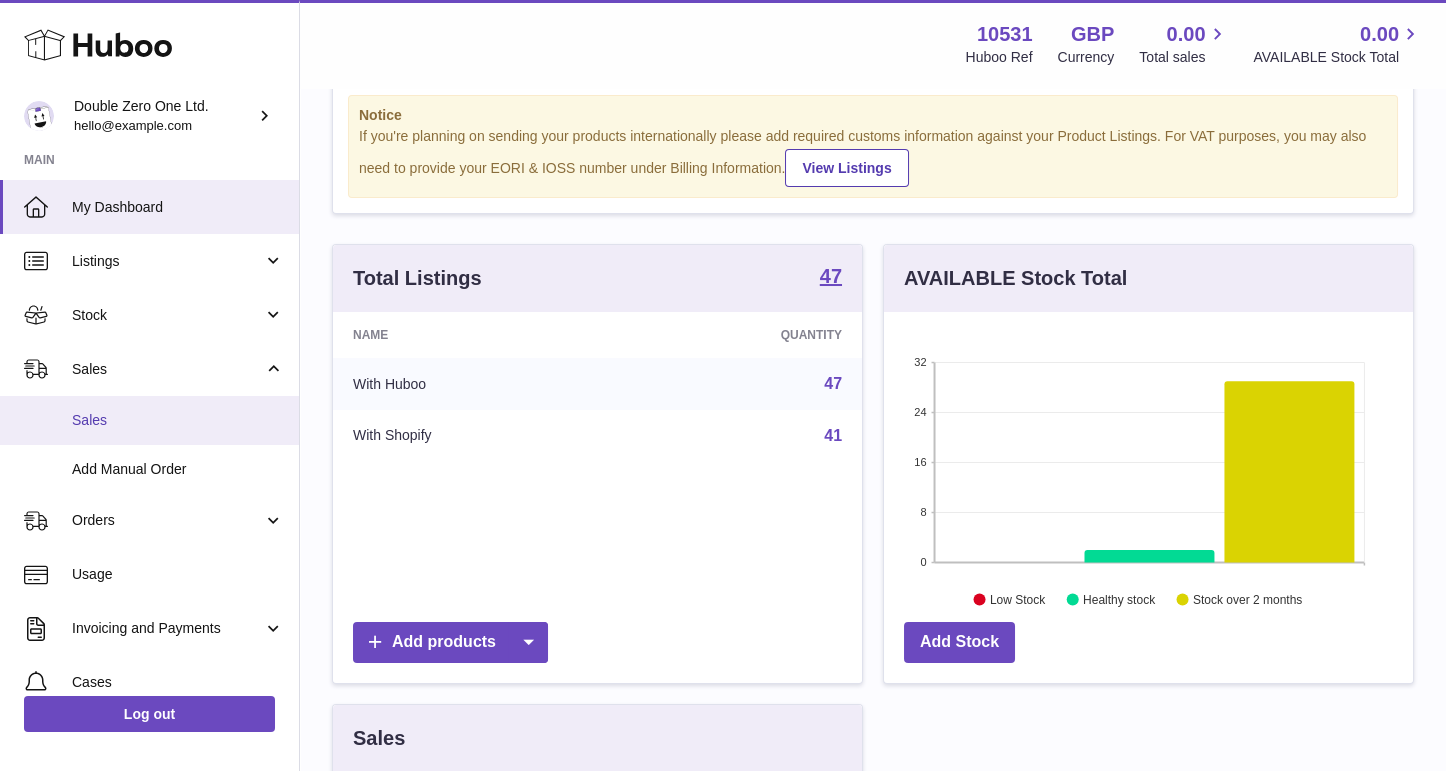 click on "Sales" at bounding box center (178, 420) 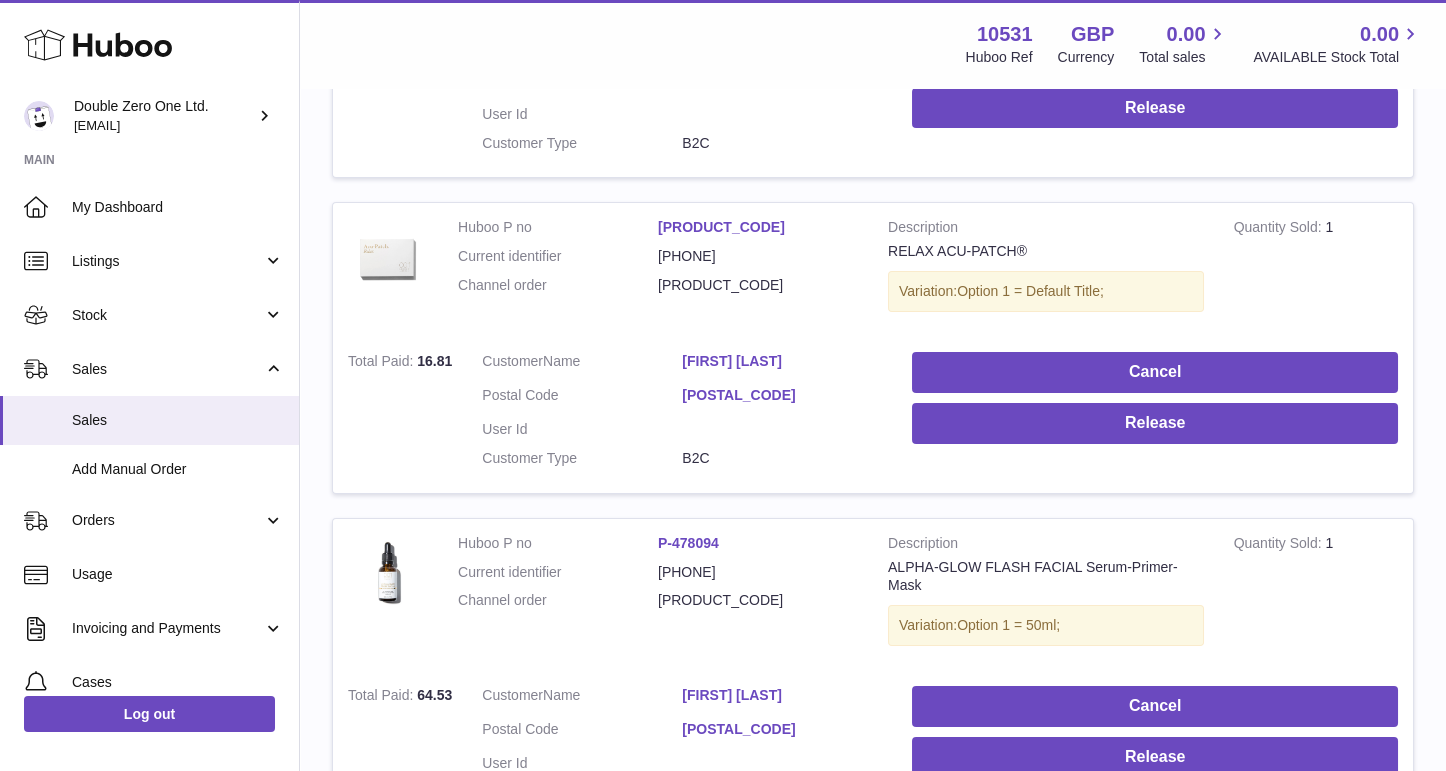 scroll, scrollTop: 1234, scrollLeft: 0, axis: vertical 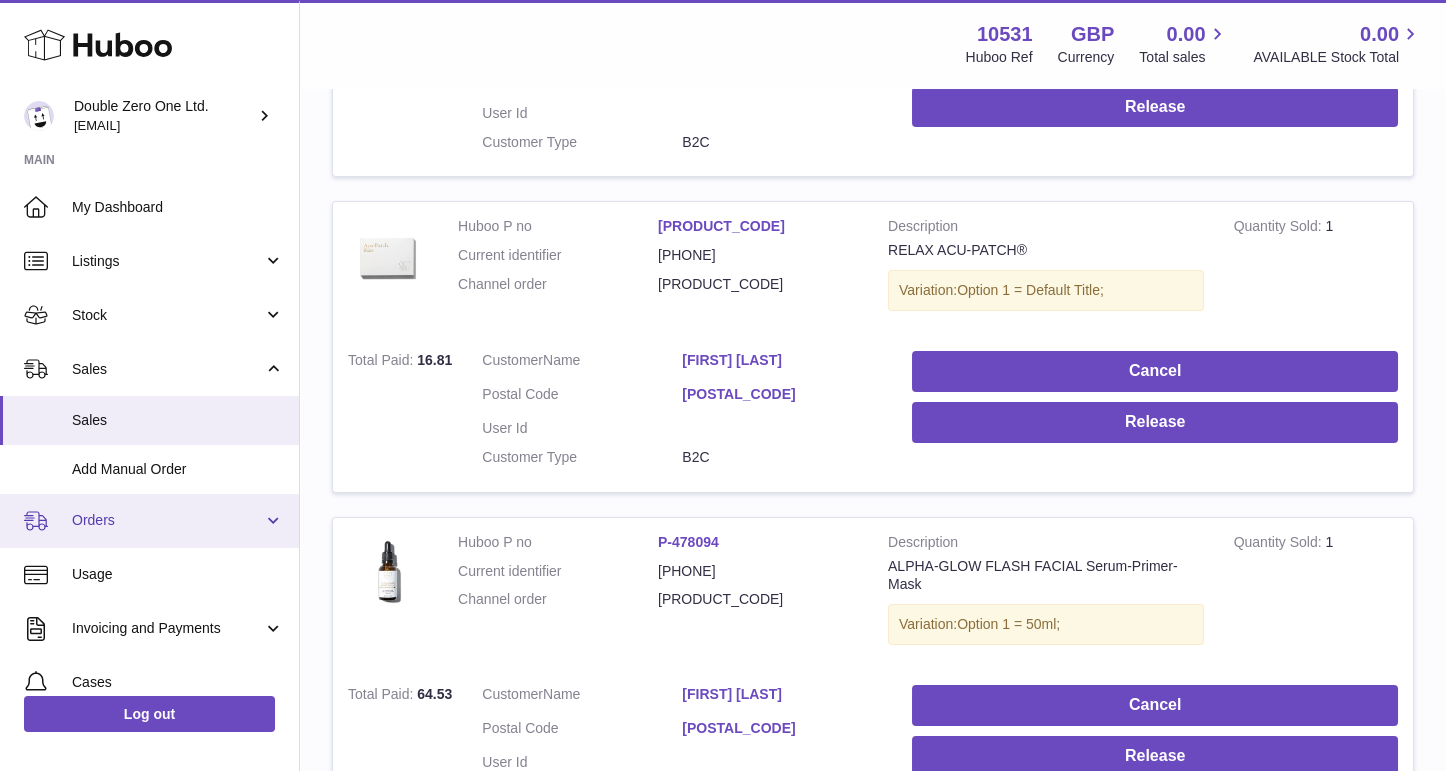 click on "Orders" at bounding box center [167, 520] 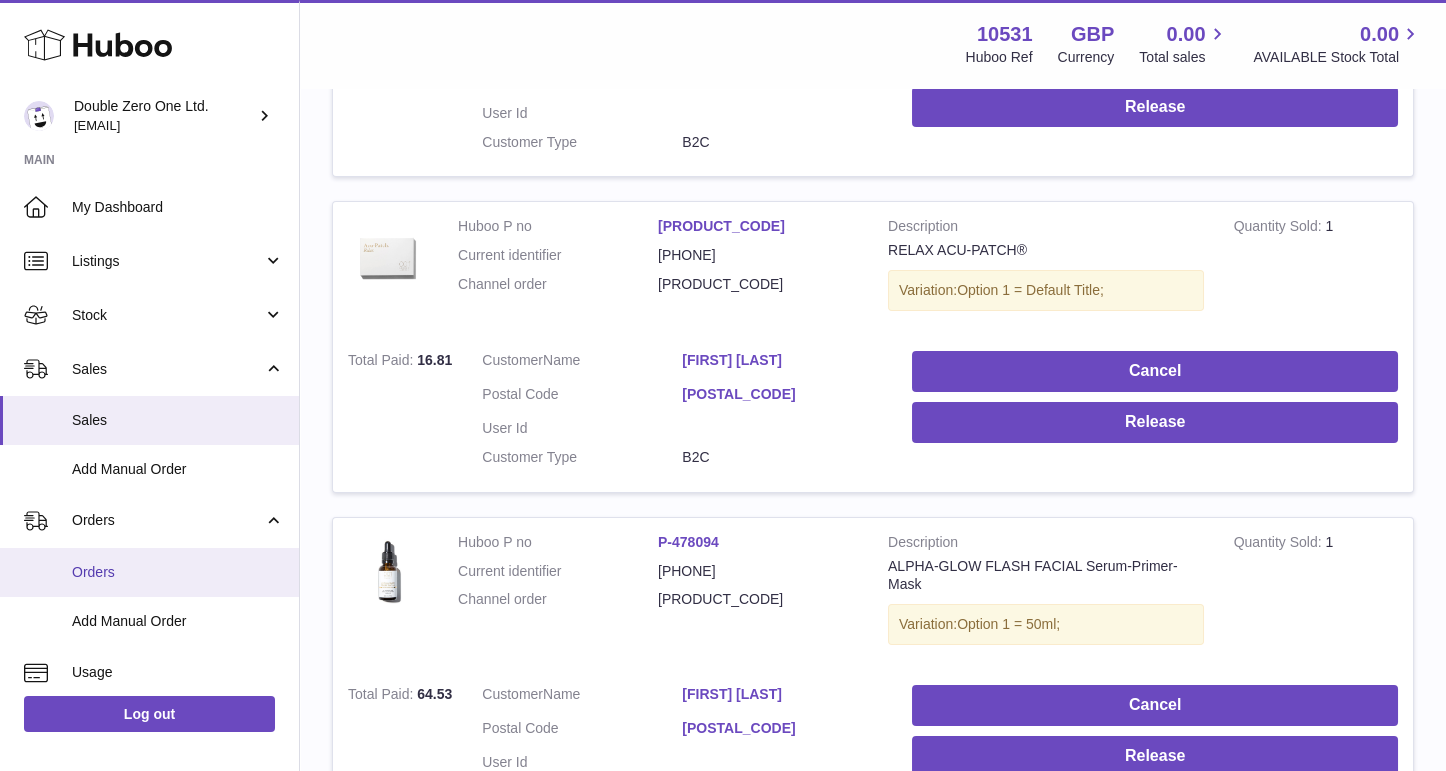 click on "Orders" at bounding box center [178, 572] 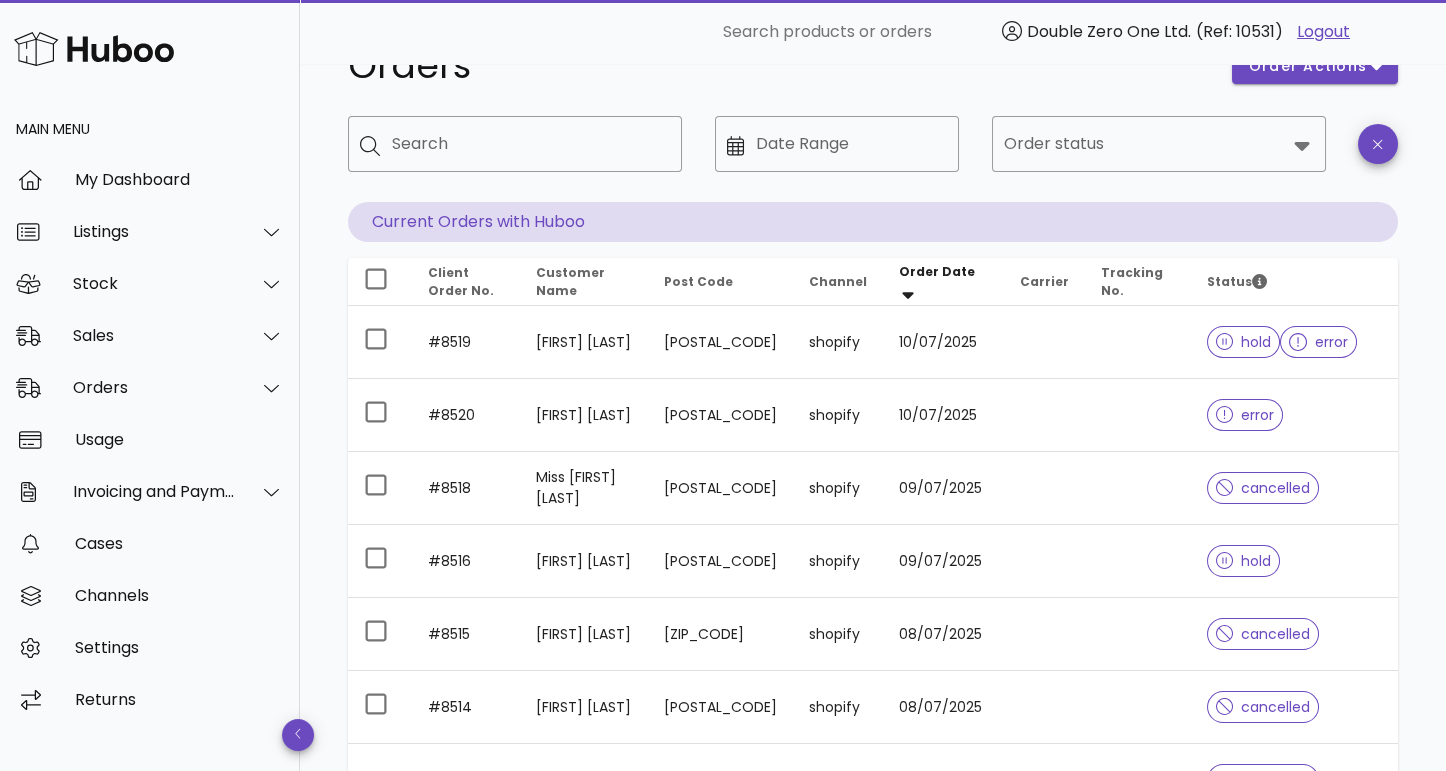 scroll, scrollTop: 63, scrollLeft: 0, axis: vertical 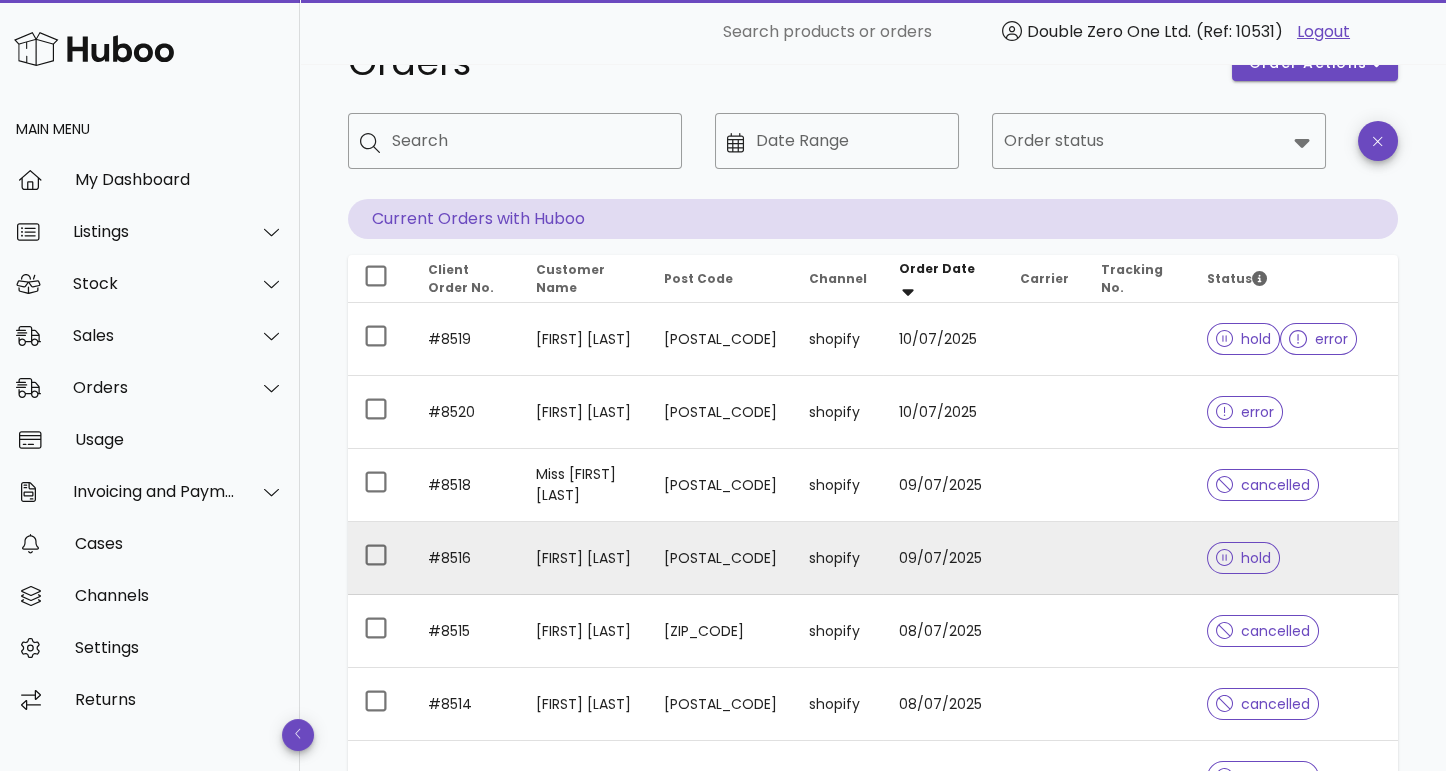 click on "hold" at bounding box center [1244, 558] 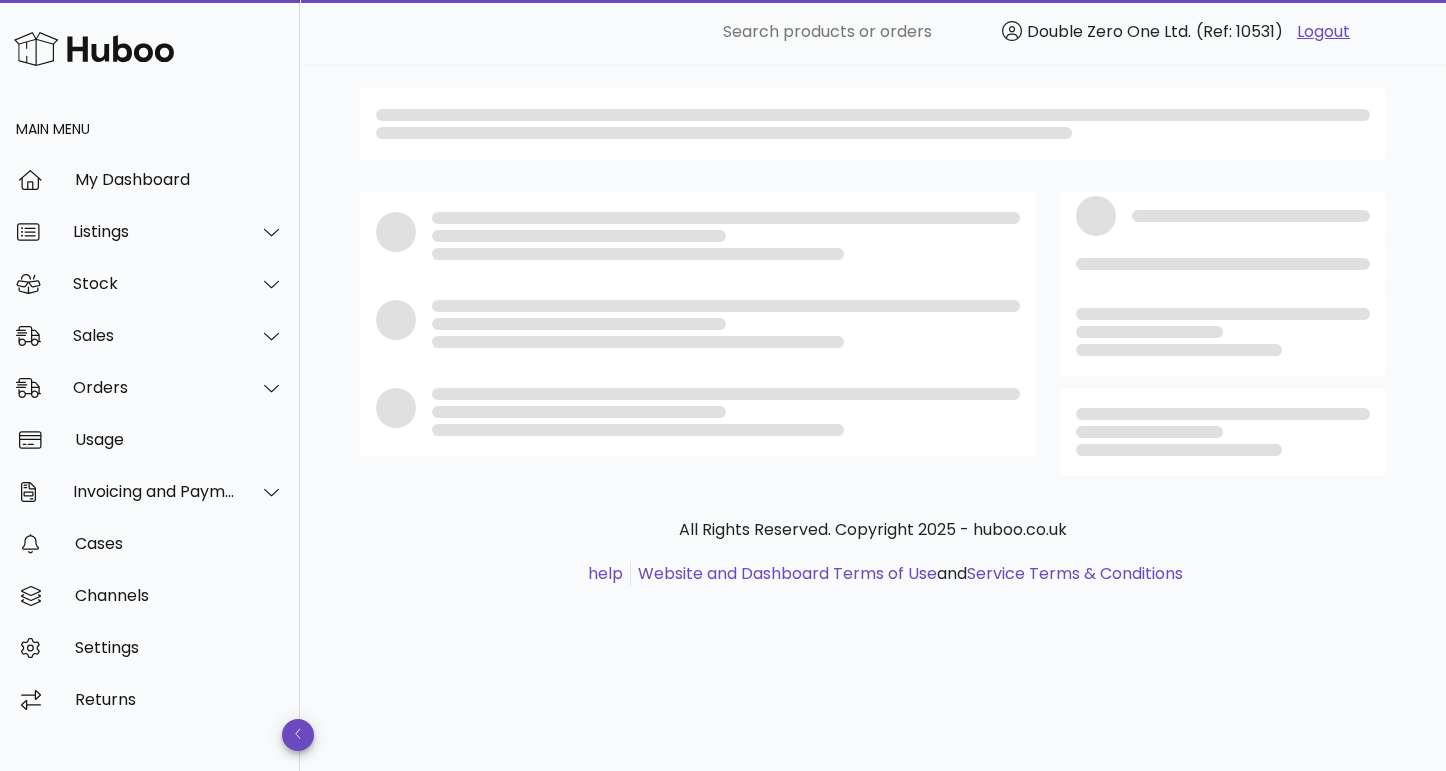 scroll, scrollTop: 0, scrollLeft: 0, axis: both 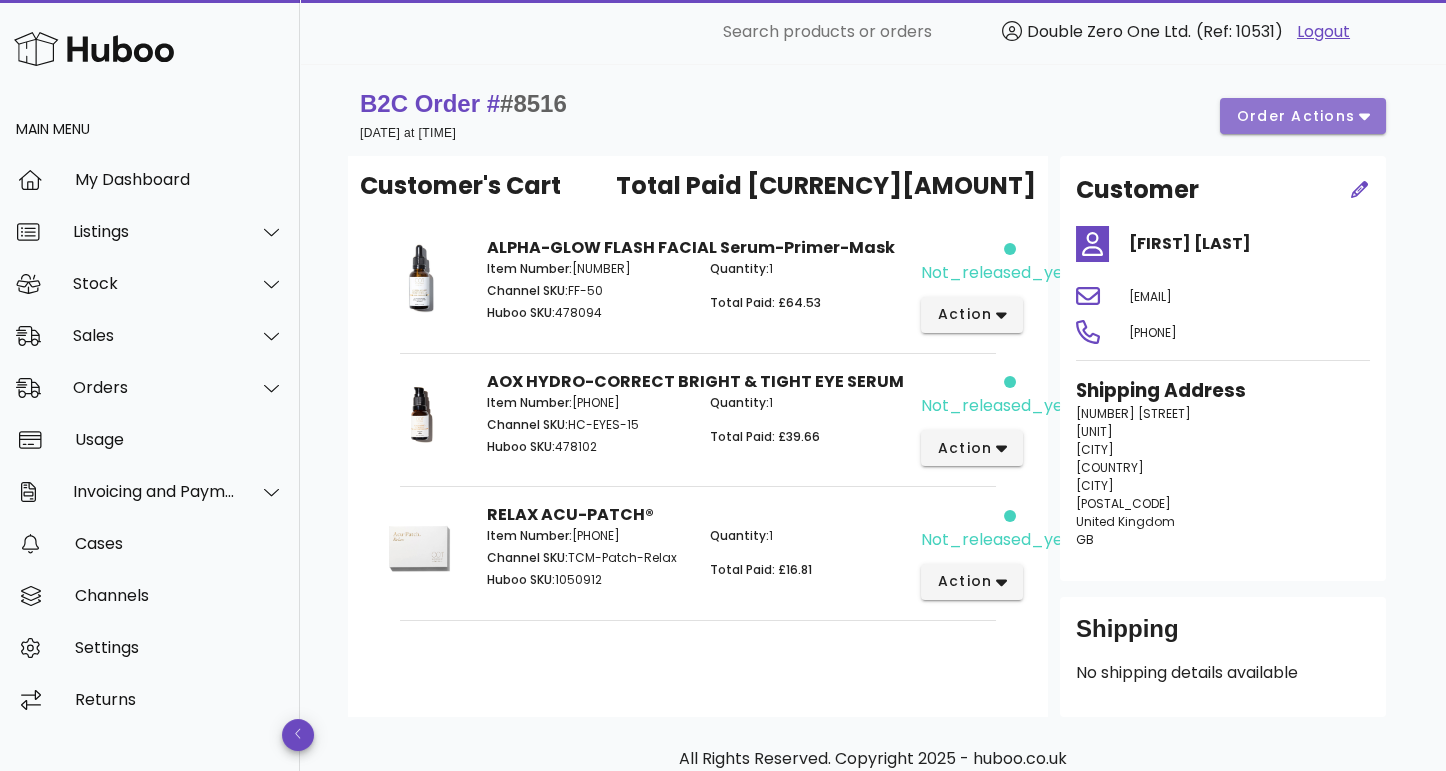 click on "order actions" at bounding box center (1303, 116) 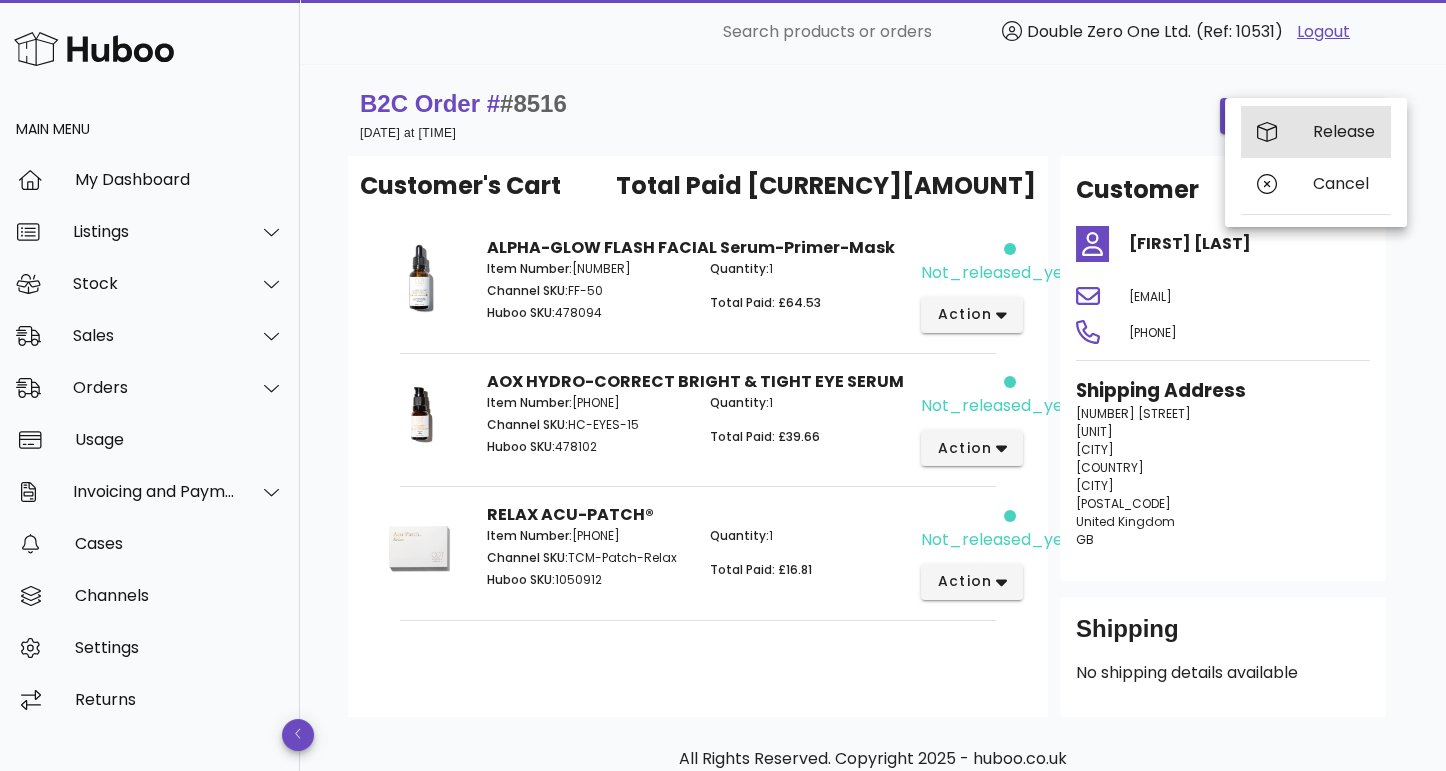 click on "Release" at bounding box center (1316, 132) 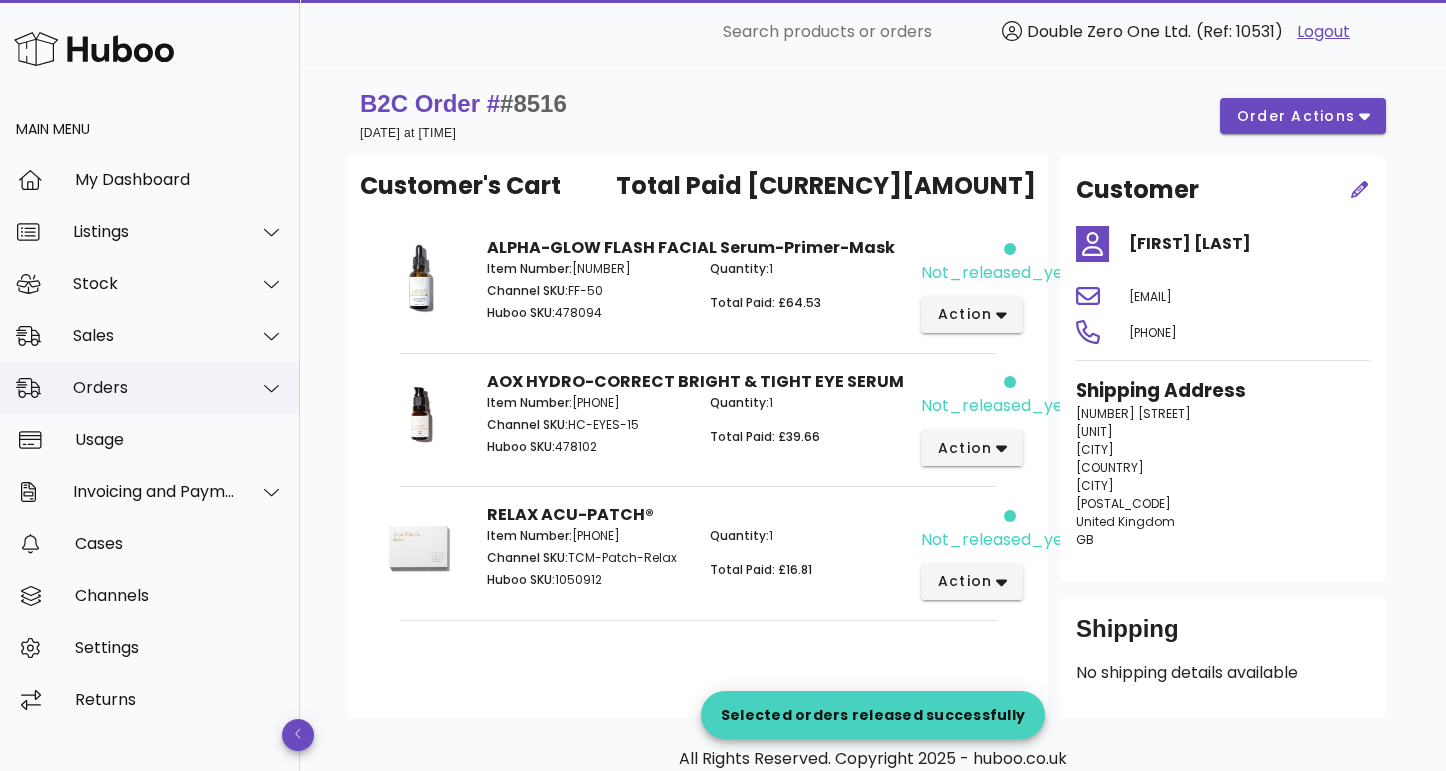 click on "Orders" at bounding box center (154, 387) 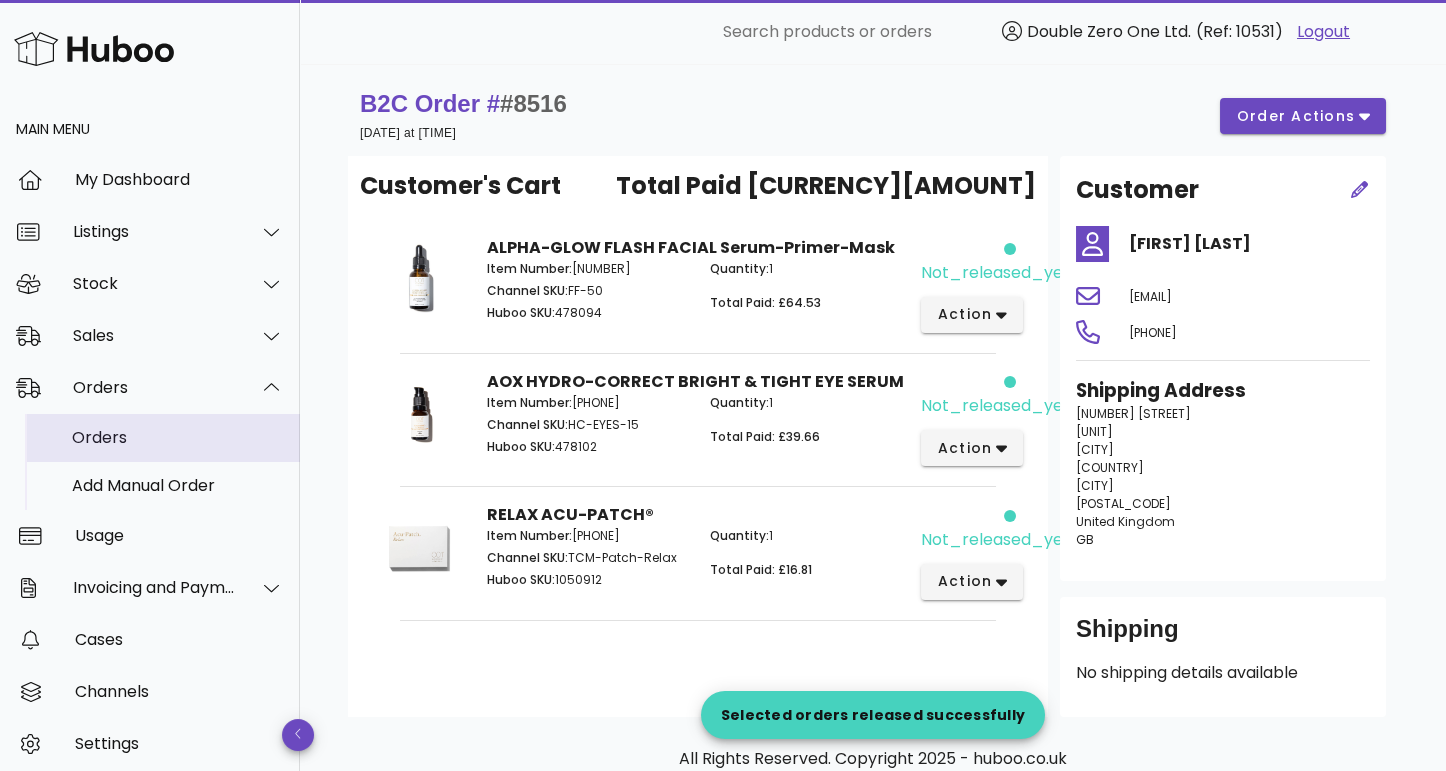 click on "Orders" at bounding box center [178, 437] 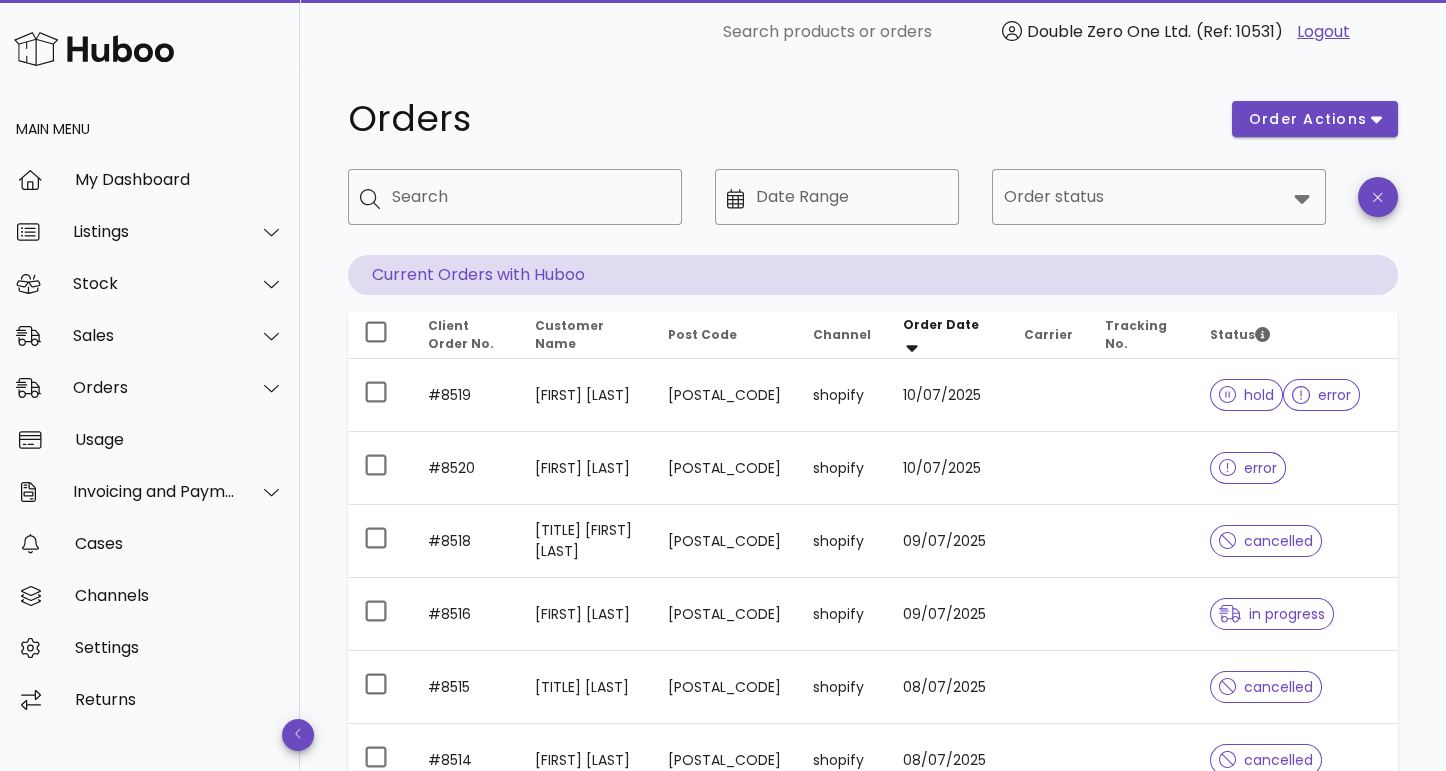 scroll, scrollTop: 9, scrollLeft: 0, axis: vertical 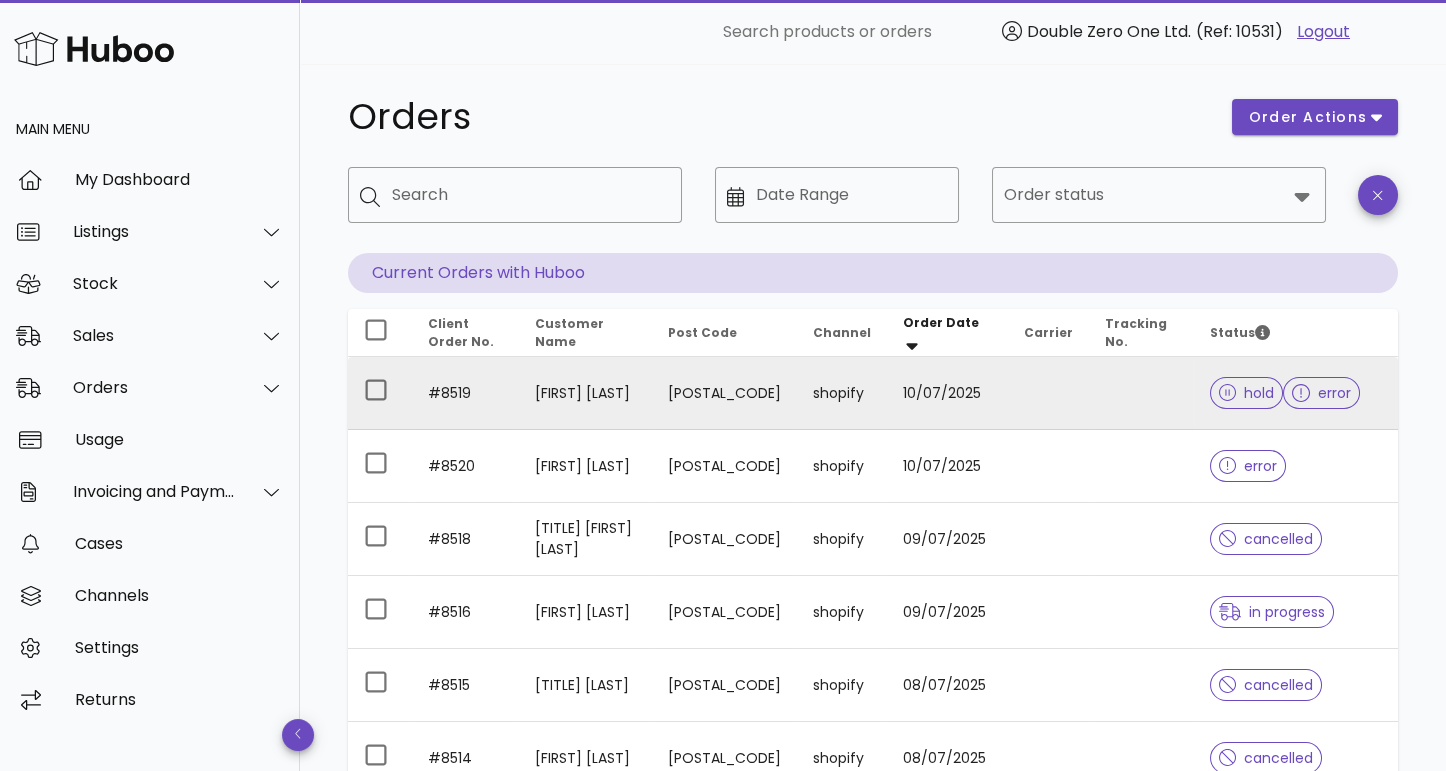 click on "10/07/2025" at bounding box center (947, 393) 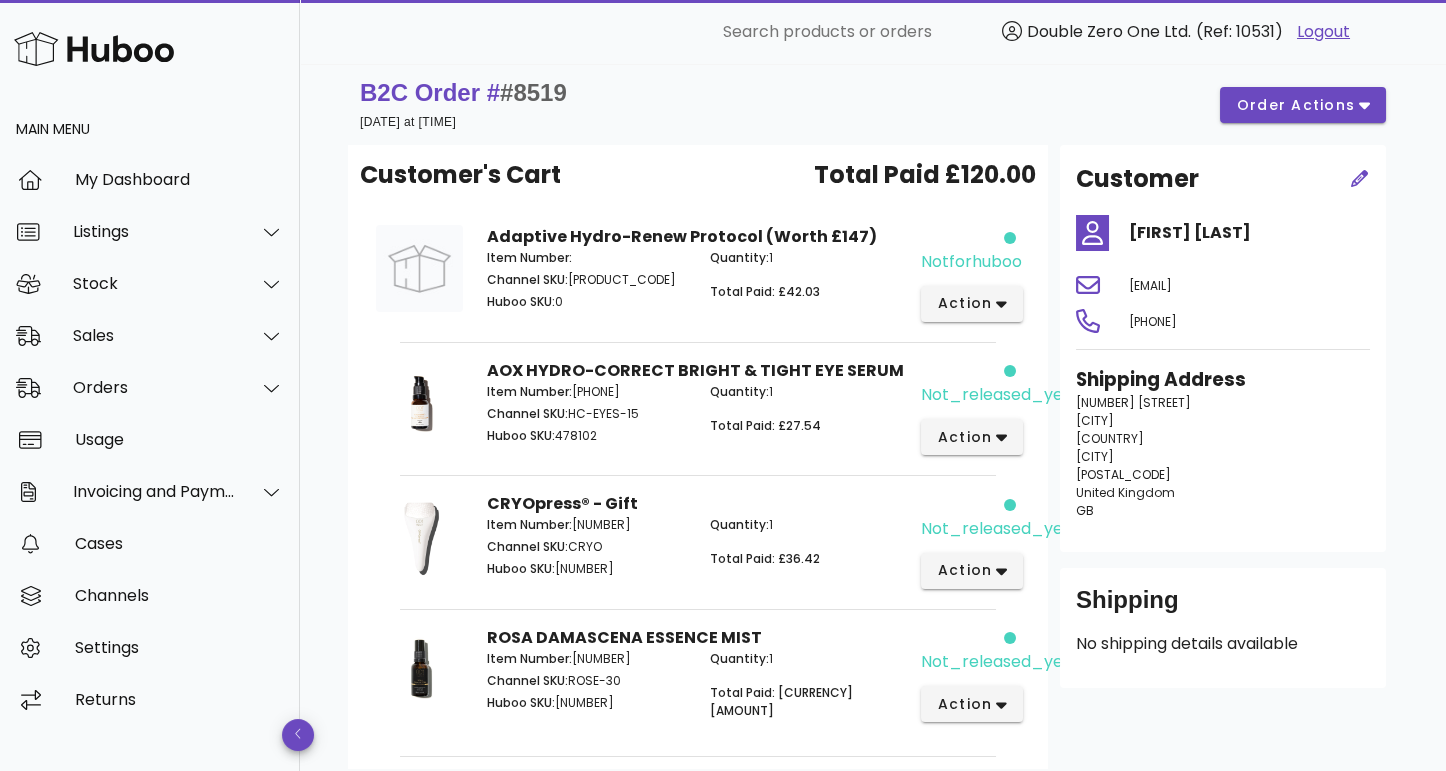 scroll, scrollTop: 13, scrollLeft: 0, axis: vertical 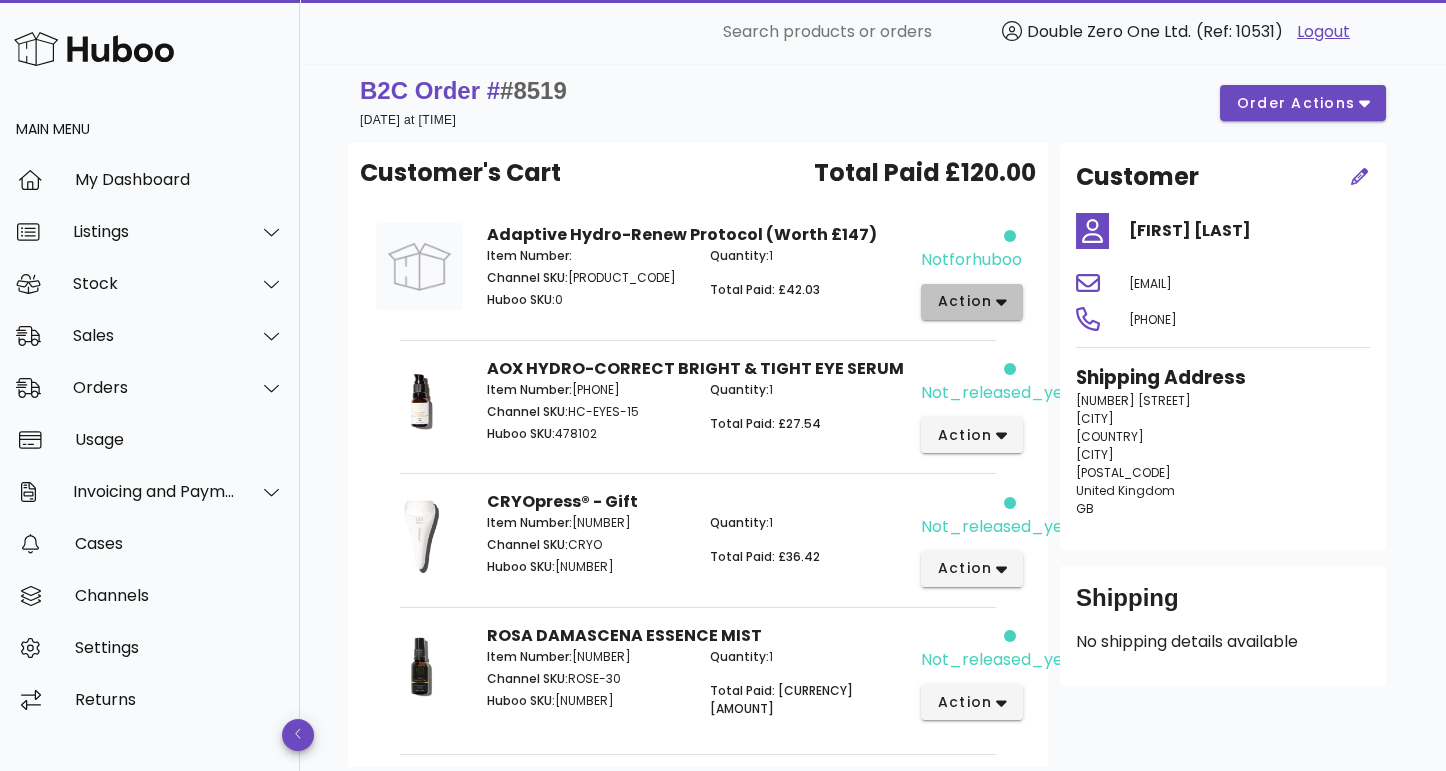 click on "action" at bounding box center (972, 302) 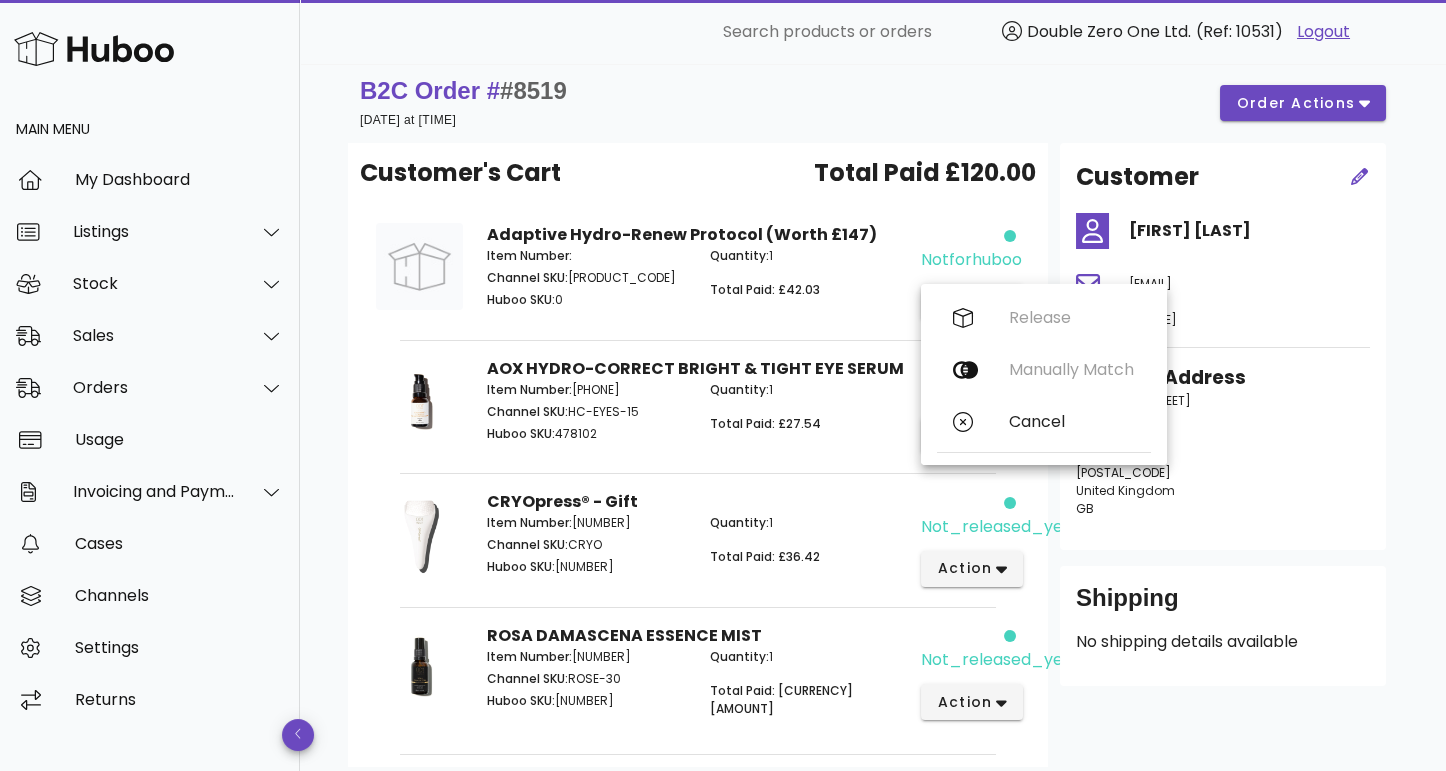 click on "Release   Manually Match   Cancel" at bounding box center (1044, 374) 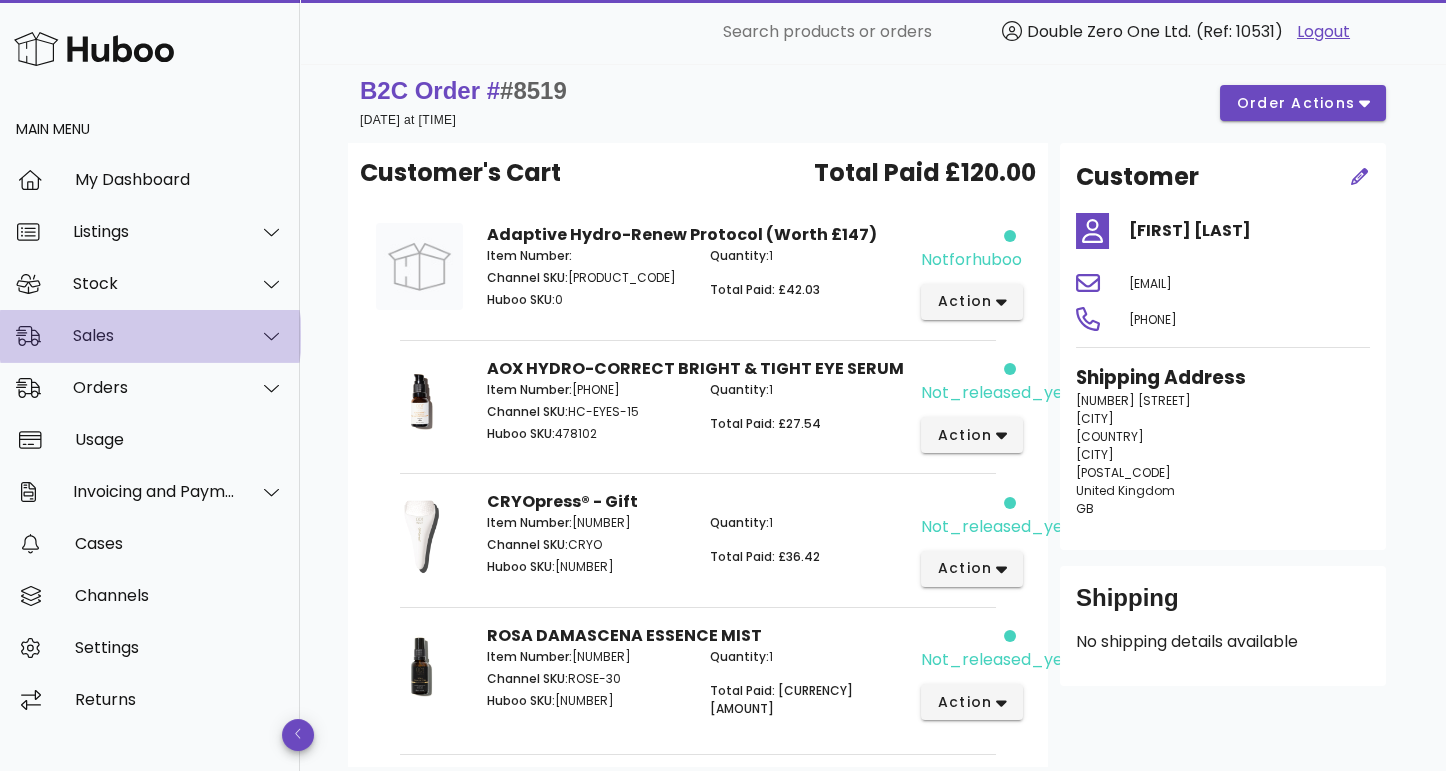 click on "Sales" at bounding box center (154, 335) 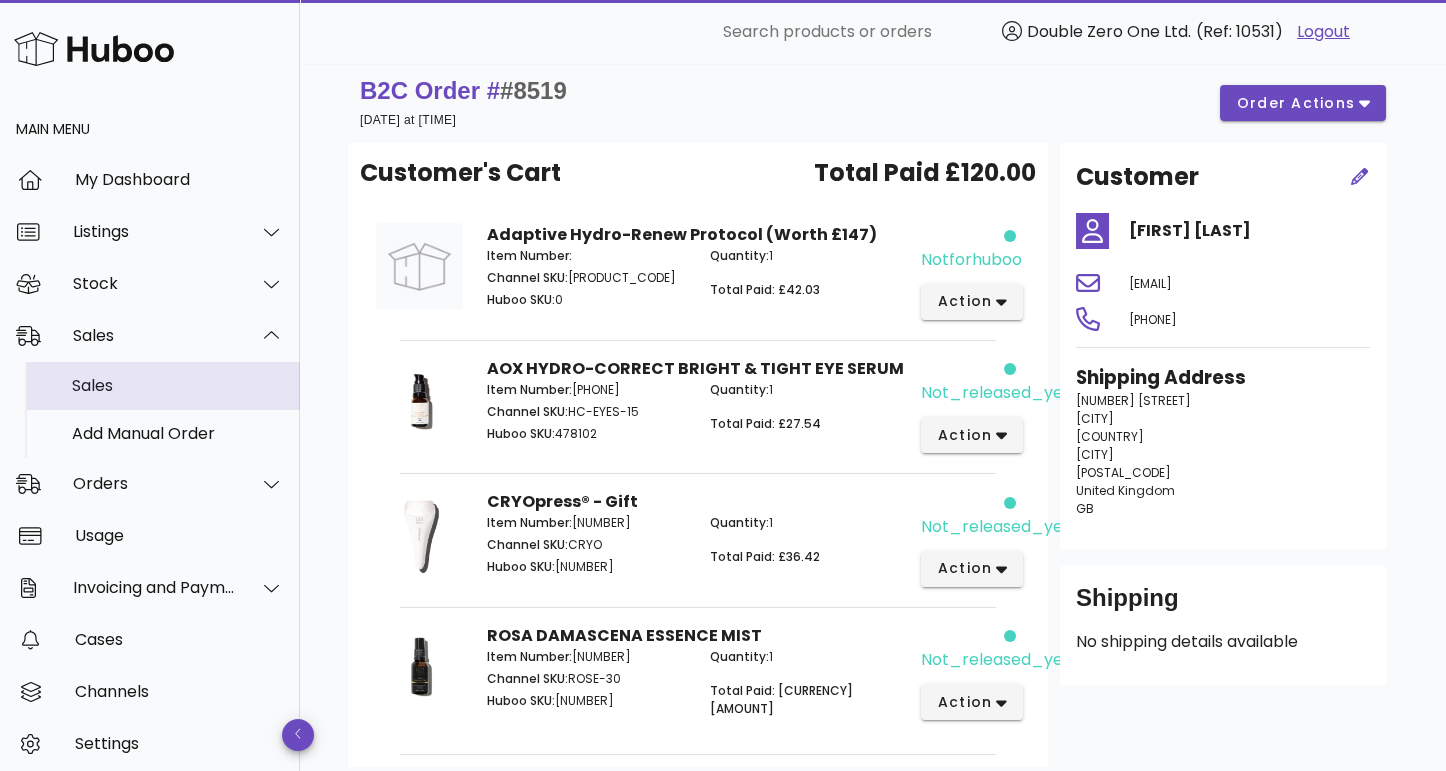 click on "Sales" at bounding box center [178, 385] 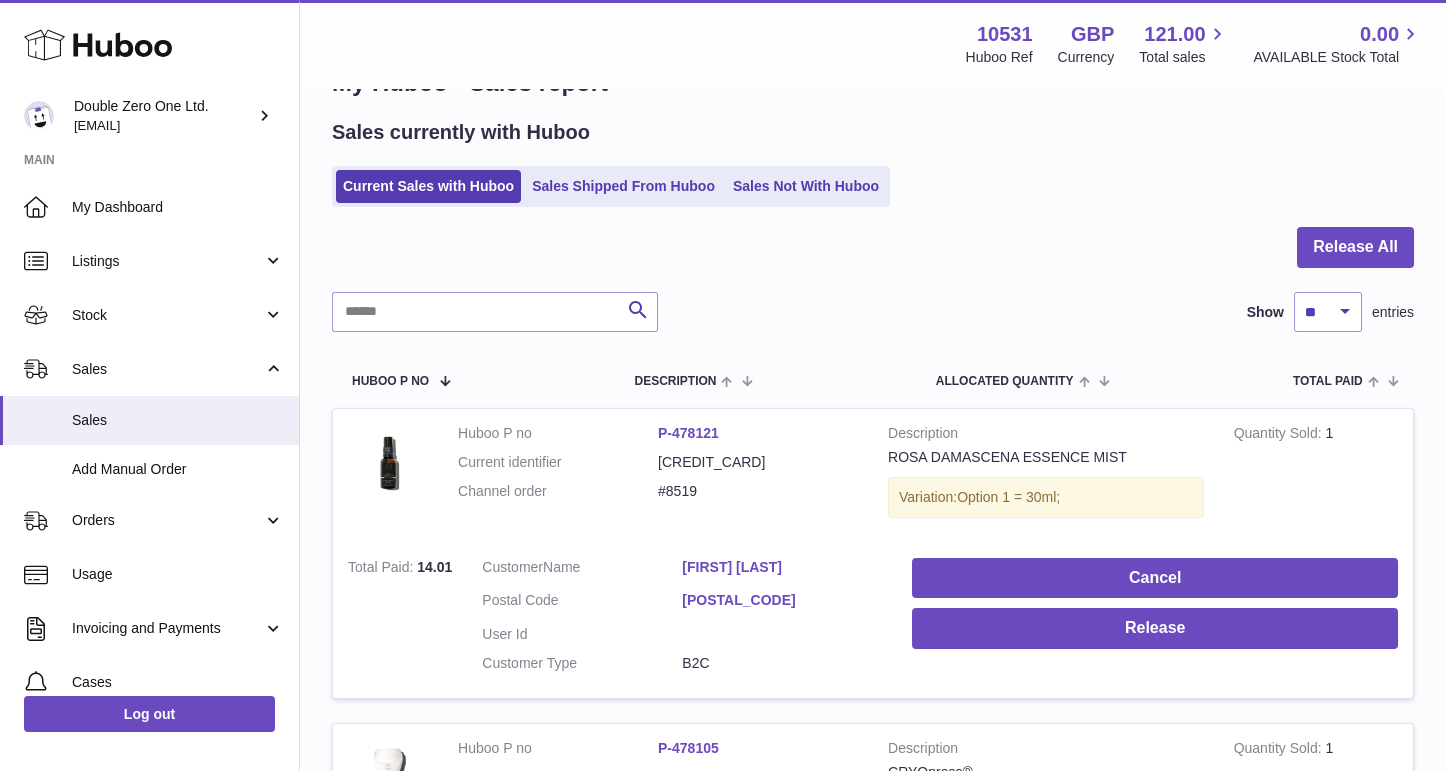 scroll, scrollTop: 0, scrollLeft: 0, axis: both 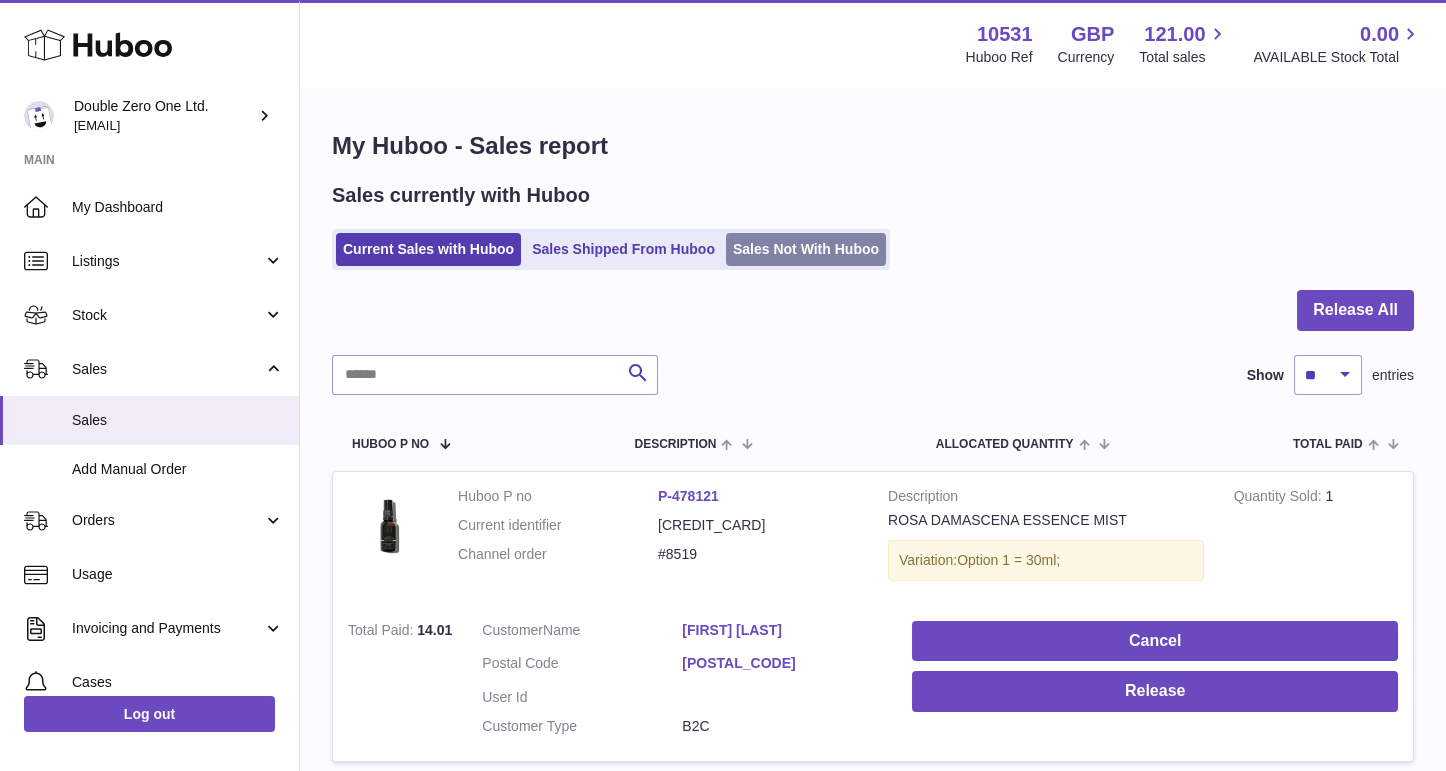 click on "Sales Not With Huboo" at bounding box center (806, 249) 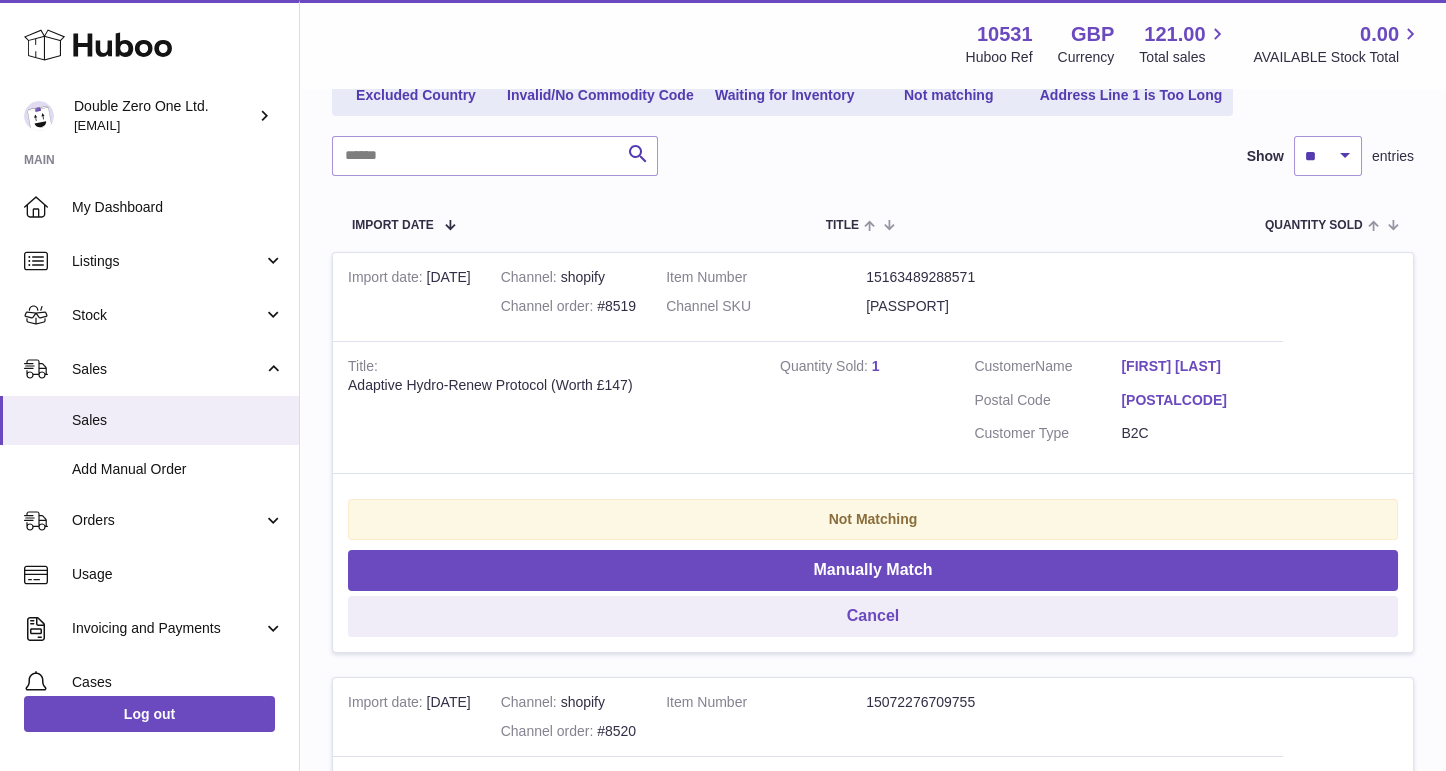 scroll, scrollTop: 270, scrollLeft: 0, axis: vertical 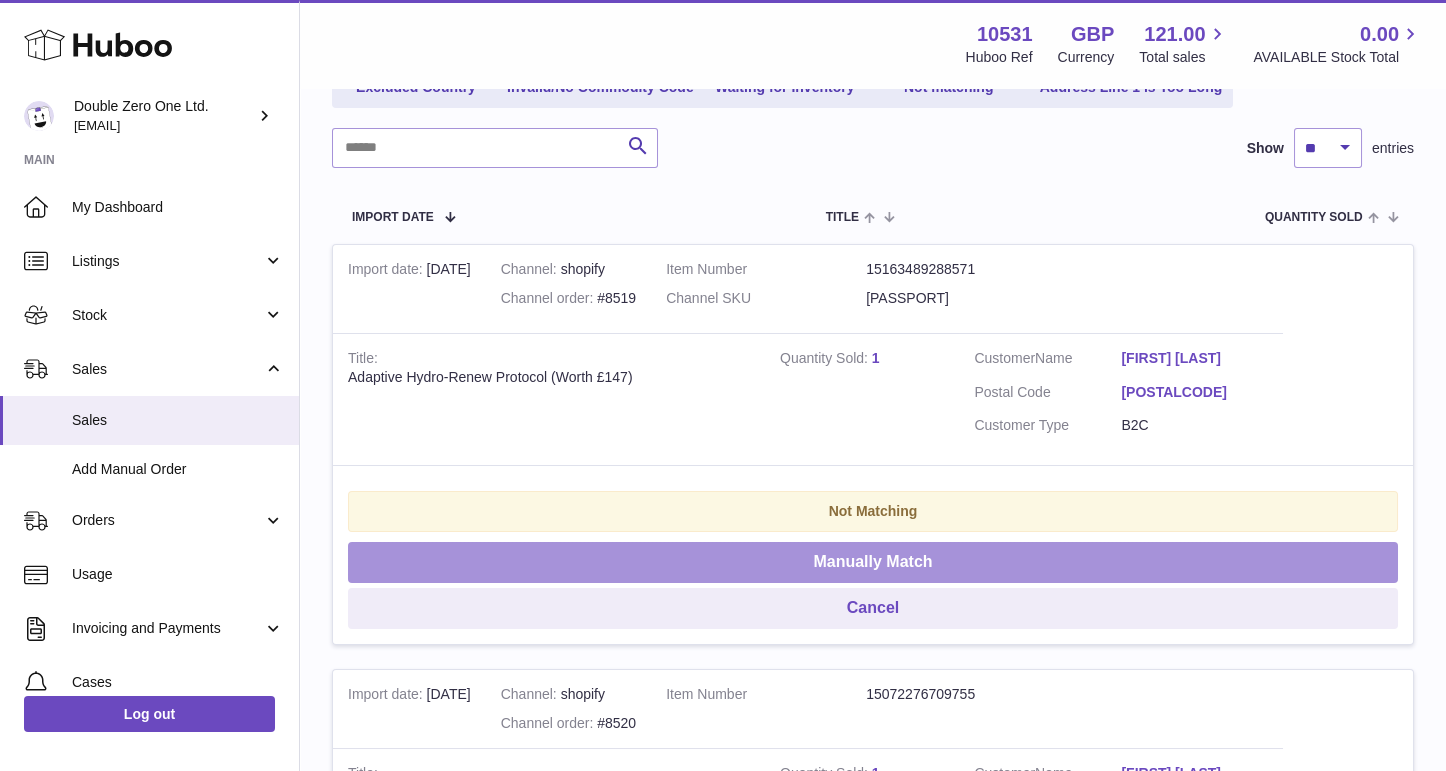 click on "Manually Match" at bounding box center (873, 562) 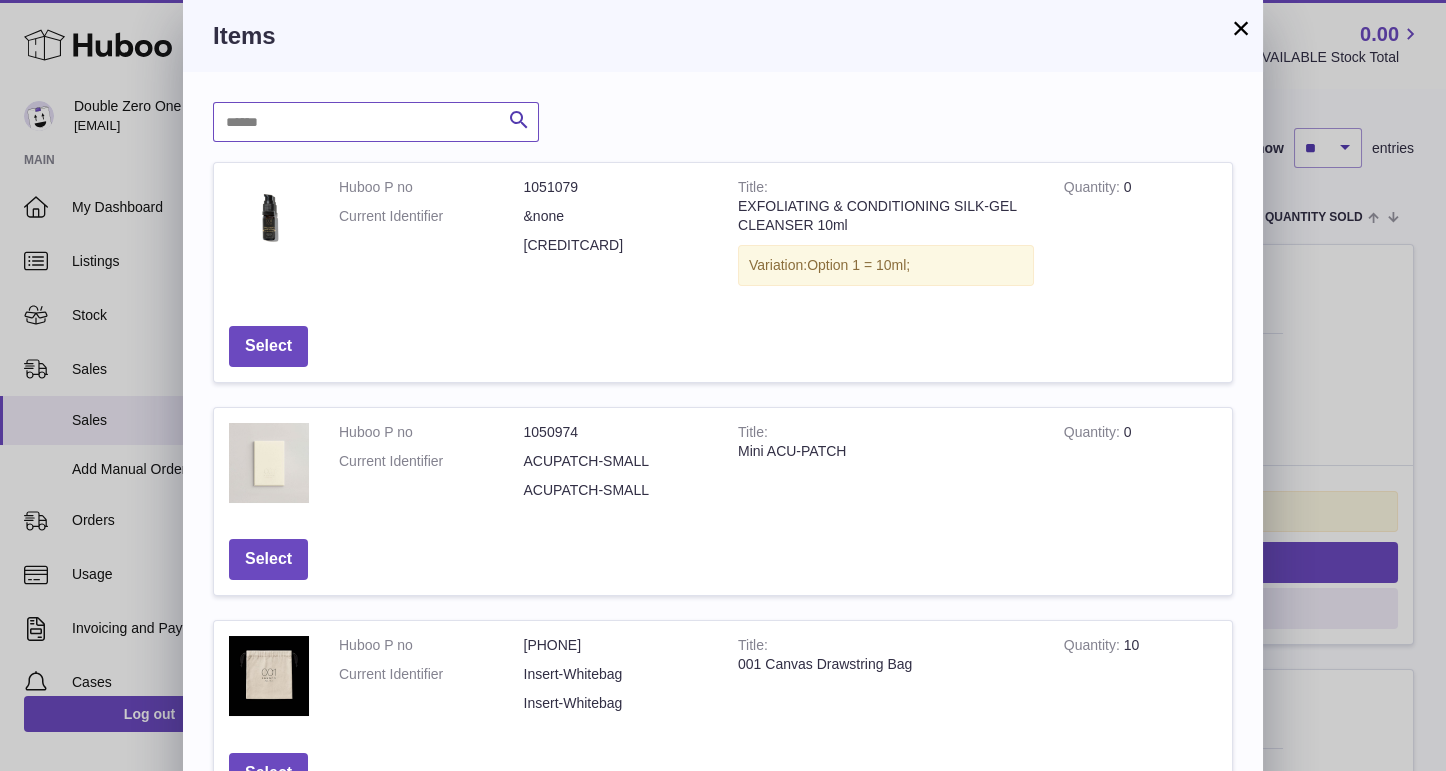click at bounding box center (376, 122) 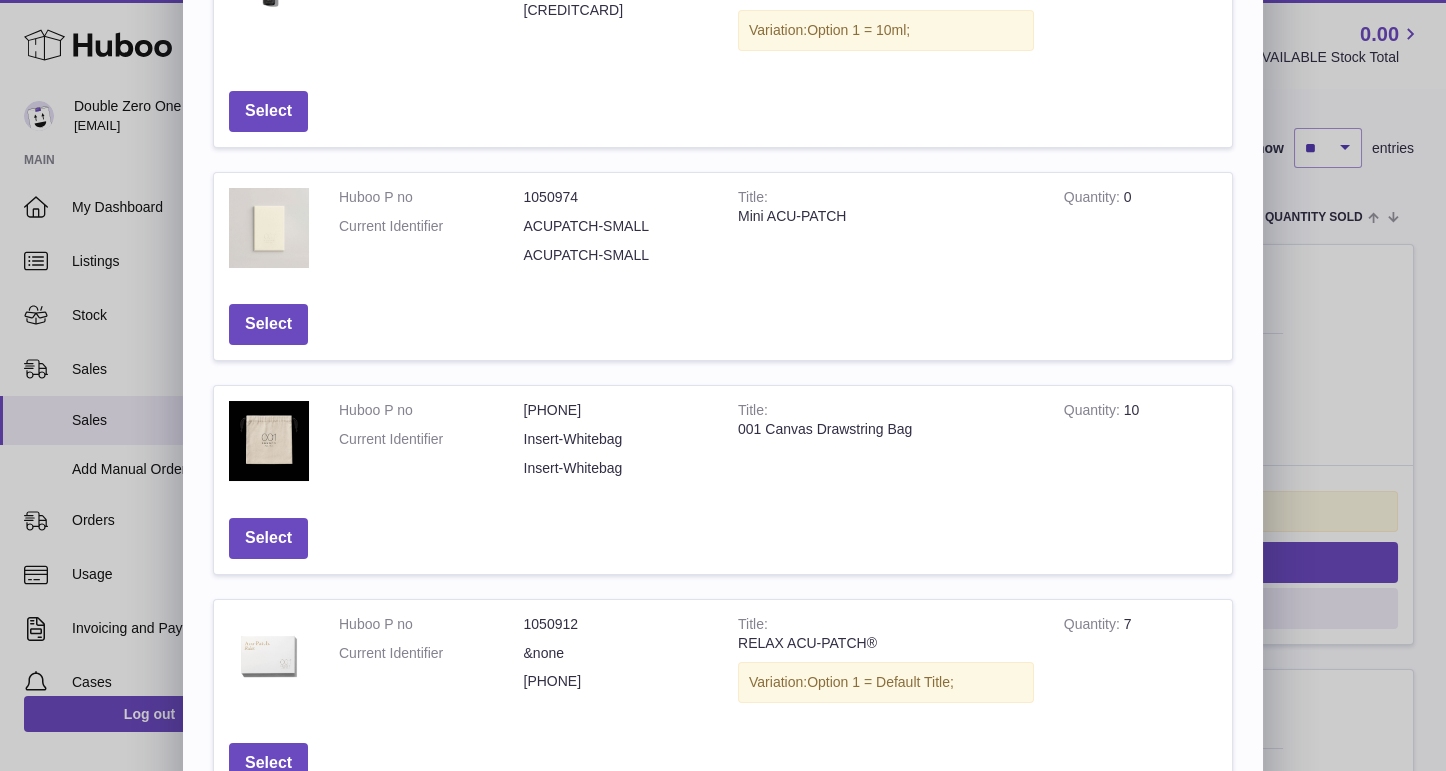 scroll, scrollTop: 0, scrollLeft: 0, axis: both 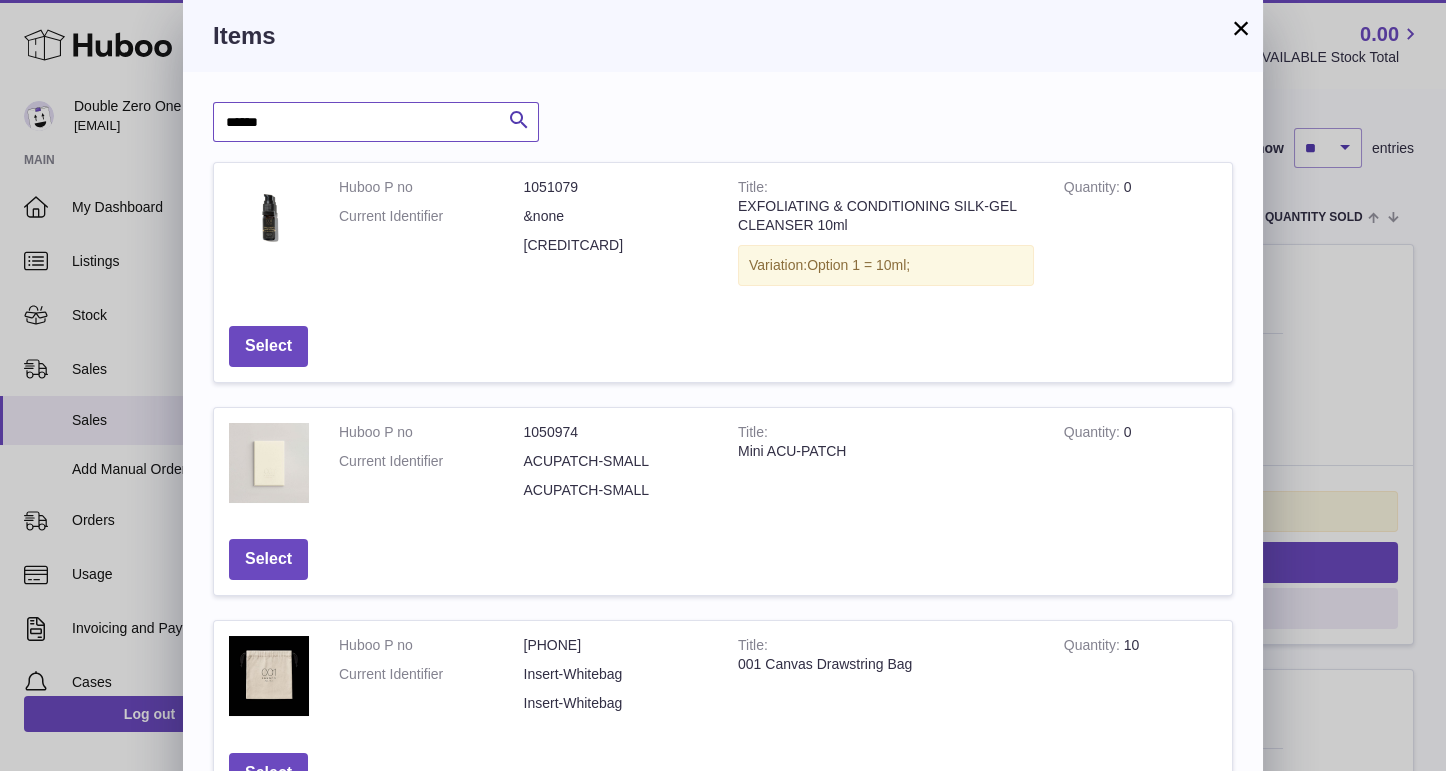 type on "******" 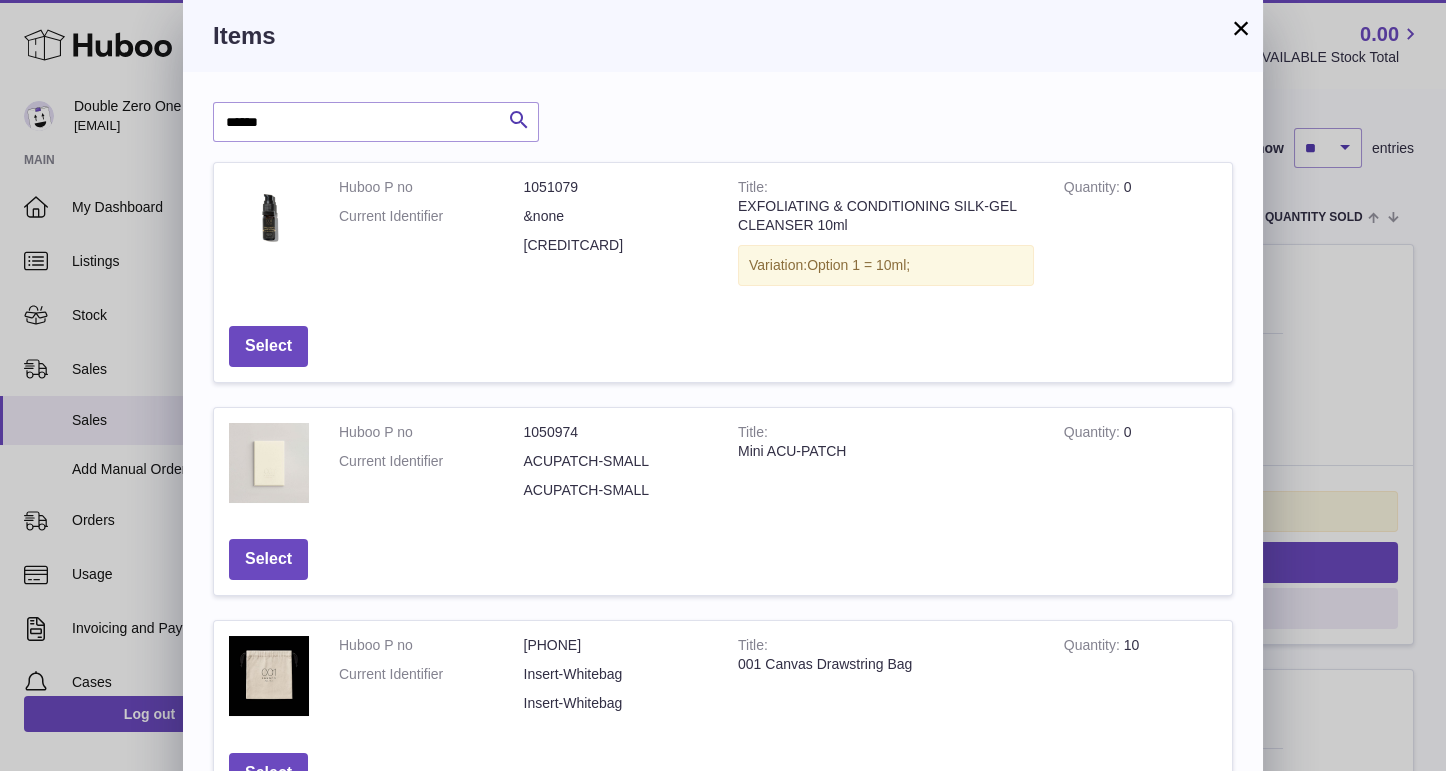 click on "×" at bounding box center [1241, 28] 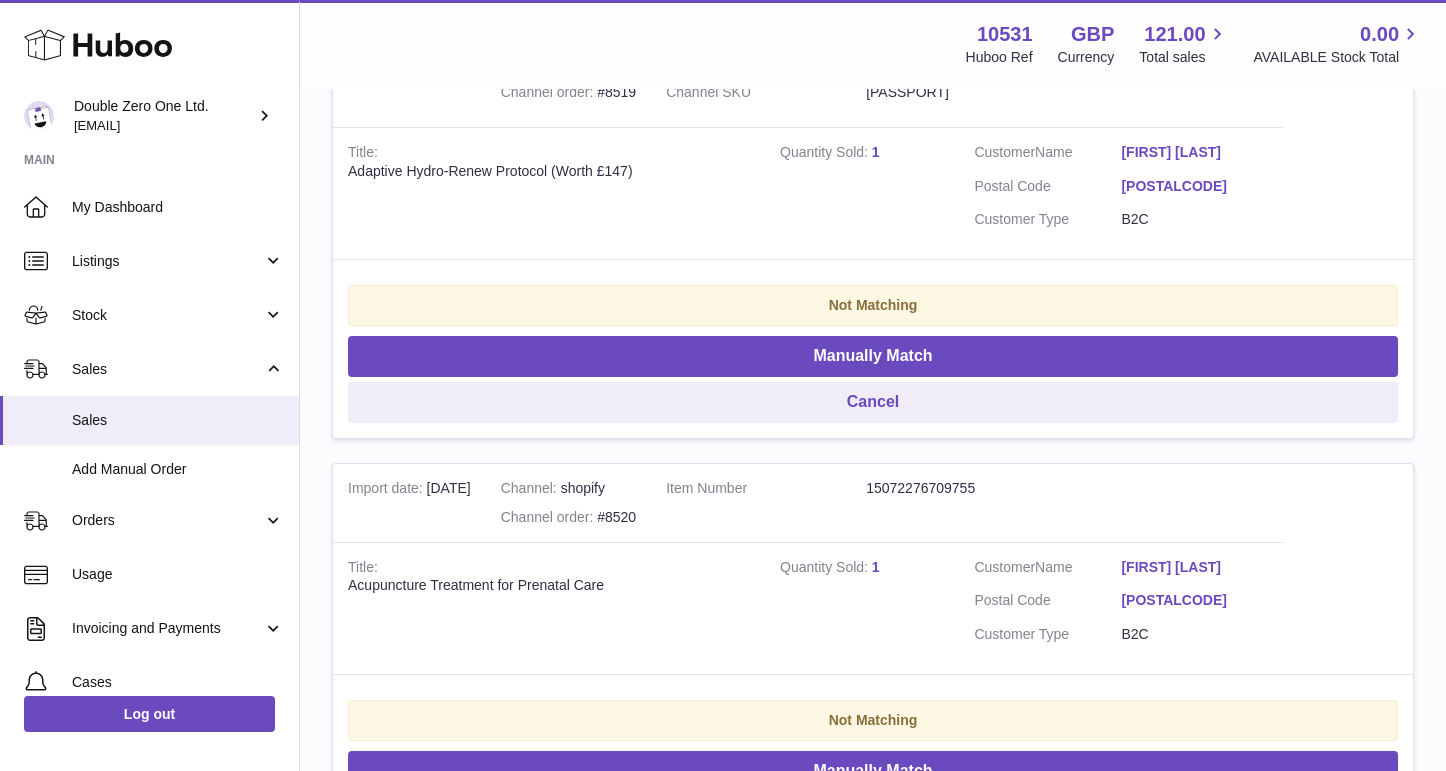 scroll, scrollTop: 477, scrollLeft: 0, axis: vertical 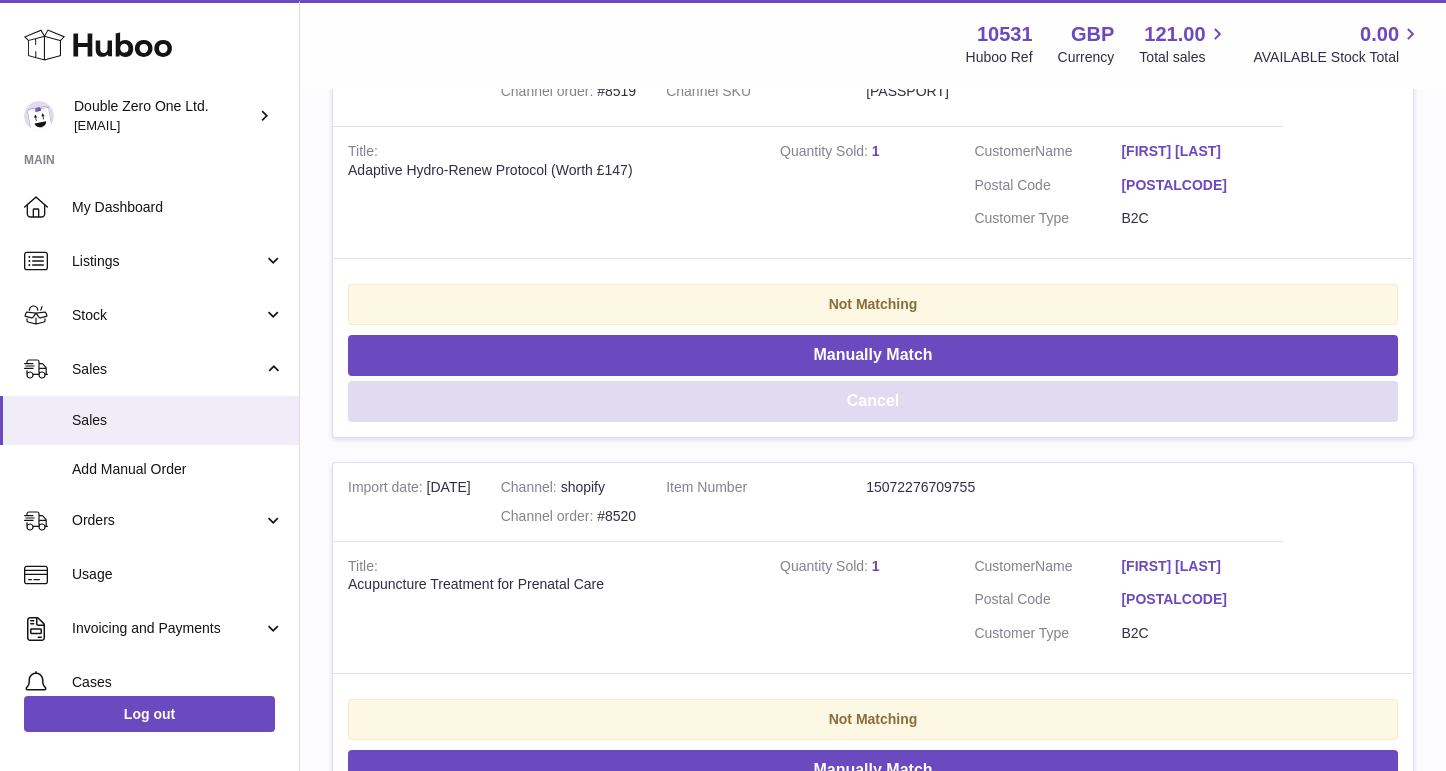 click on "Cancel" at bounding box center [873, 401] 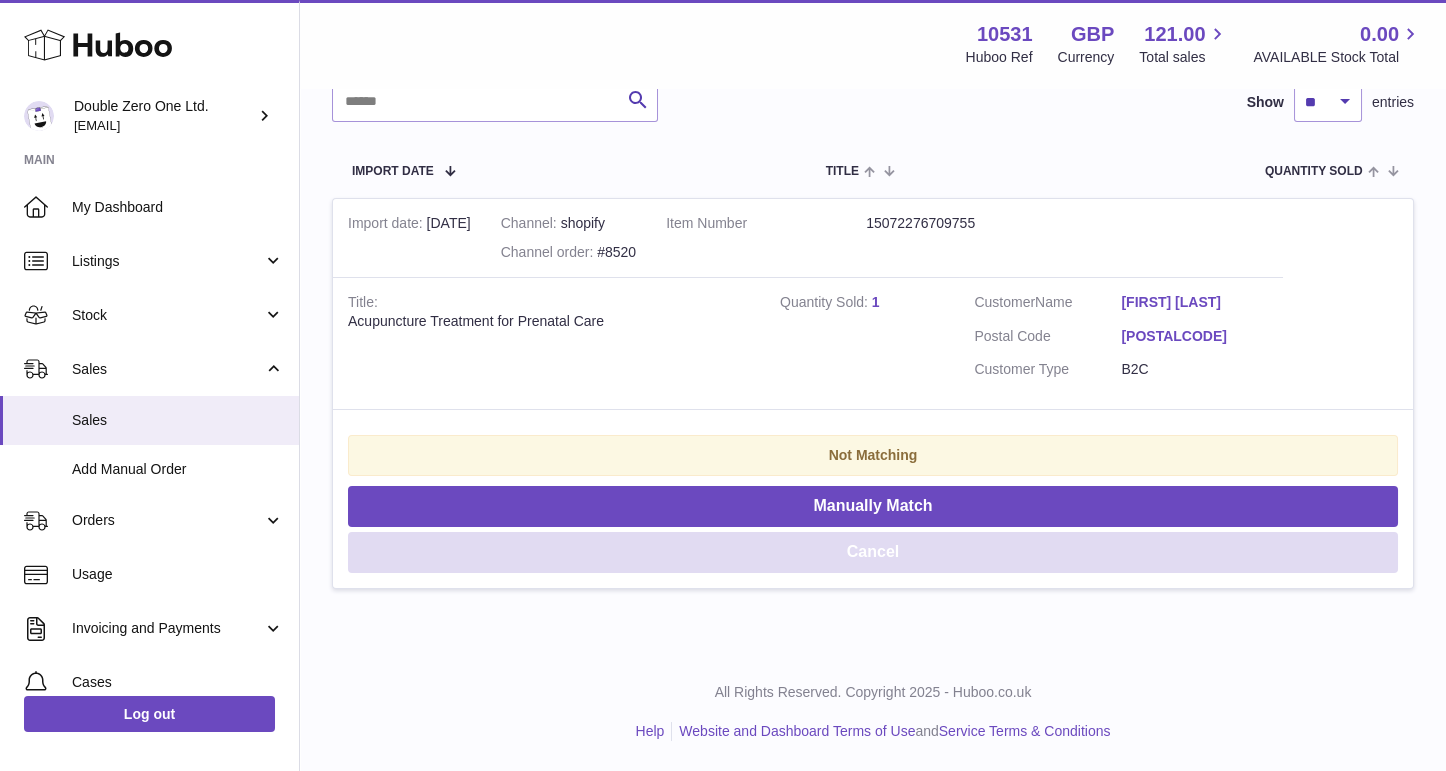 scroll, scrollTop: 313, scrollLeft: 0, axis: vertical 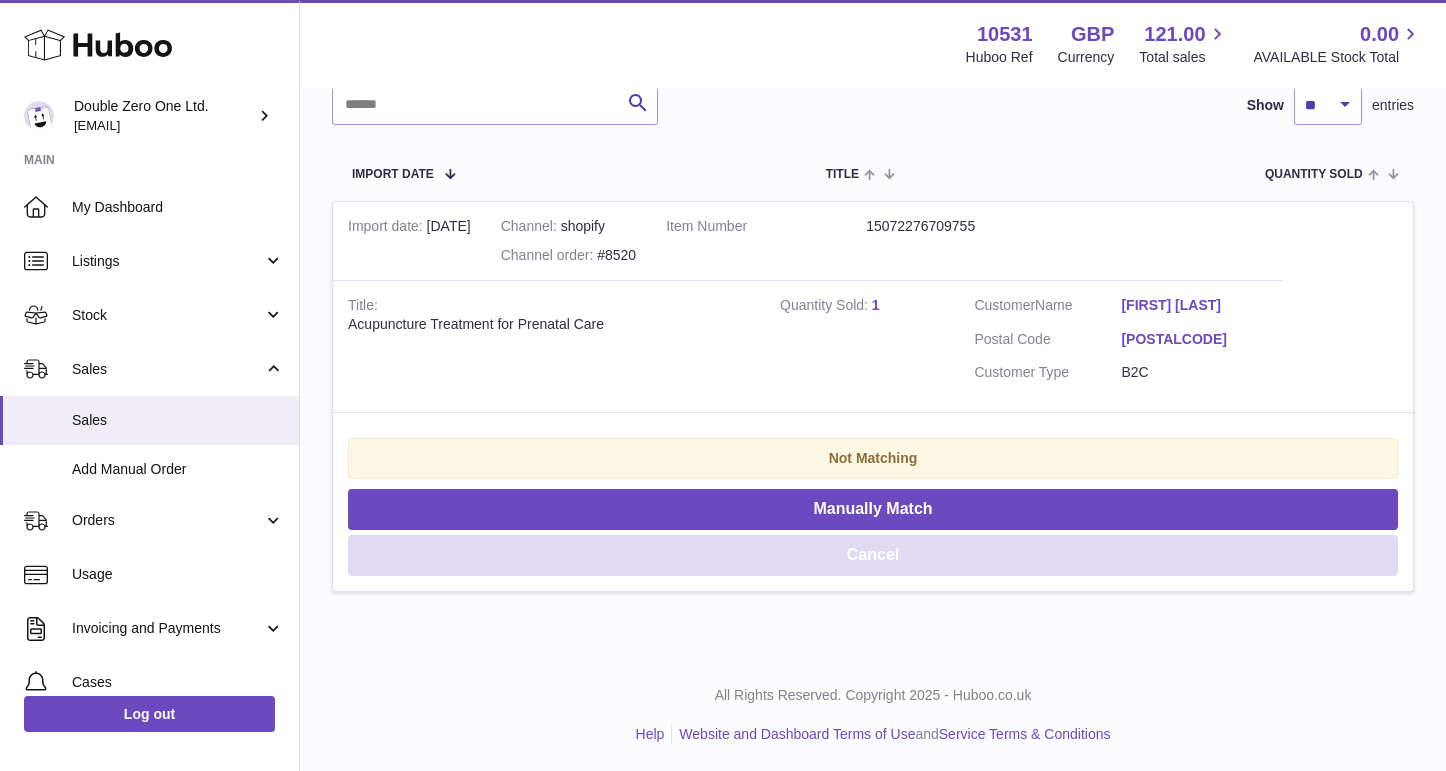 click on "Cancel" at bounding box center [873, 555] 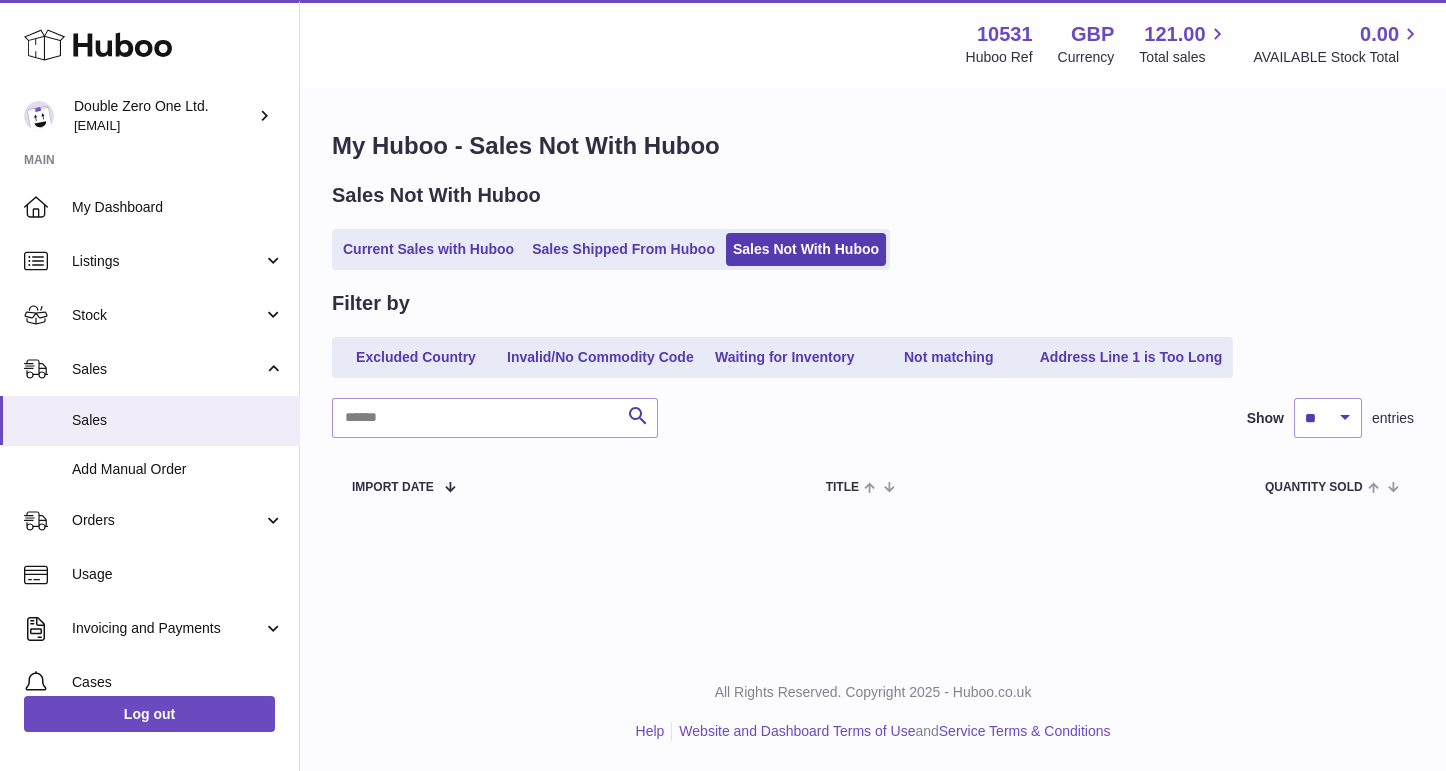 scroll, scrollTop: 0, scrollLeft: 0, axis: both 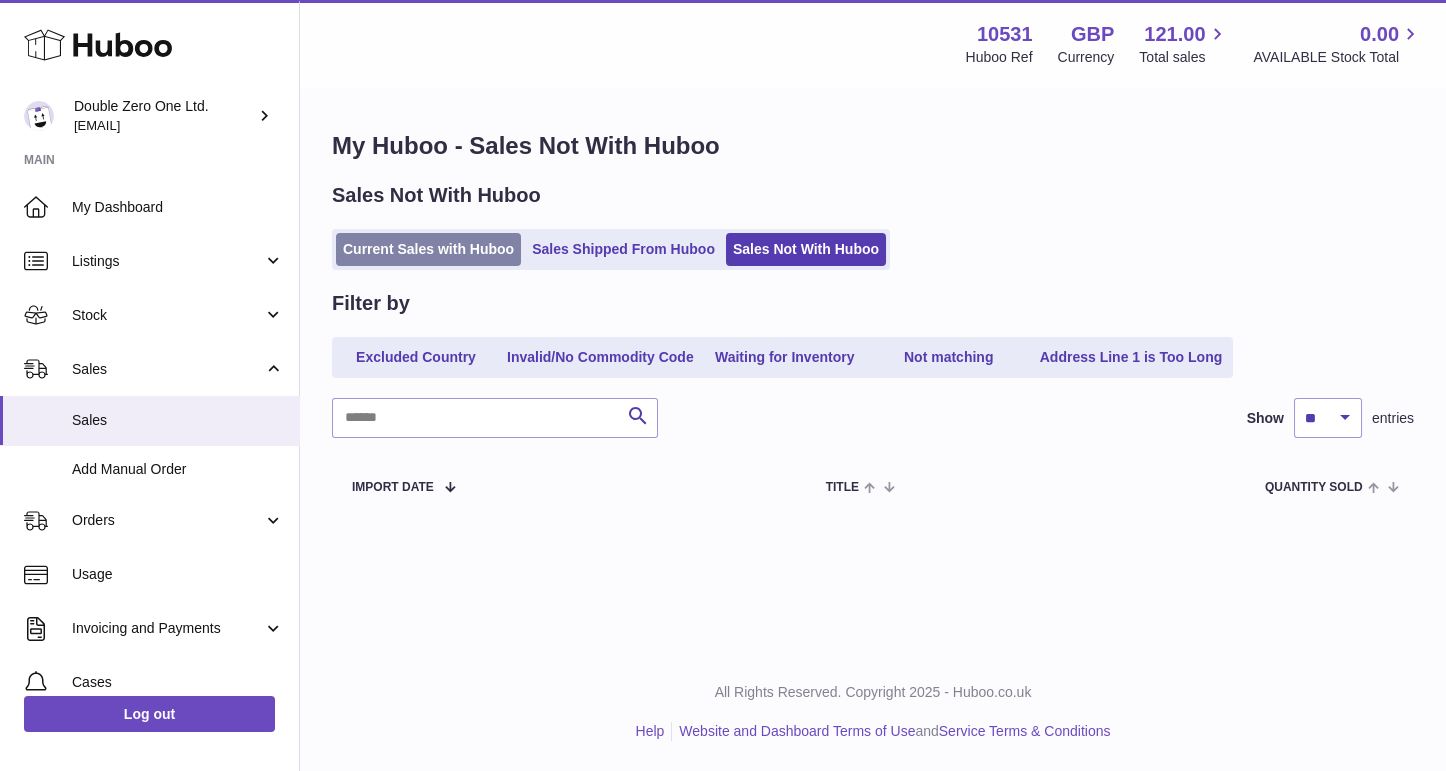 click on "Current Sales with Huboo" at bounding box center [428, 249] 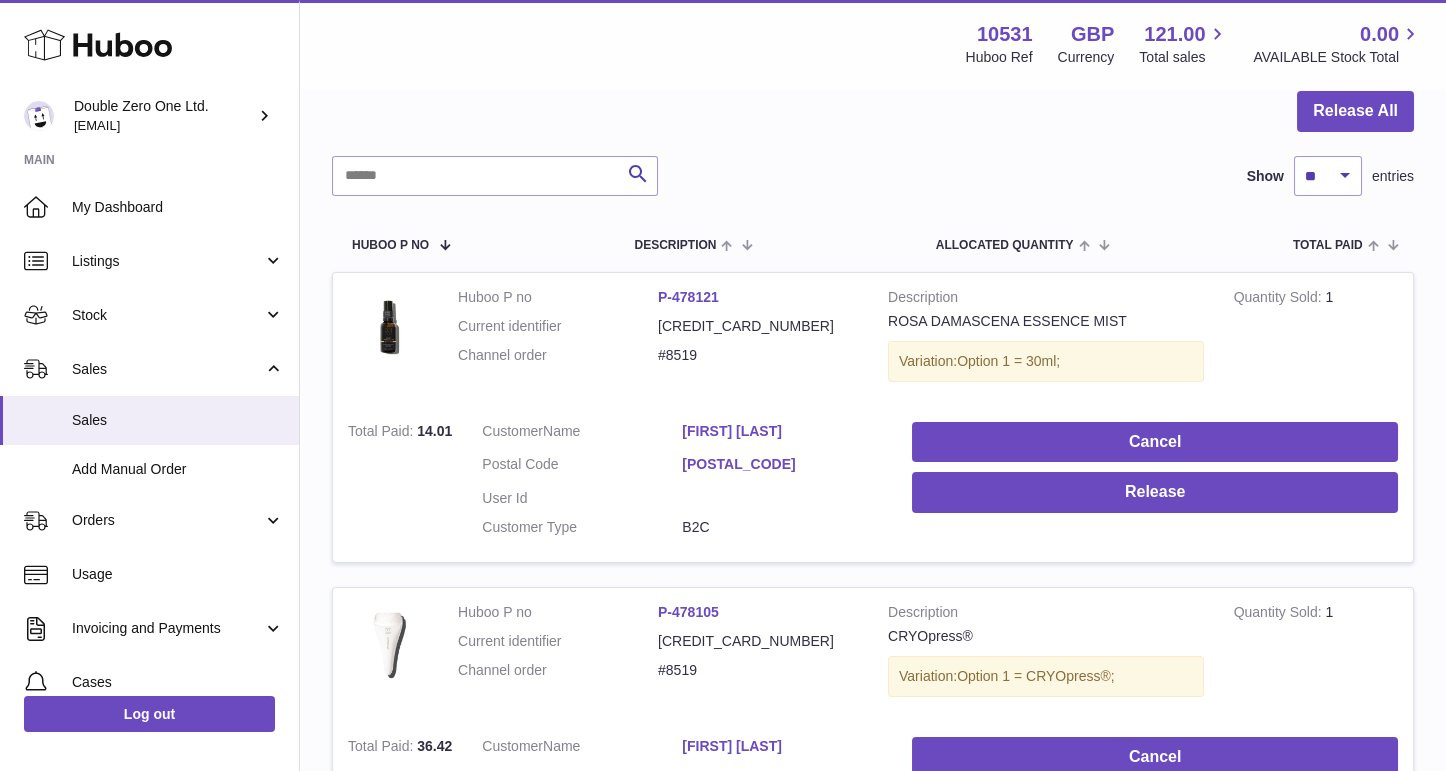 scroll, scrollTop: 200, scrollLeft: 0, axis: vertical 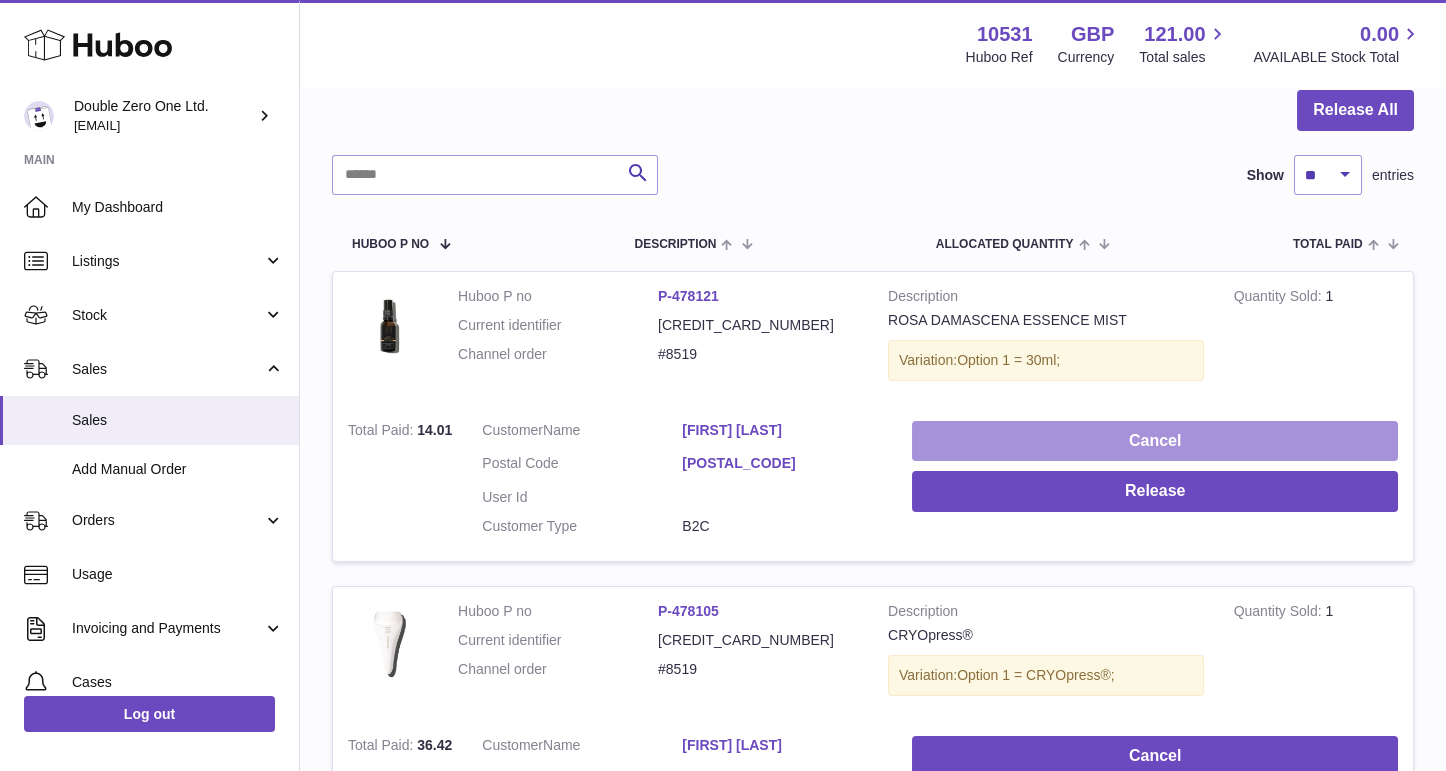 click on "Cancel" at bounding box center [1155, 441] 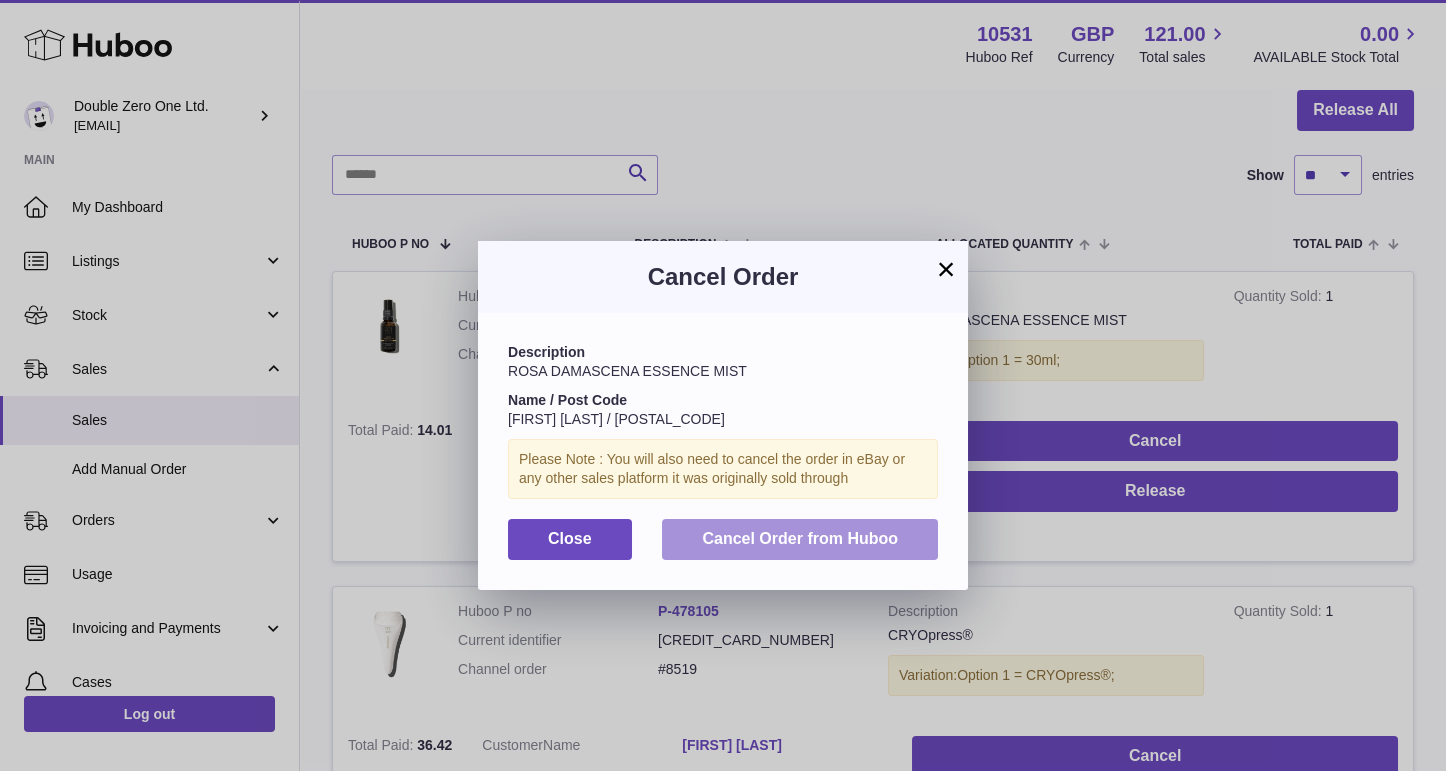 click on "Cancel Order from Huboo" at bounding box center [800, 539] 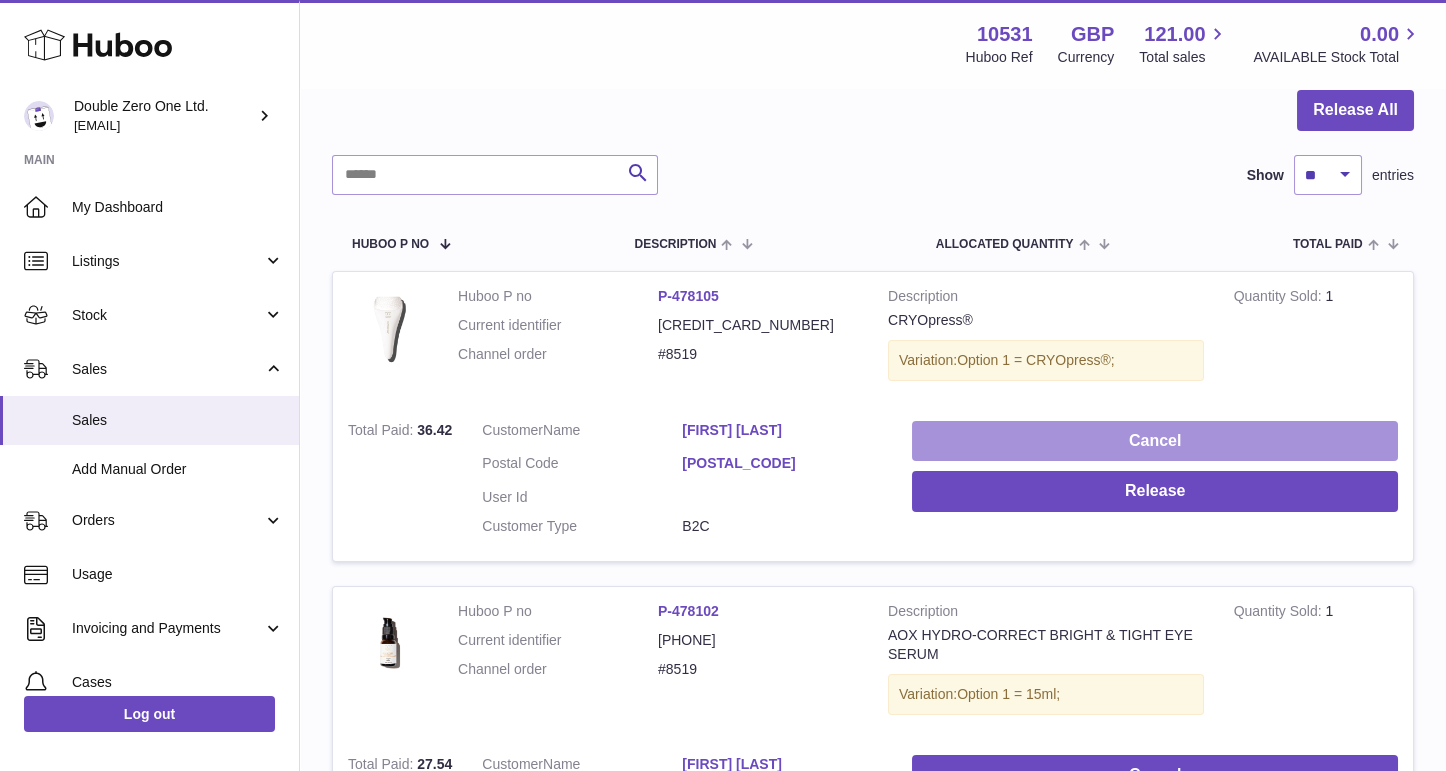 click on "Cancel" at bounding box center (1155, 441) 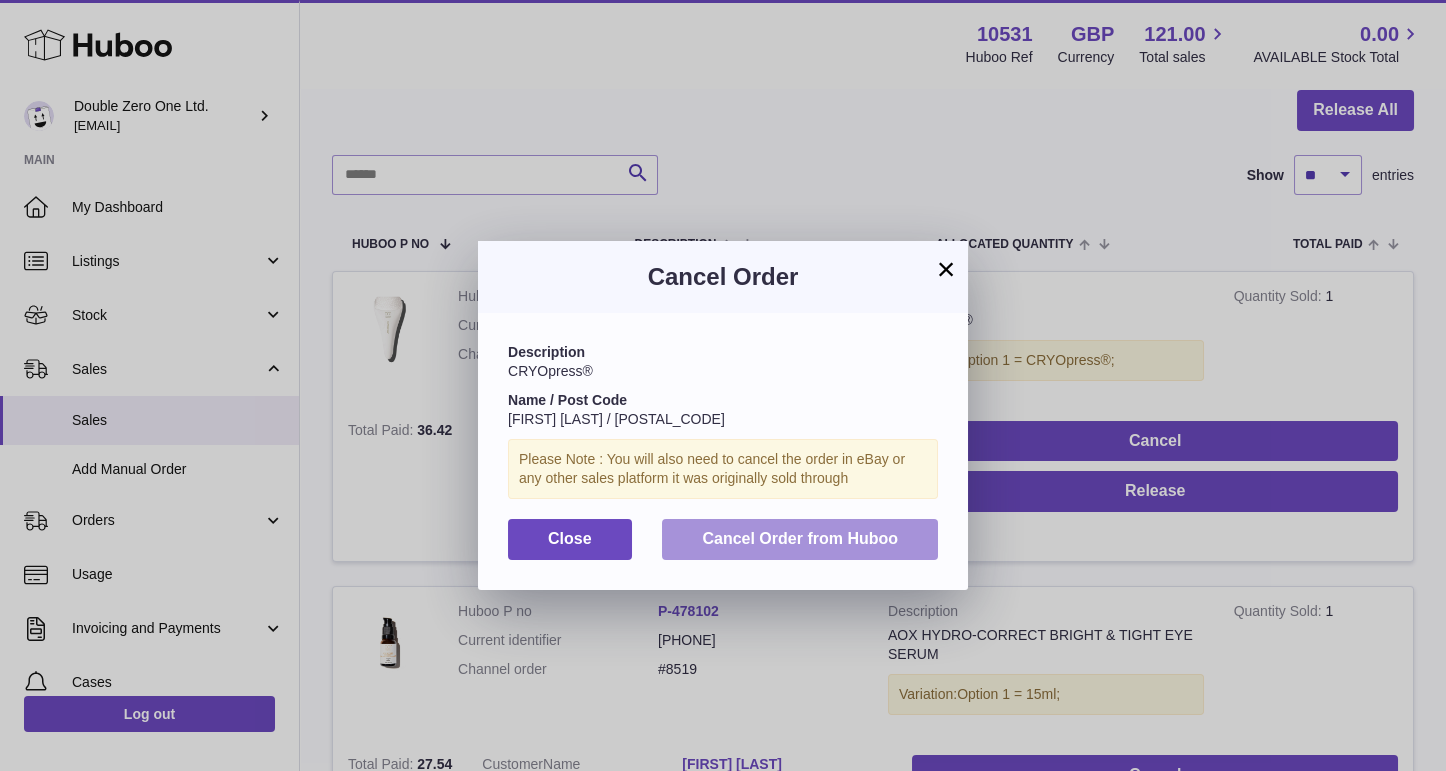 click on "Cancel Order from Huboo" at bounding box center (800, 539) 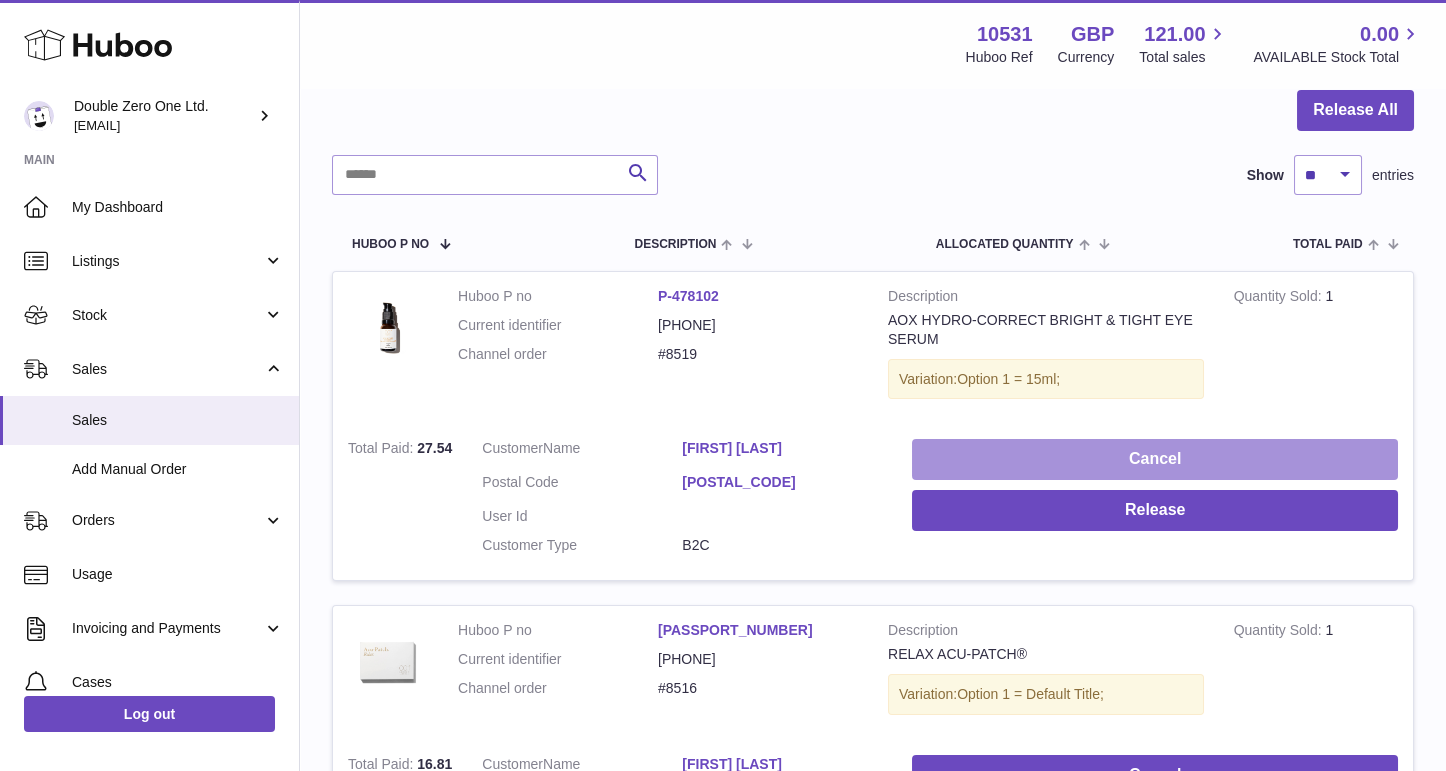 click on "Cancel" at bounding box center [1155, 459] 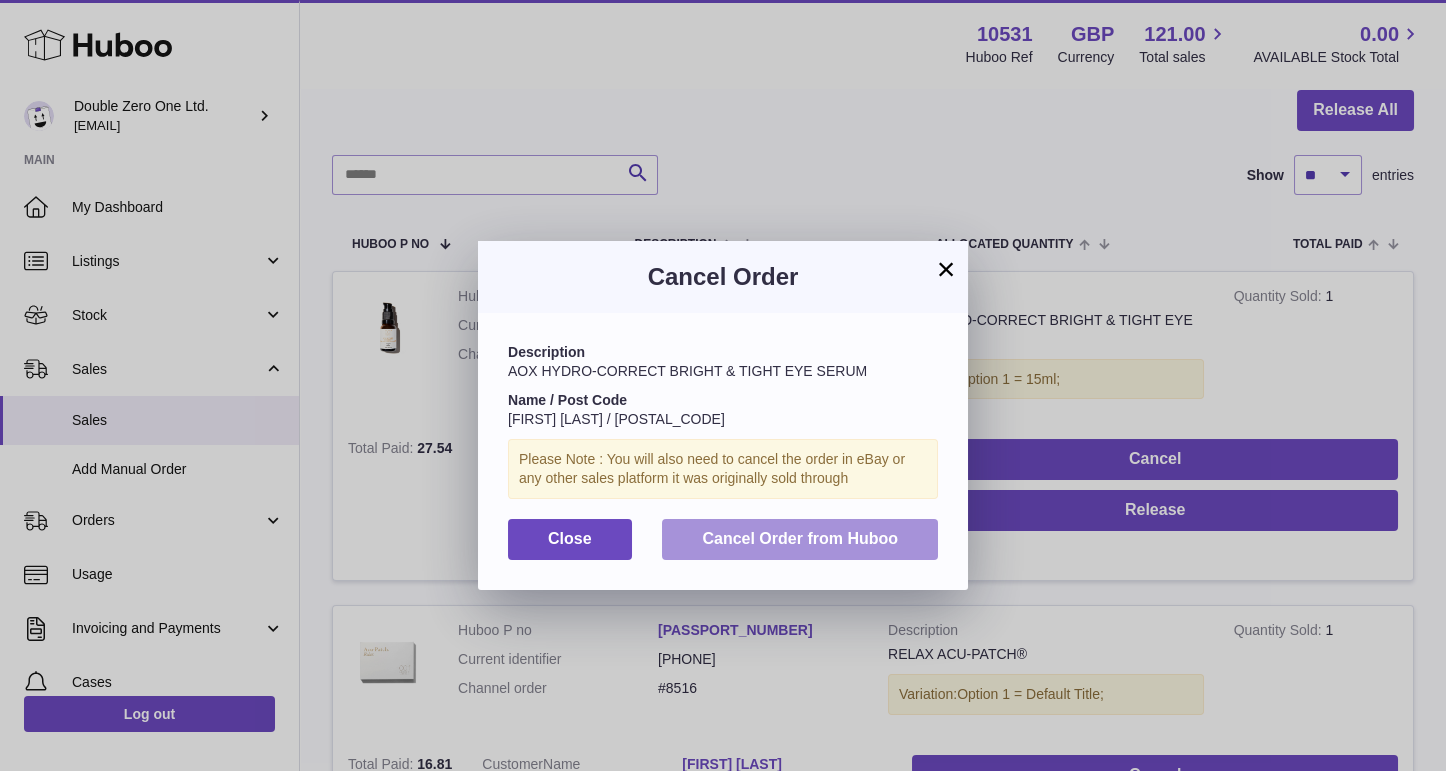 click on "Cancel Order from Huboo" at bounding box center [800, 539] 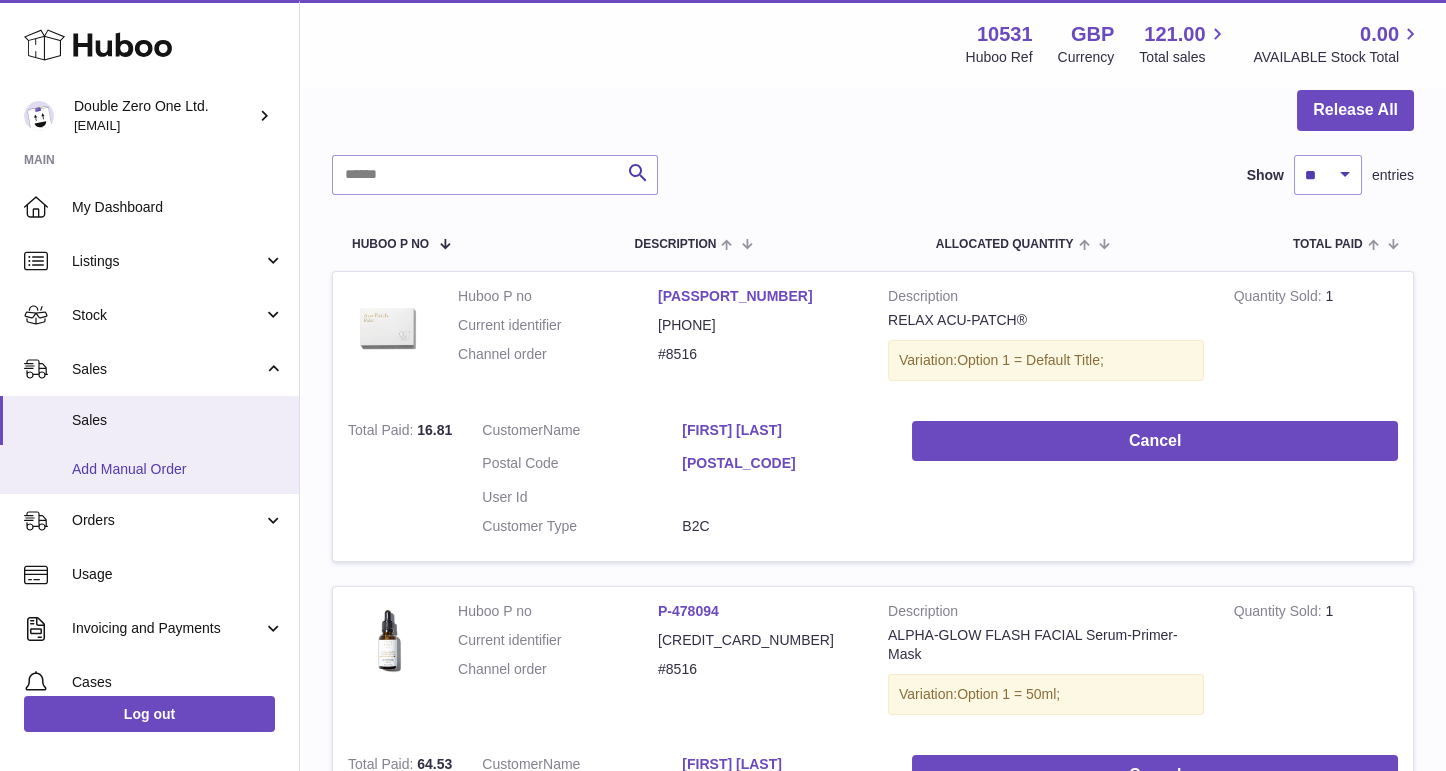 click on "Add Manual Order" at bounding box center (178, 469) 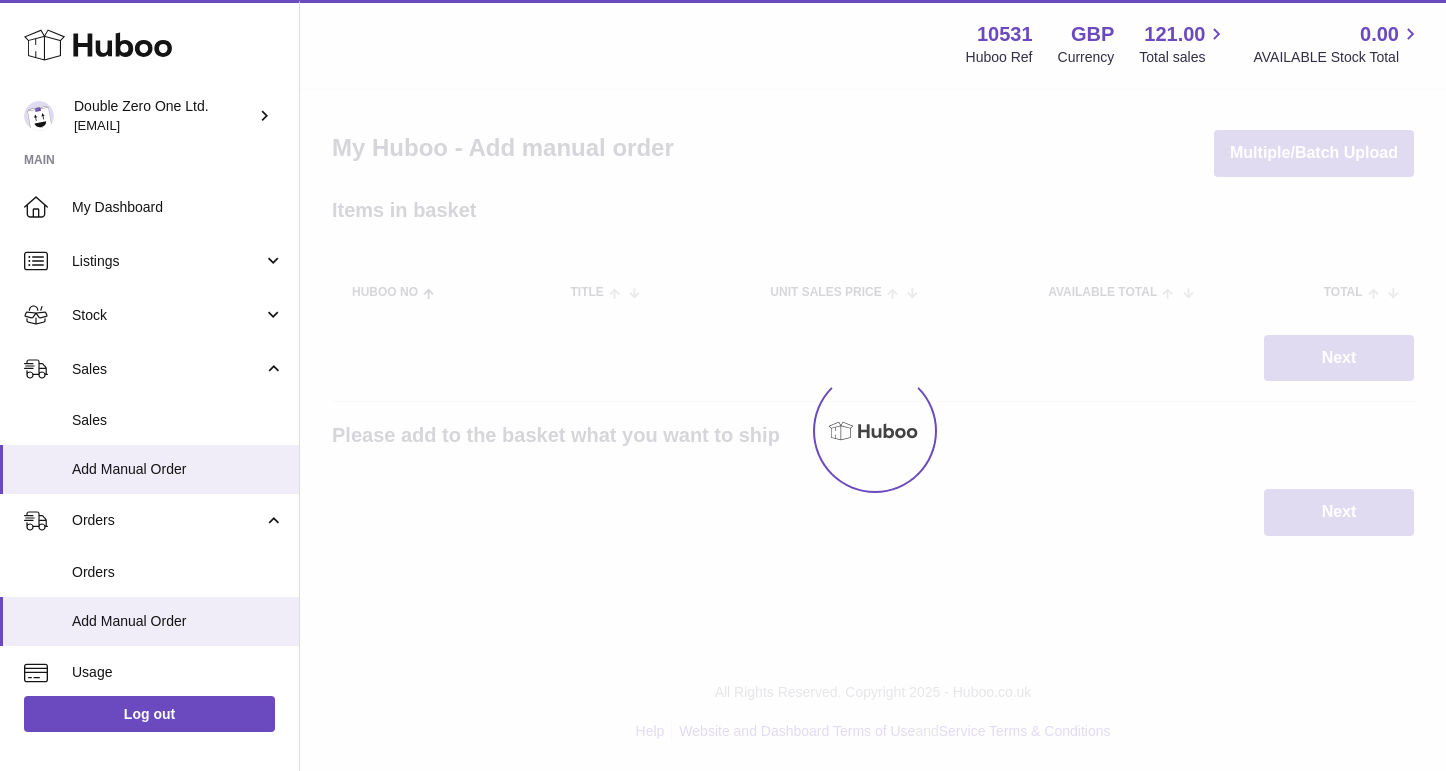 scroll, scrollTop: 0, scrollLeft: 0, axis: both 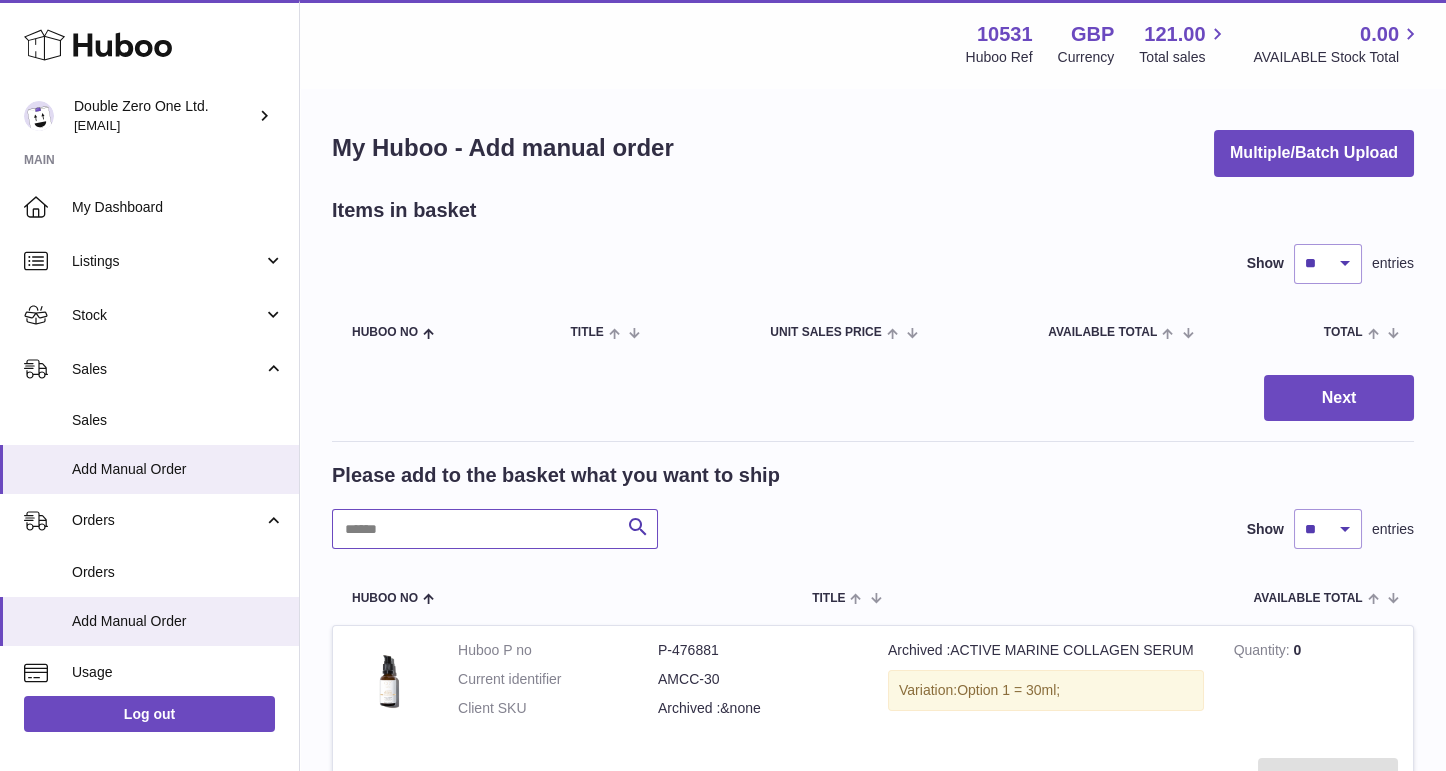 click at bounding box center (495, 529) 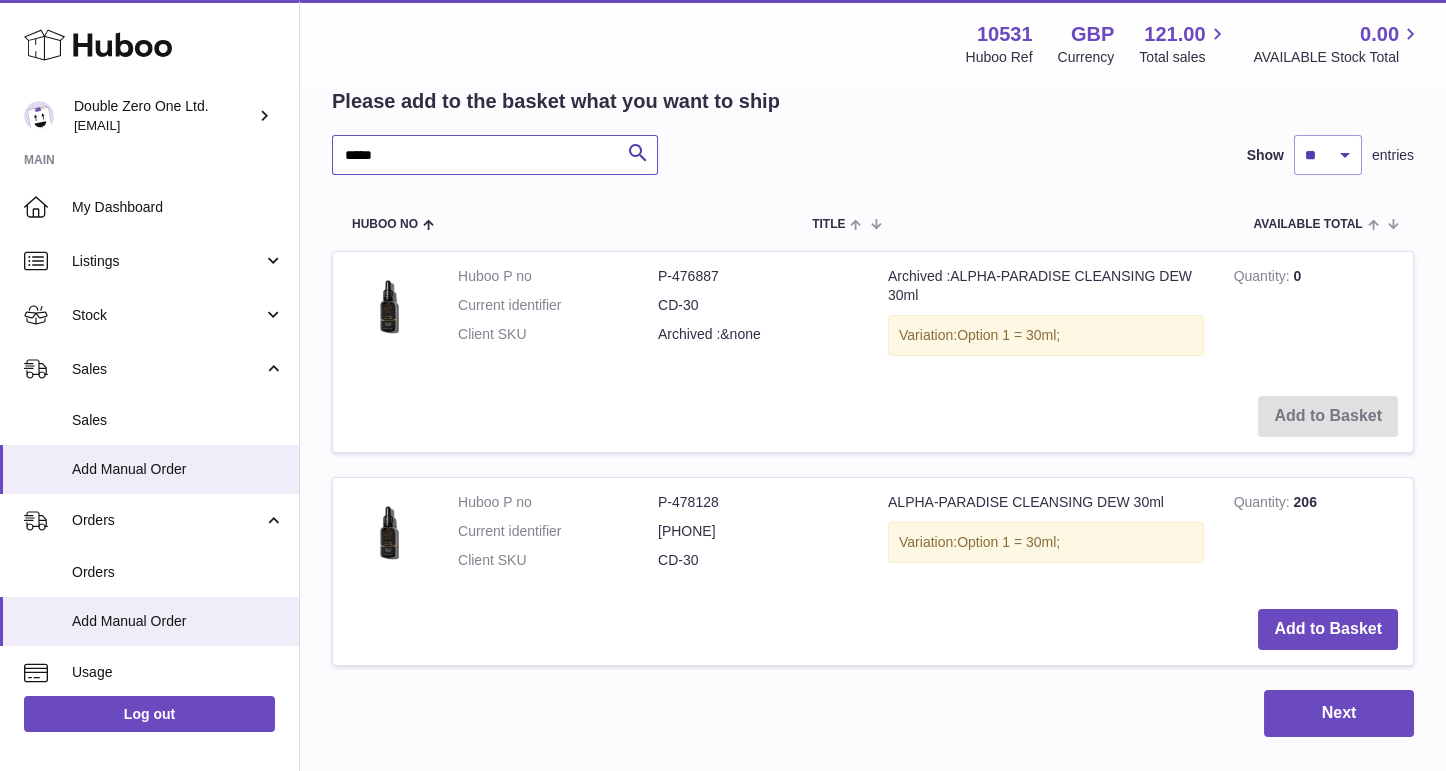 scroll, scrollTop: 400, scrollLeft: 0, axis: vertical 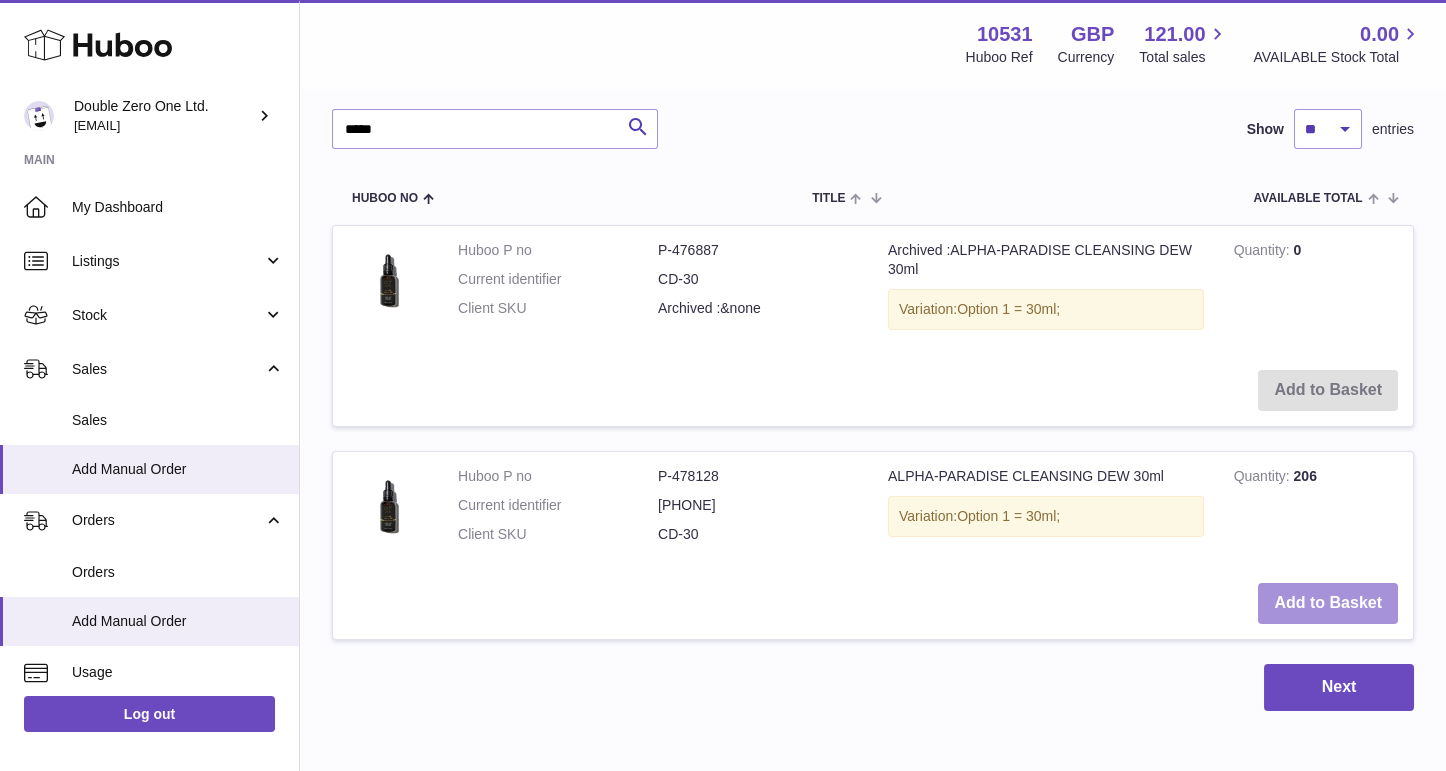 click on "Add to Basket" at bounding box center (1328, 603) 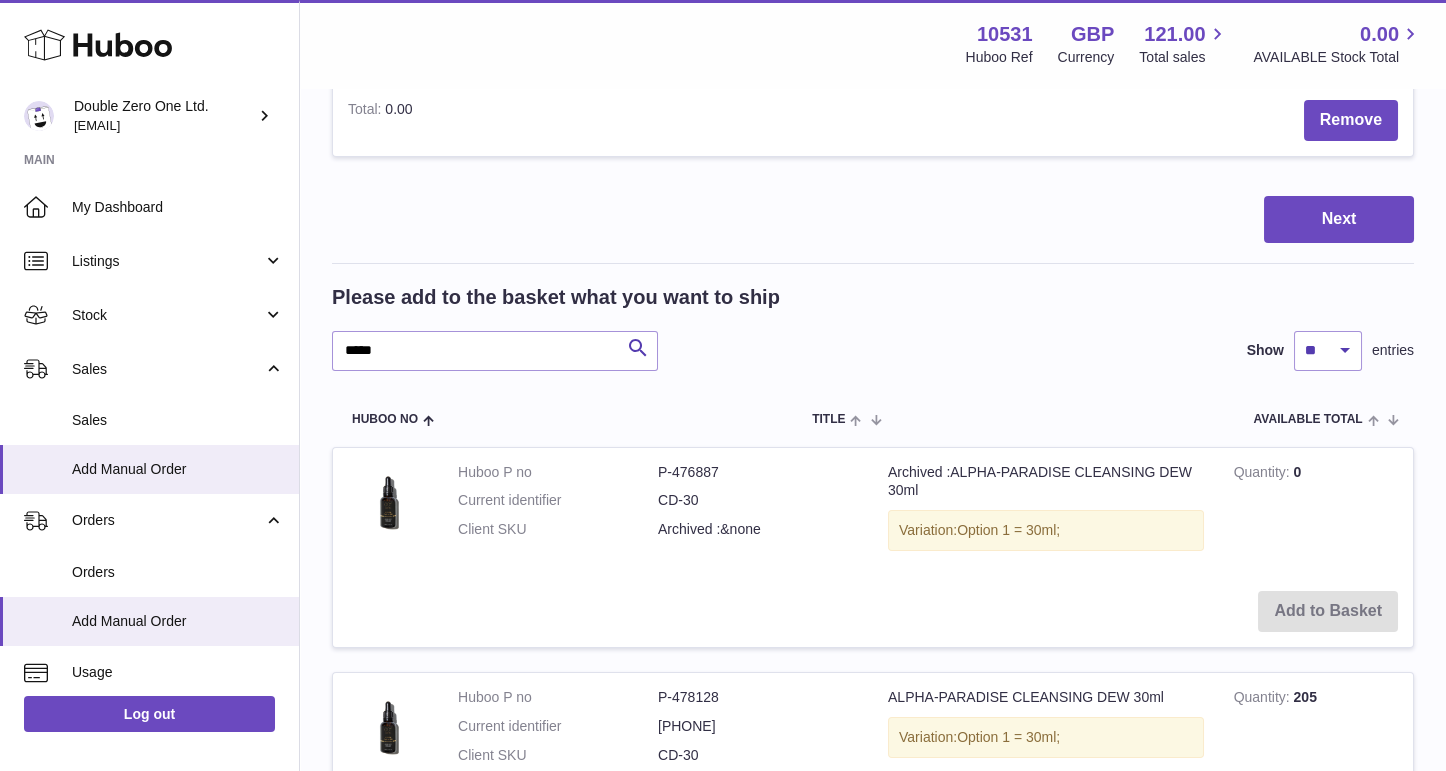 scroll, scrollTop: 620, scrollLeft: 0, axis: vertical 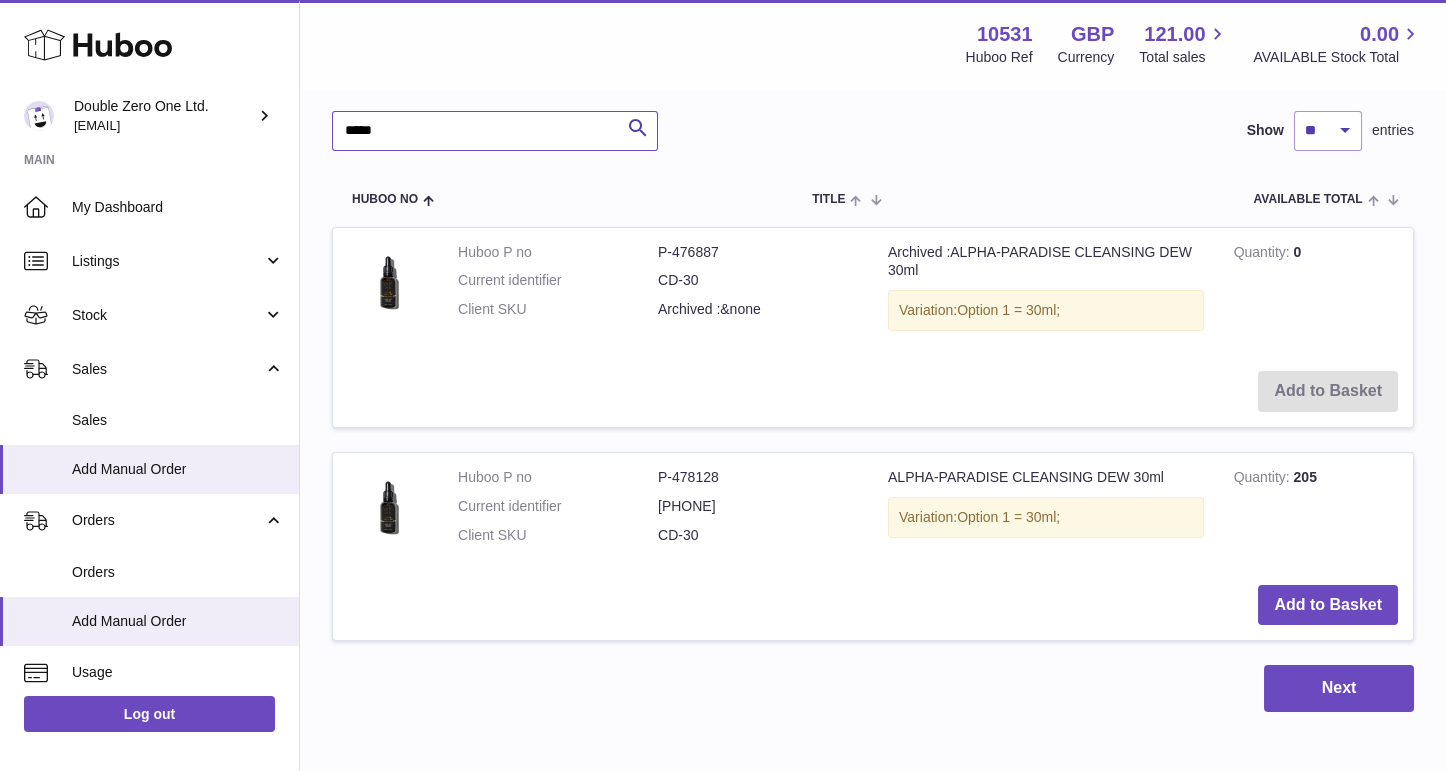 click on "*****" at bounding box center (495, 131) 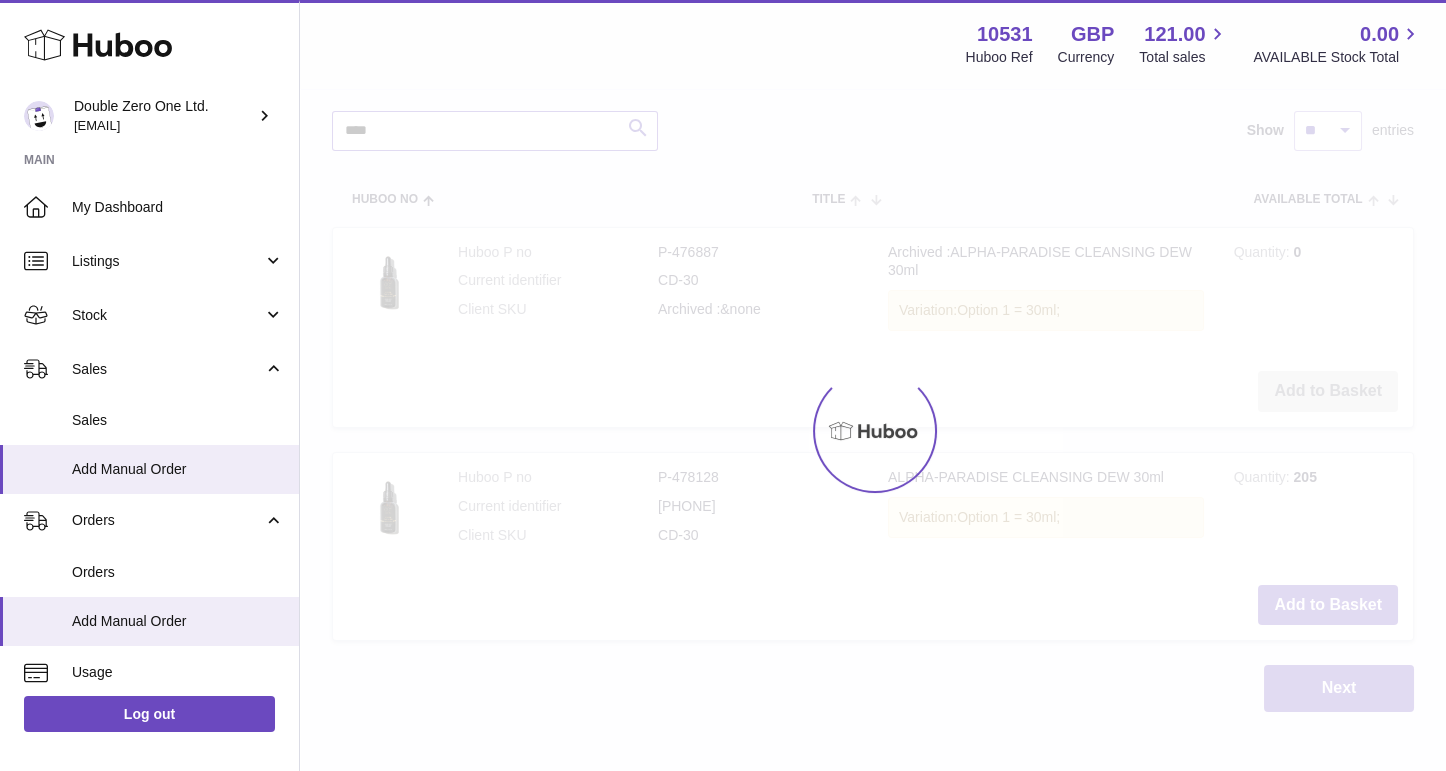 scroll, scrollTop: 279, scrollLeft: 0, axis: vertical 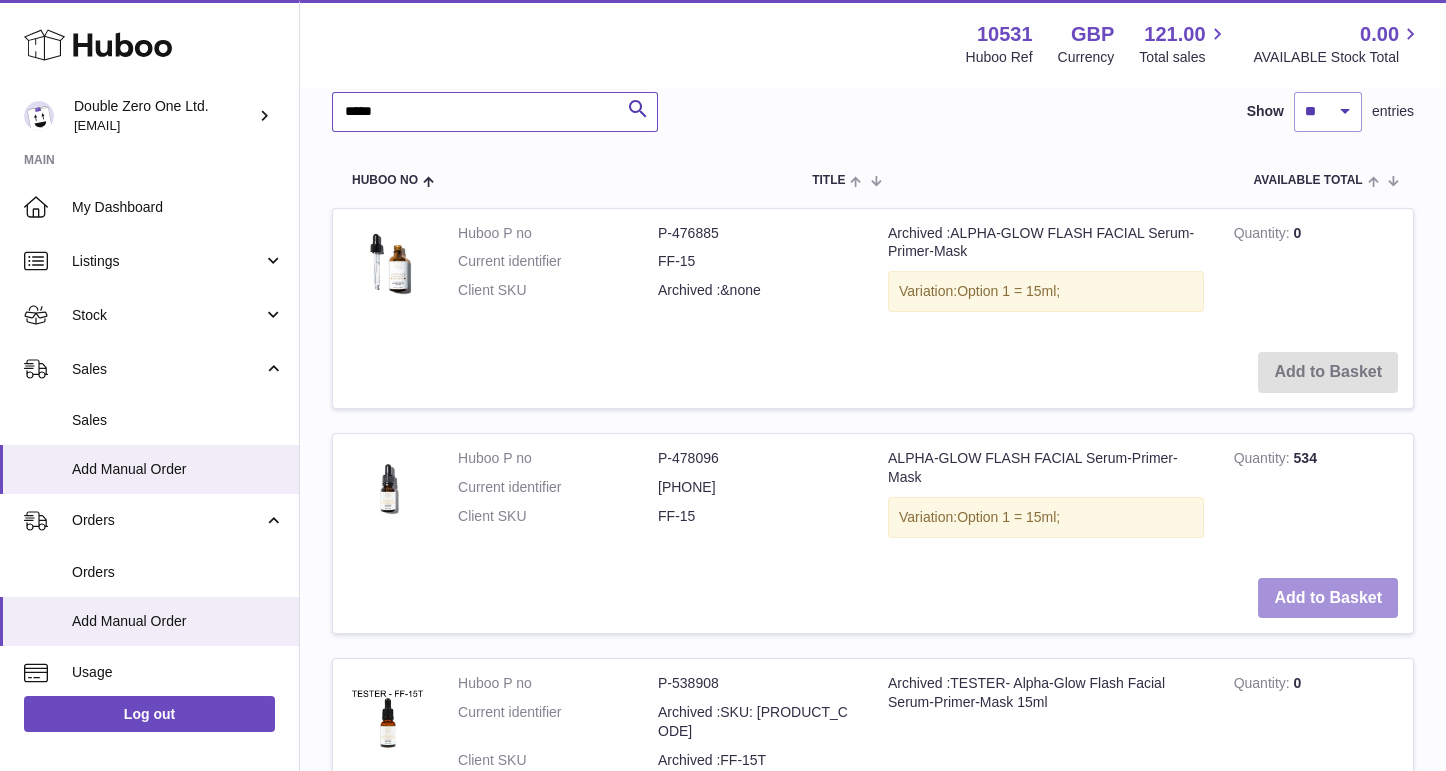 type on "*****" 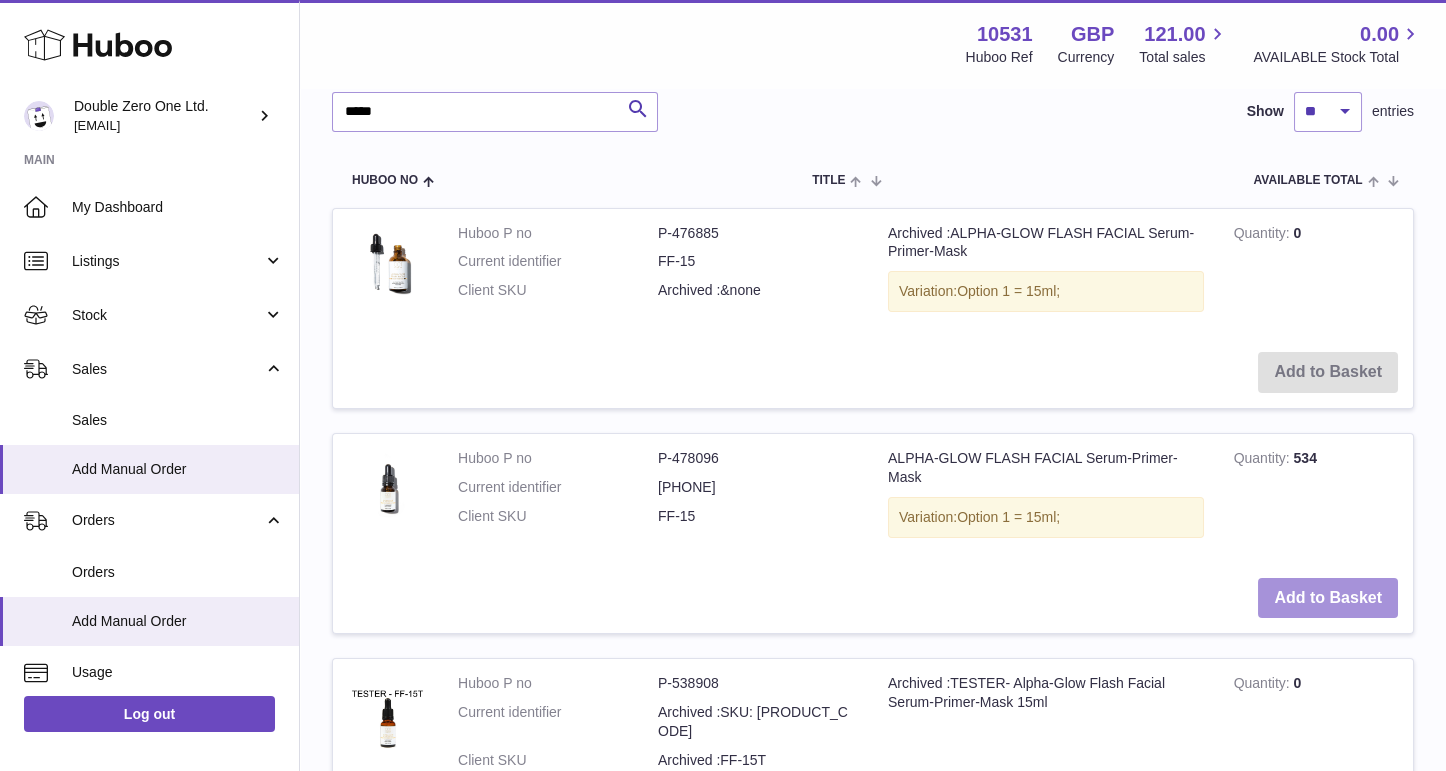 click on "Add to Basket" at bounding box center [1328, 598] 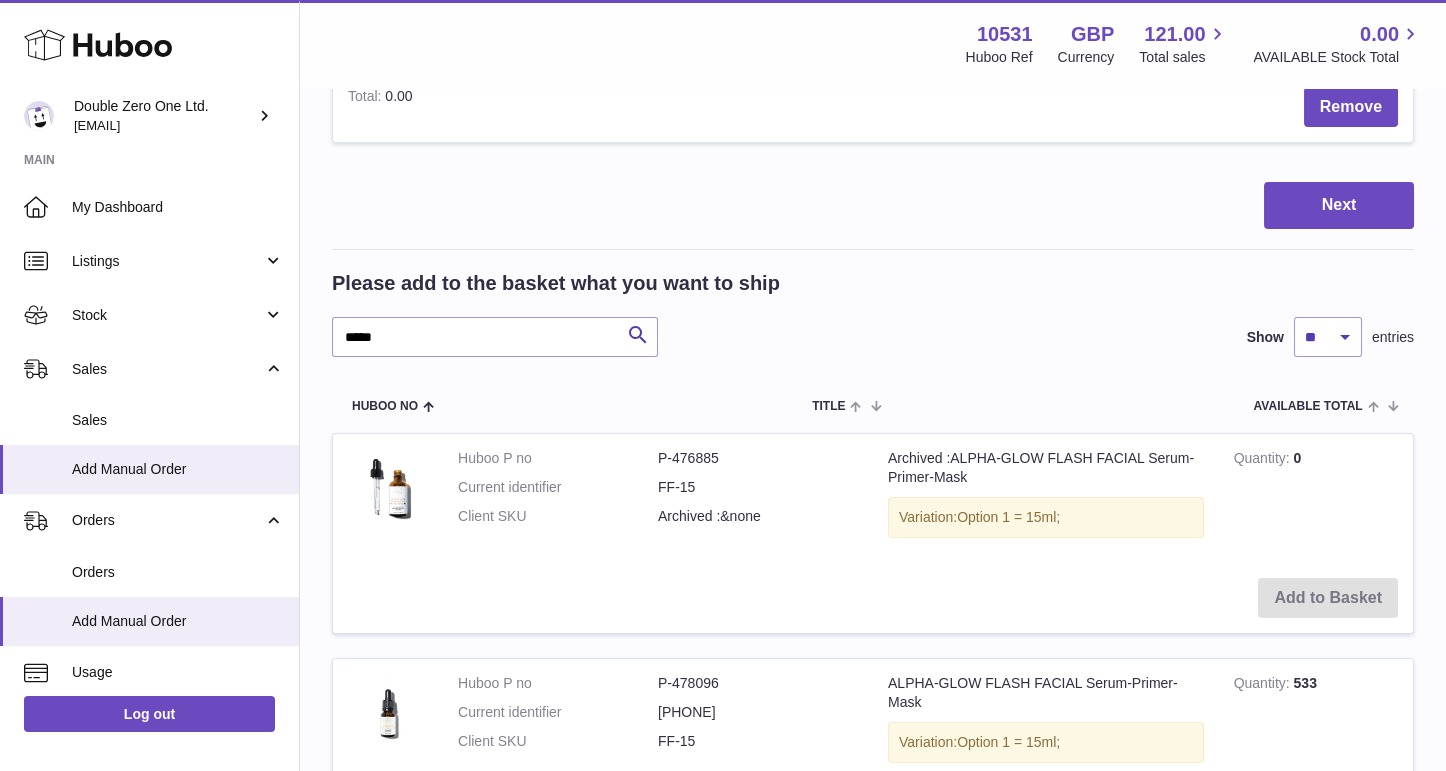 scroll, scrollTop: 862, scrollLeft: 0, axis: vertical 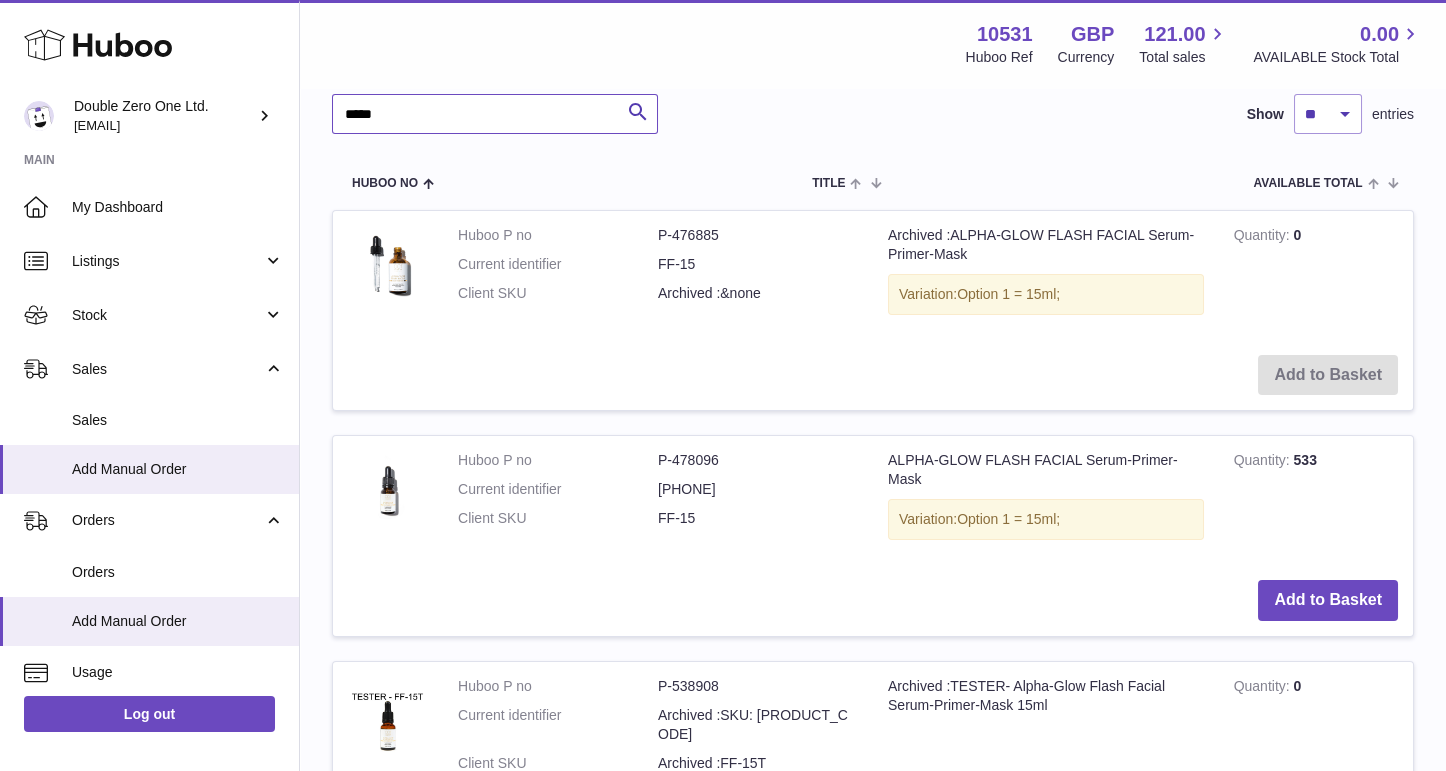 click on "*****" at bounding box center [495, 114] 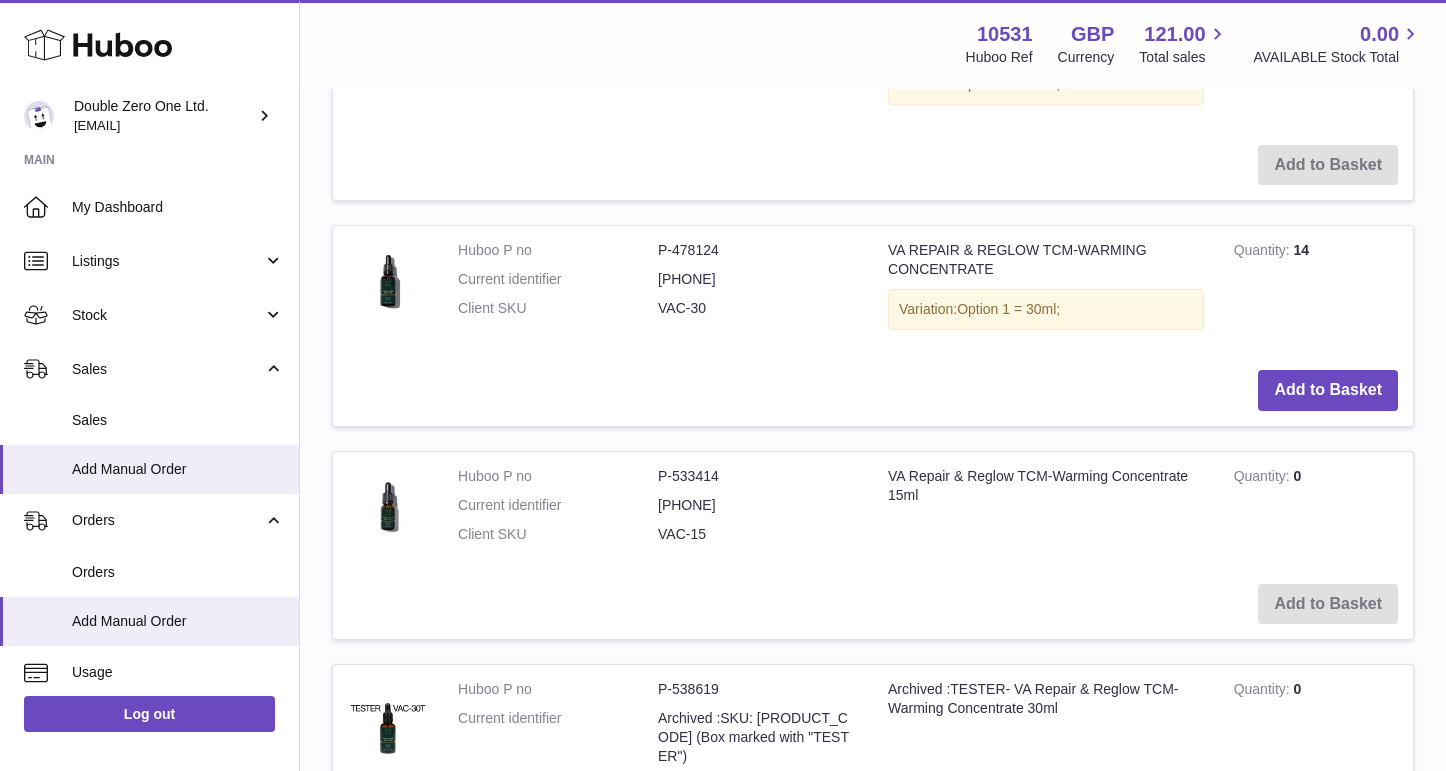 scroll, scrollTop: 1085, scrollLeft: 0, axis: vertical 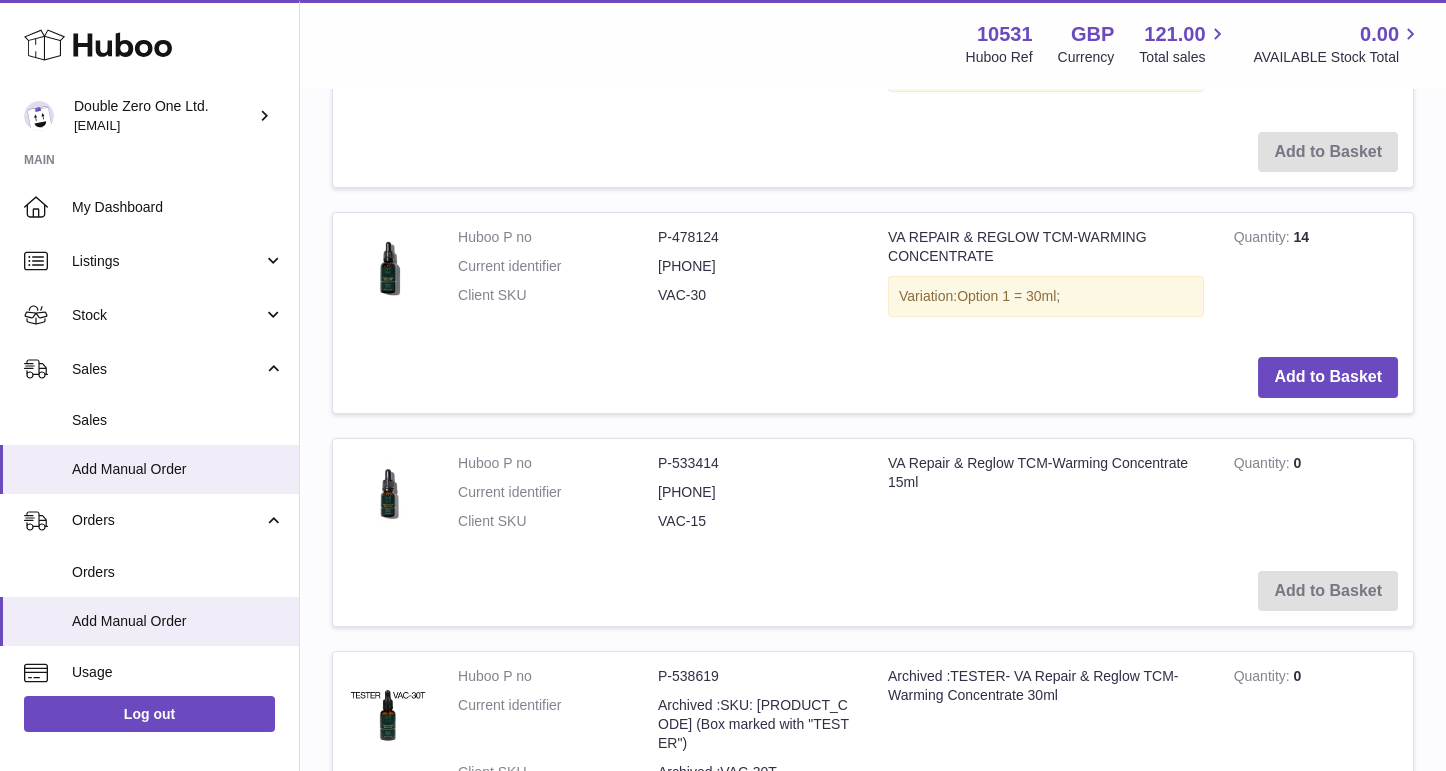 type on "***" 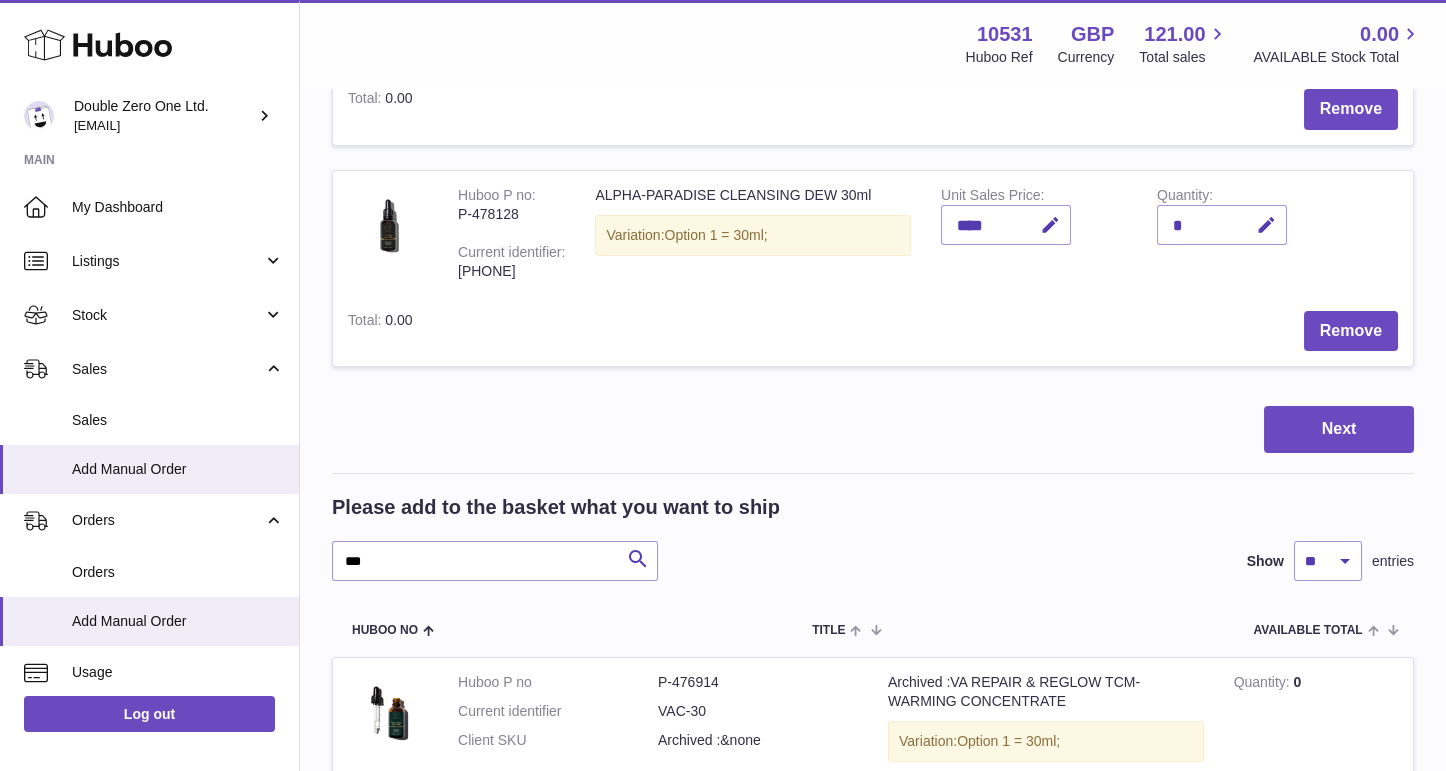scroll, scrollTop: 0, scrollLeft: 0, axis: both 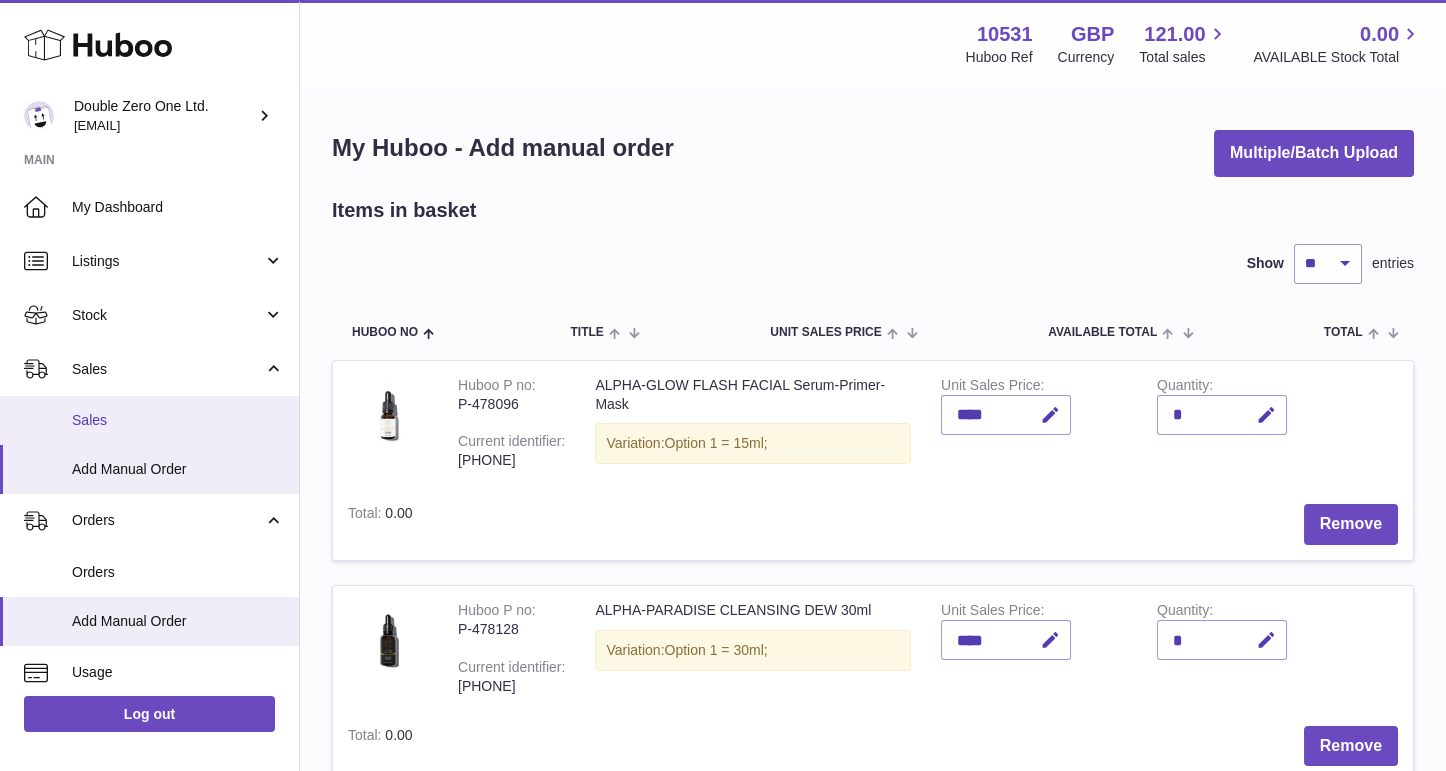click on "Sales" at bounding box center [178, 420] 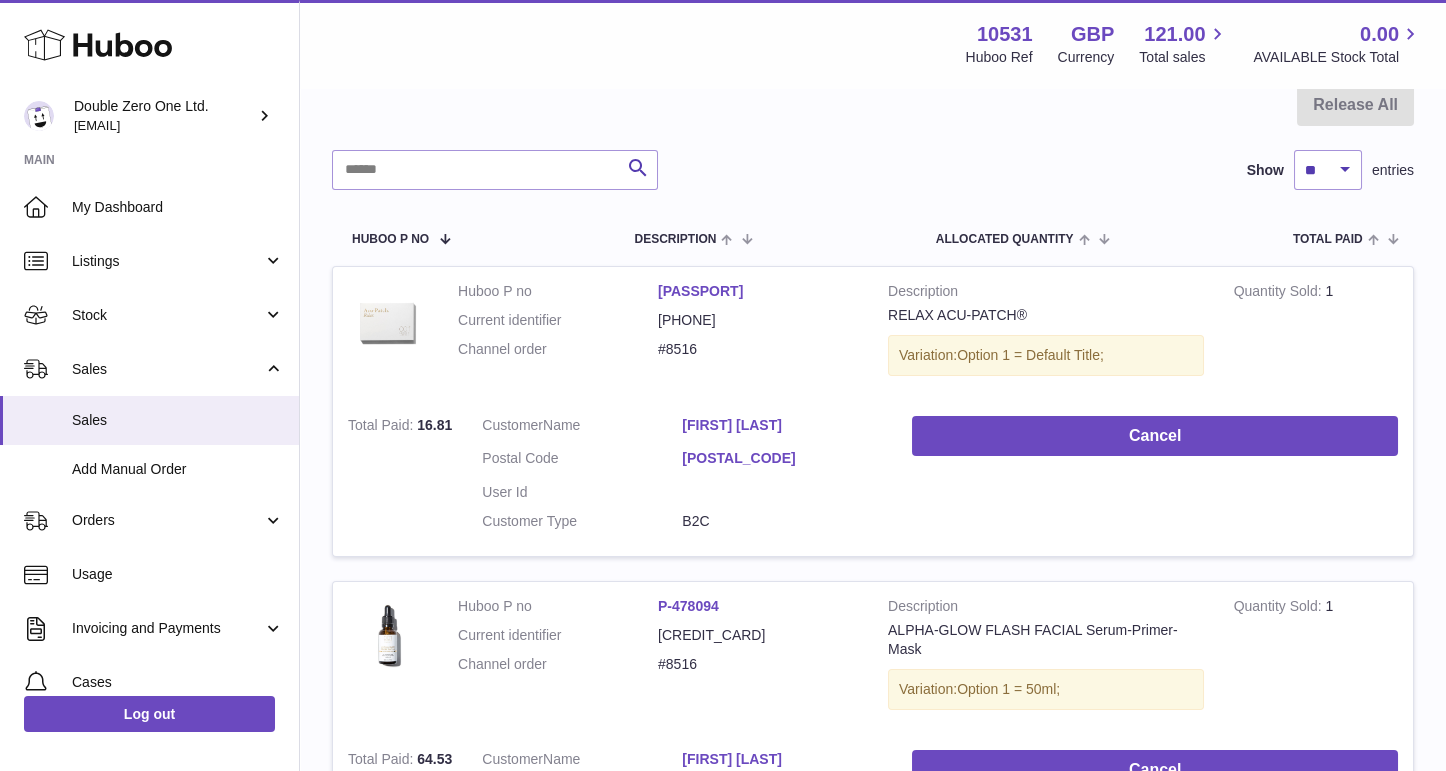 scroll, scrollTop: 0, scrollLeft: 0, axis: both 